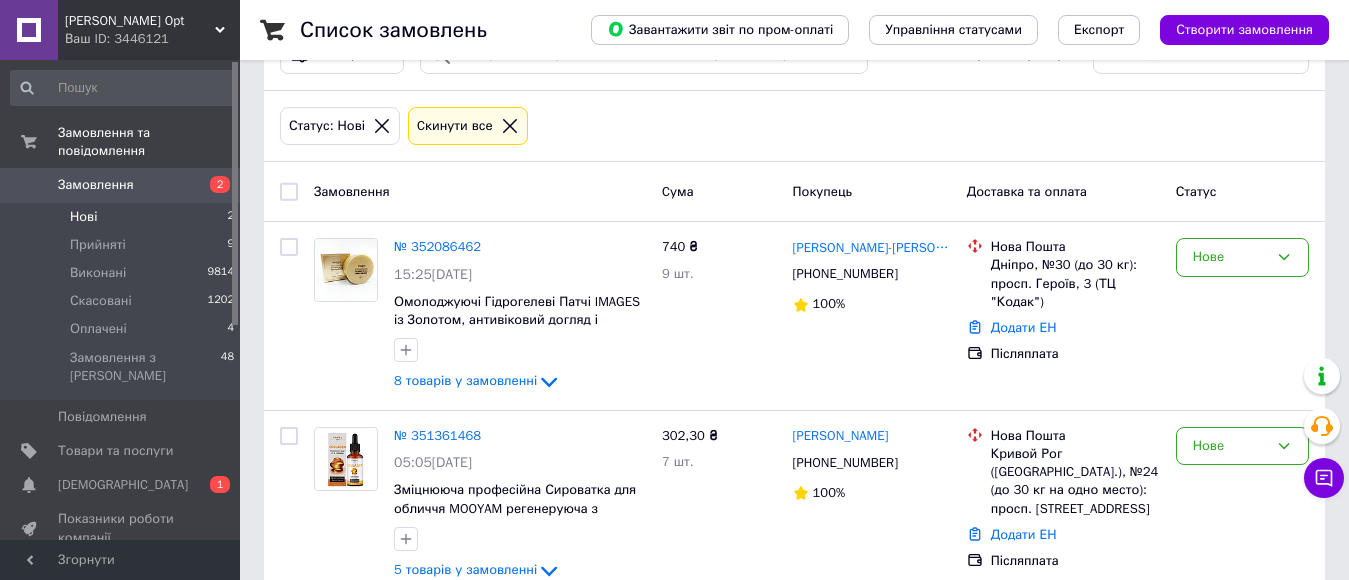 scroll, scrollTop: 100, scrollLeft: 0, axis: vertical 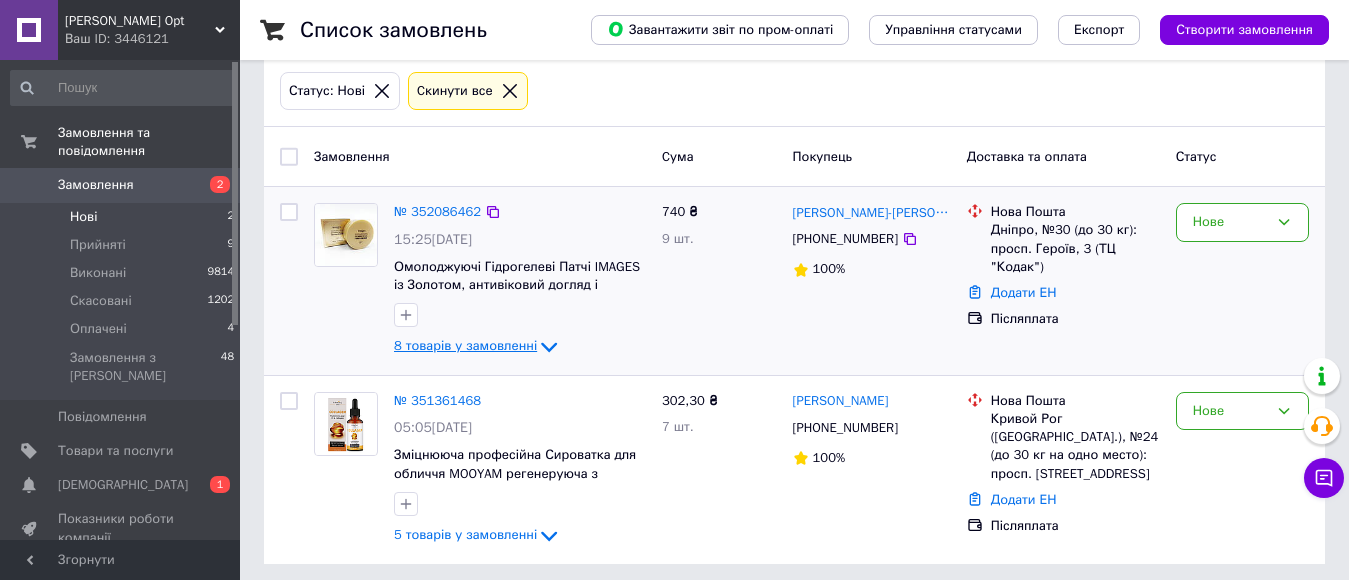 click 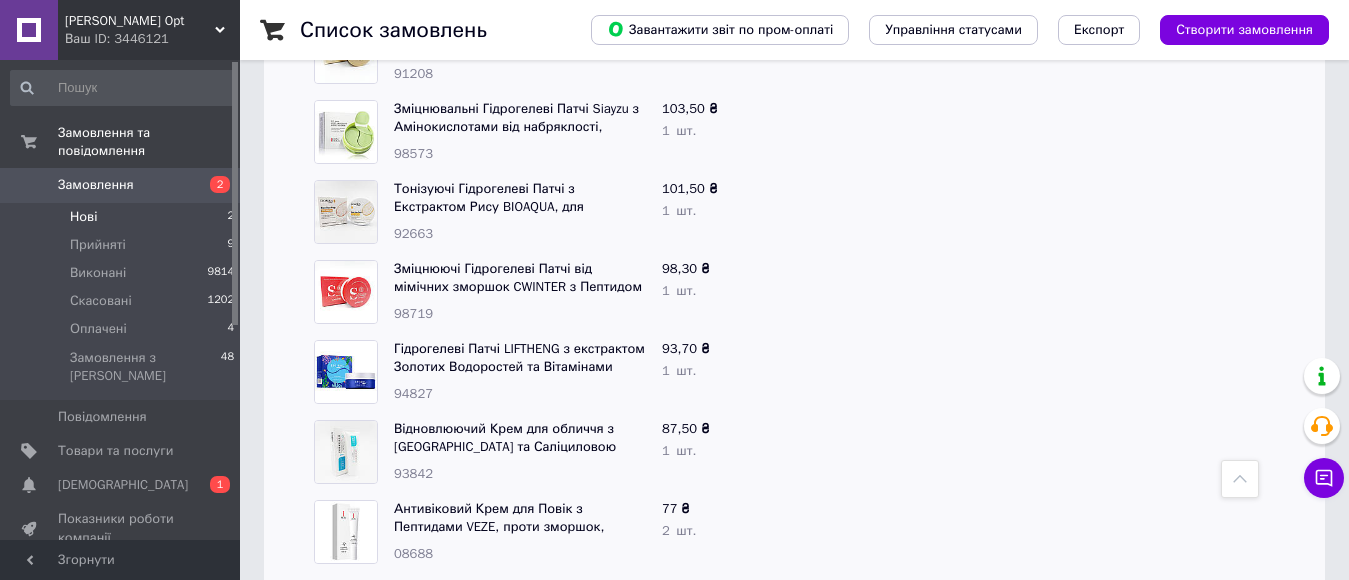 scroll, scrollTop: 50, scrollLeft: 0, axis: vertical 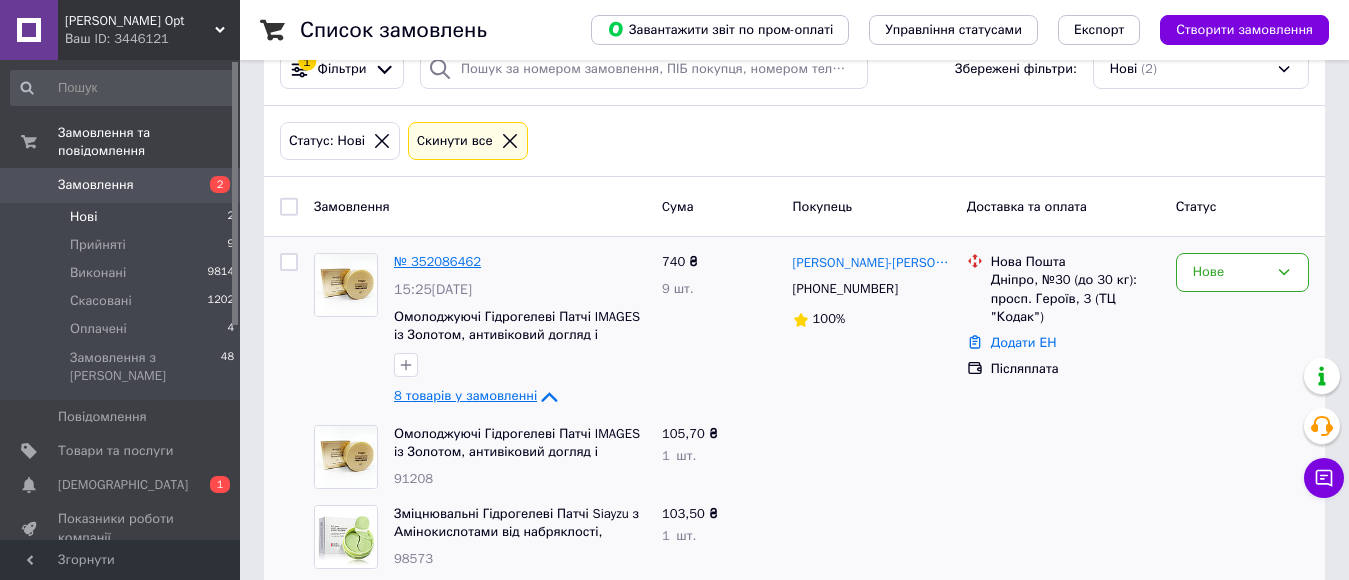click on "№ 352086462" at bounding box center [437, 261] 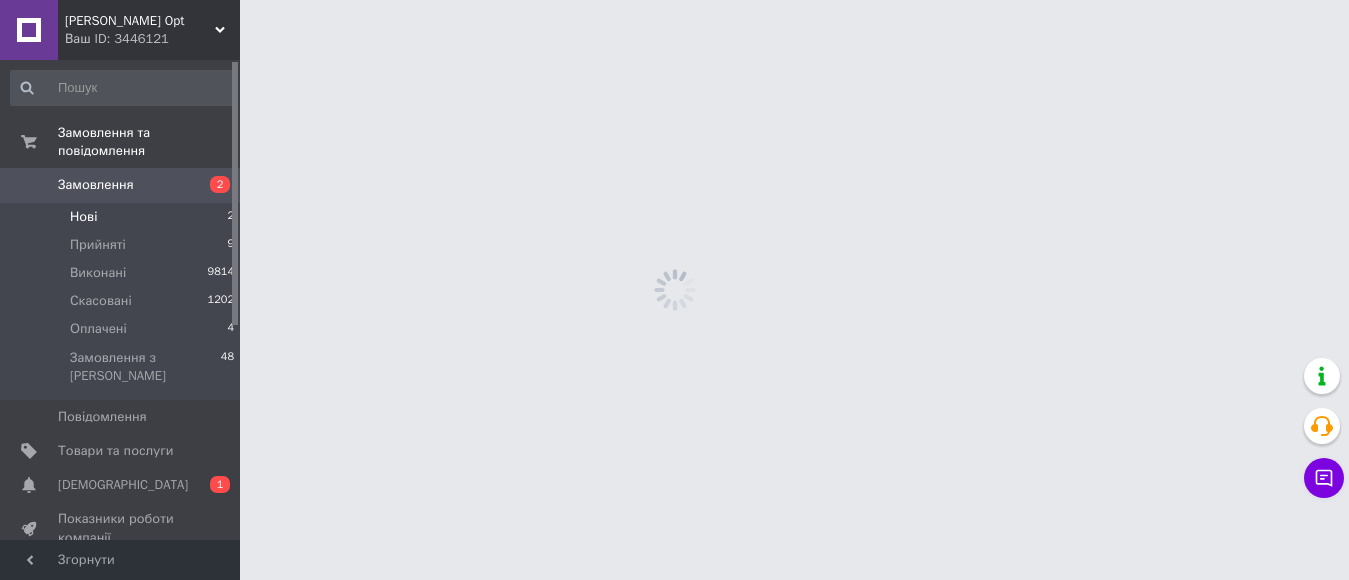 scroll, scrollTop: 0, scrollLeft: 0, axis: both 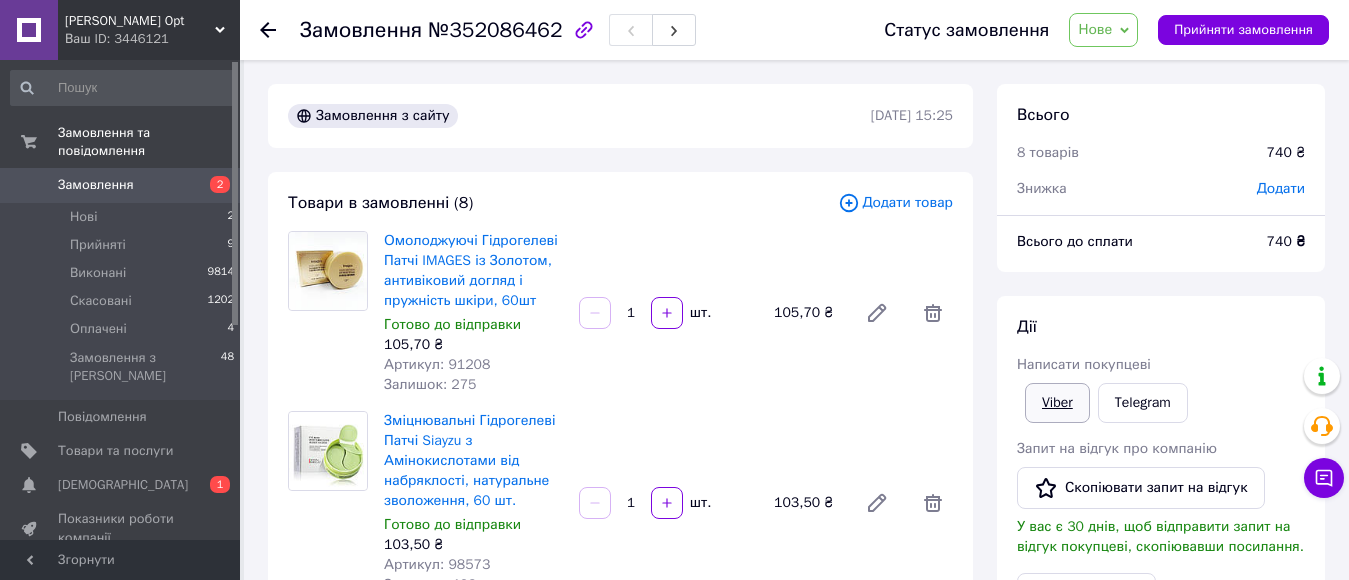 click on "Viber" at bounding box center [1057, 403] 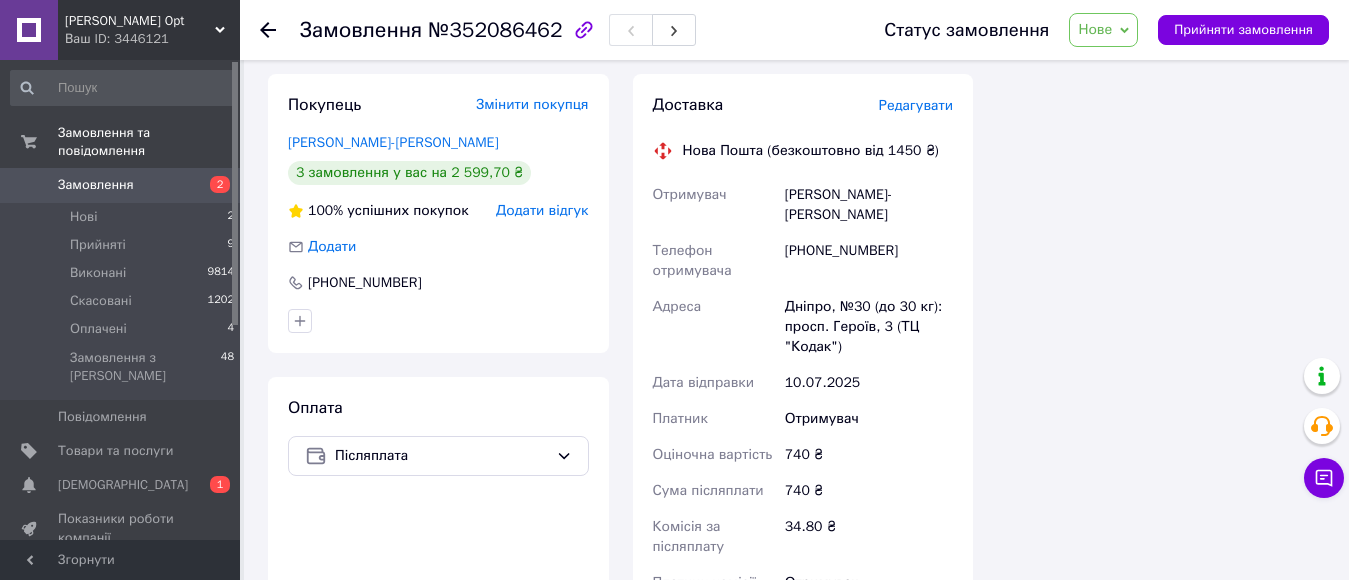 scroll, scrollTop: 2100, scrollLeft: 0, axis: vertical 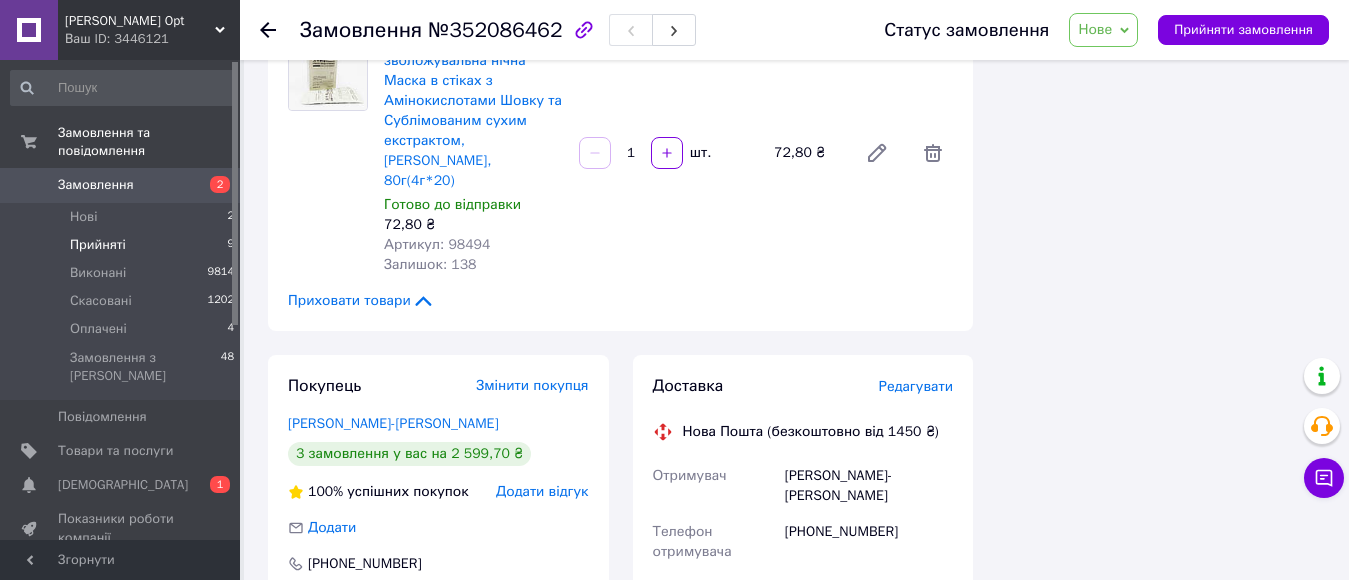 click on "Прийняті" at bounding box center (98, 245) 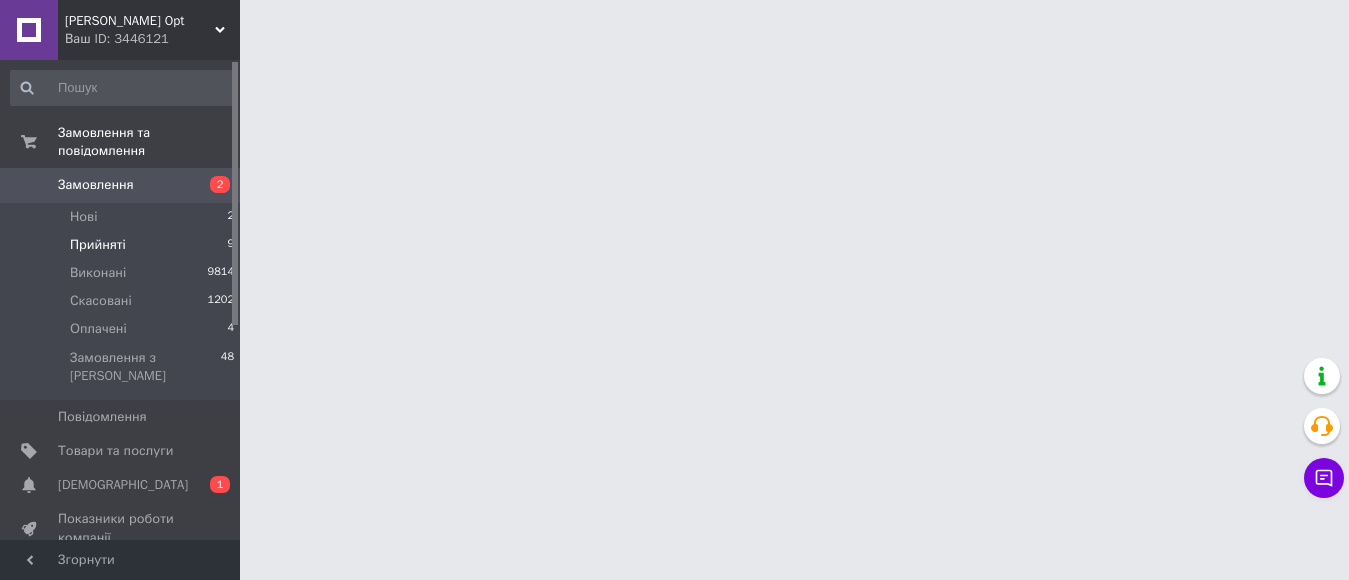 scroll, scrollTop: 0, scrollLeft: 0, axis: both 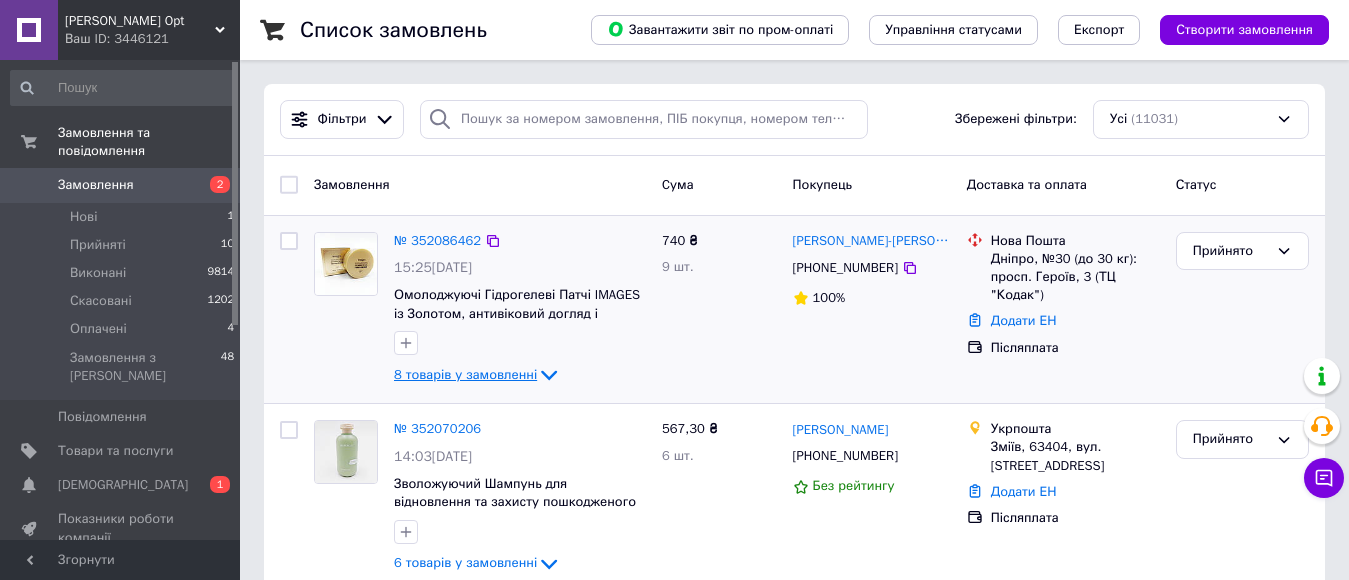 click 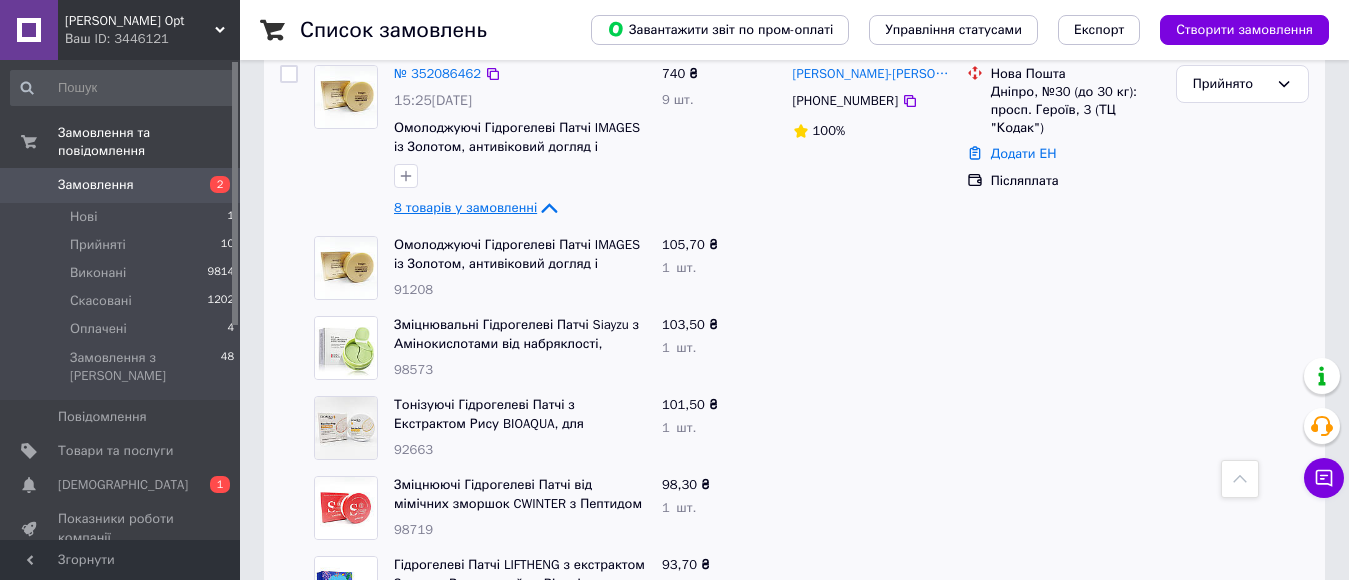scroll, scrollTop: 100, scrollLeft: 0, axis: vertical 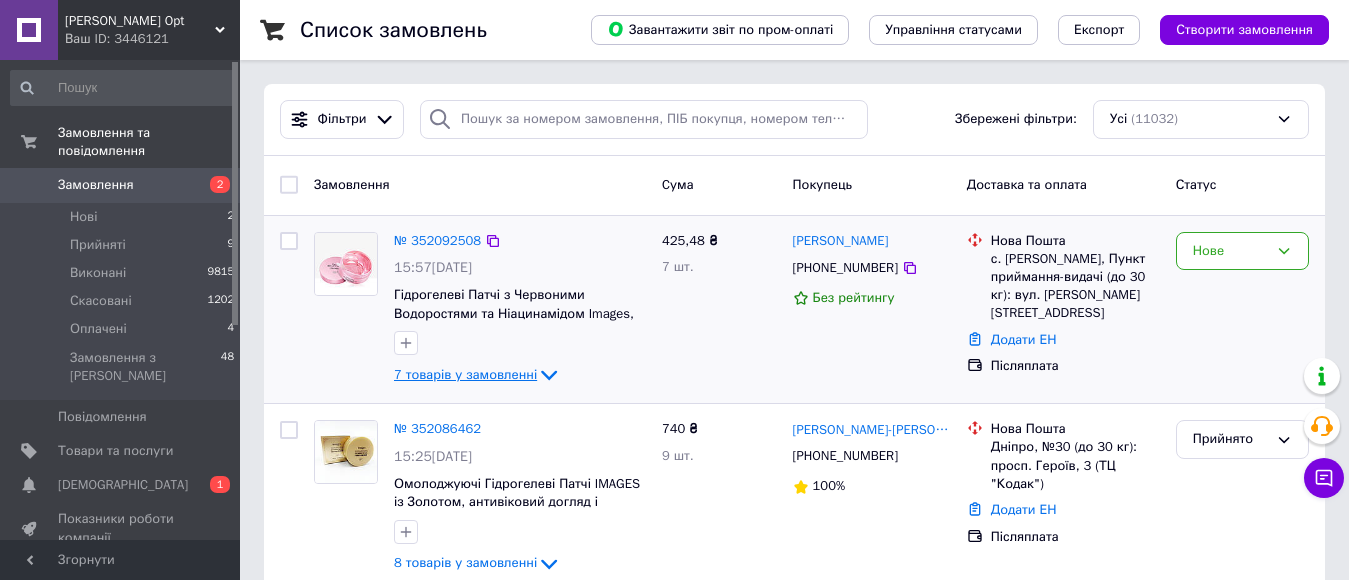click 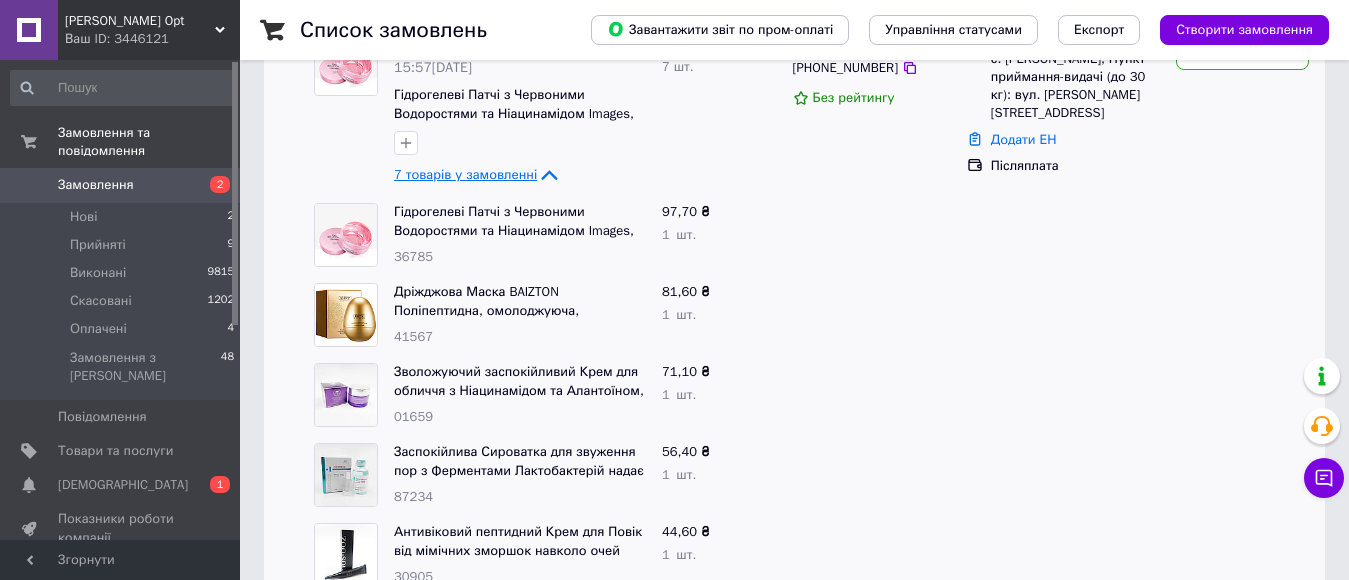 scroll, scrollTop: 0, scrollLeft: 0, axis: both 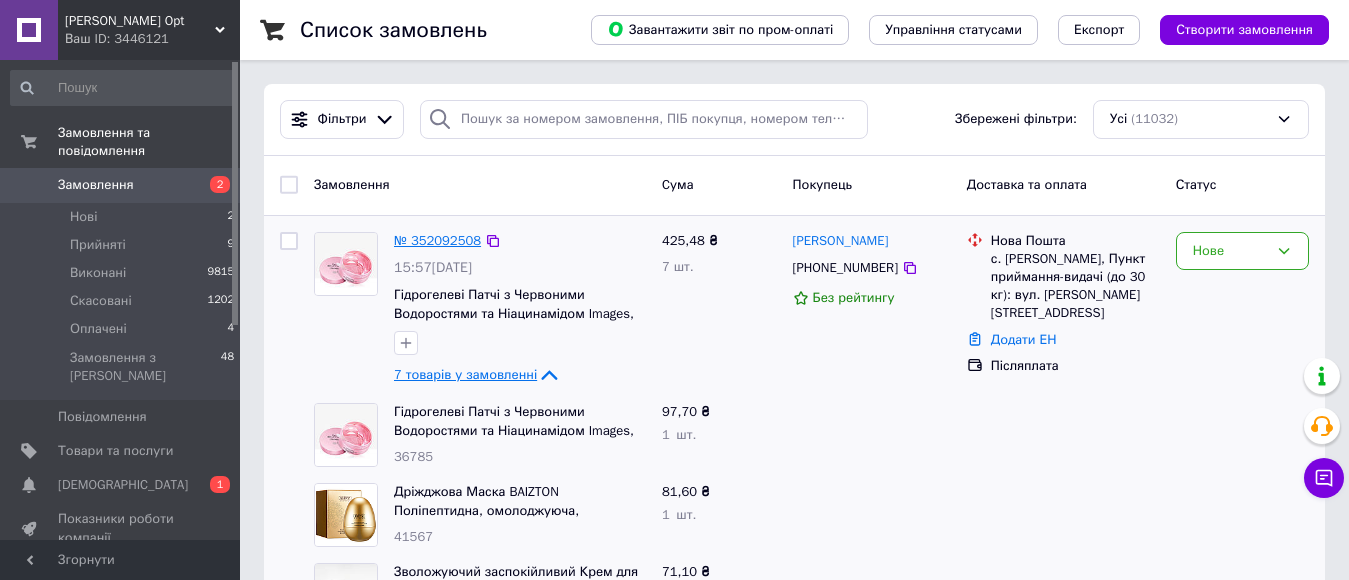 click on "№ 352092508" at bounding box center (437, 240) 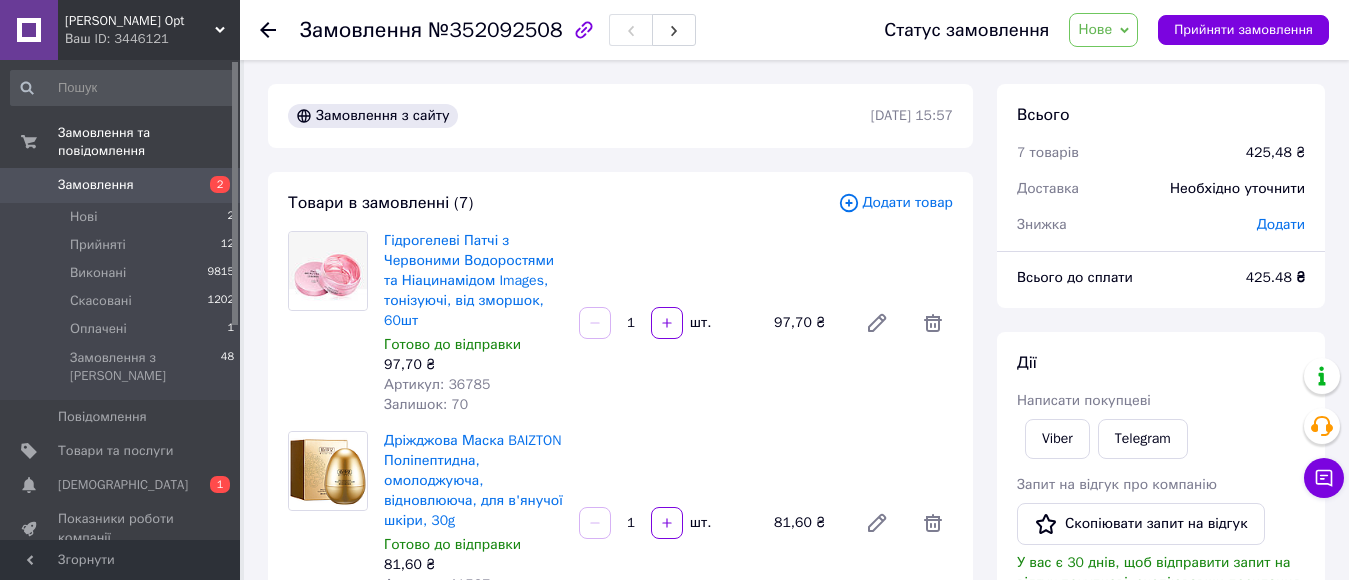 click on "Написати покупцеві" at bounding box center [1084, 400] 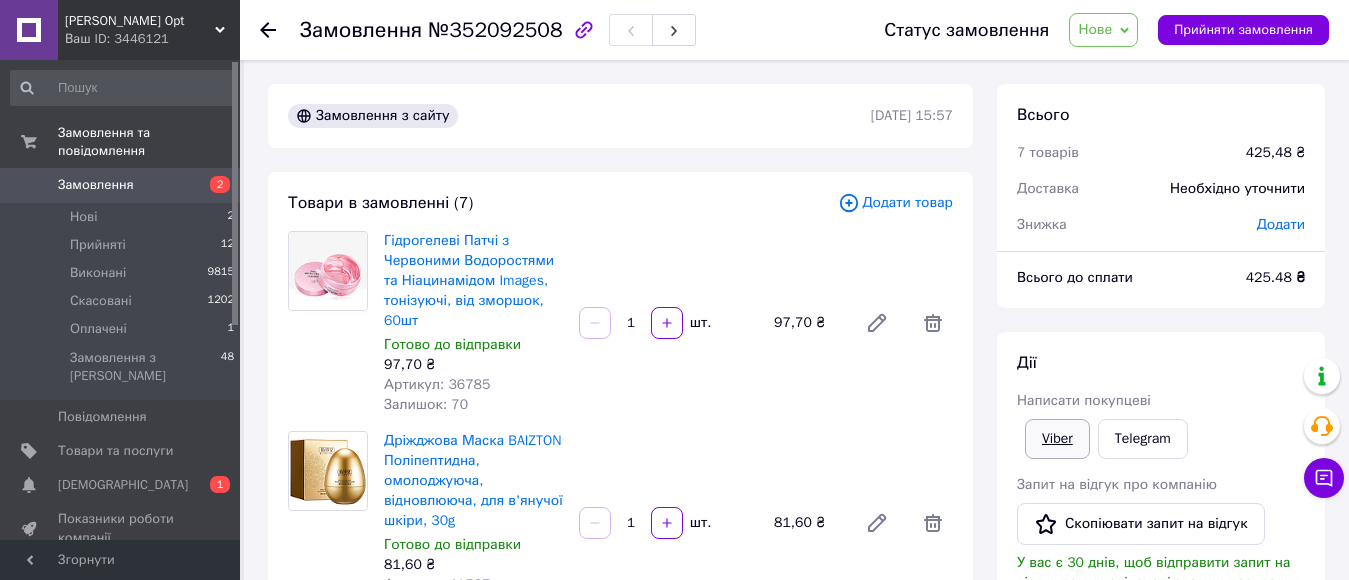 click on "Viber" at bounding box center (1057, 439) 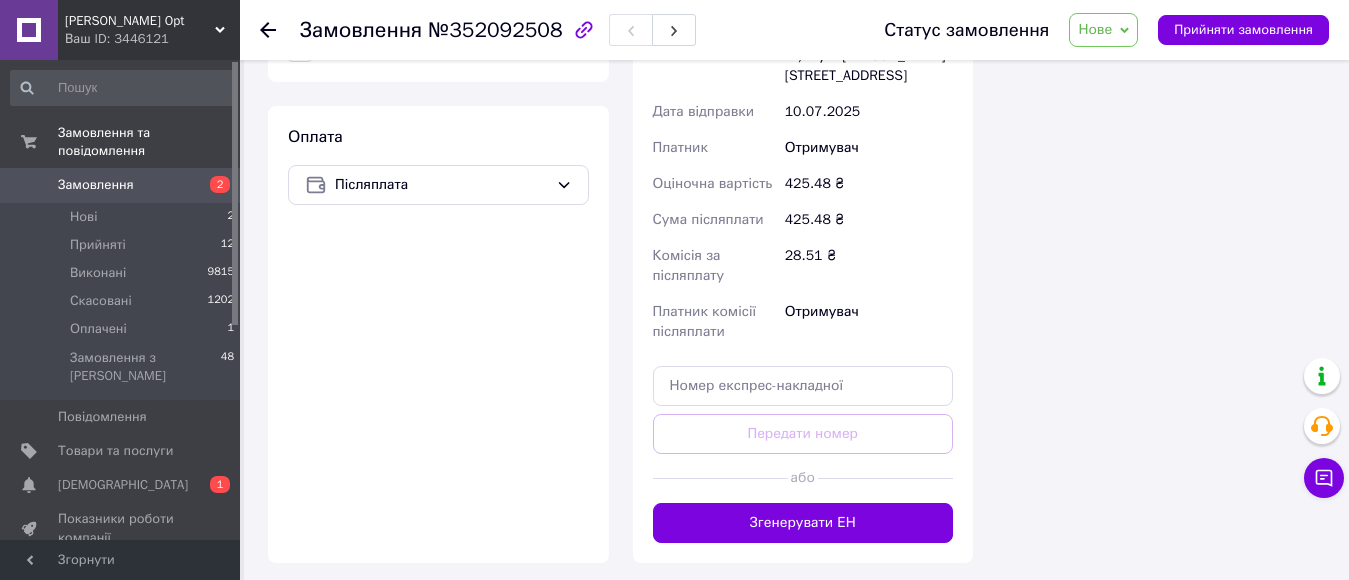 scroll, scrollTop: 1900, scrollLeft: 0, axis: vertical 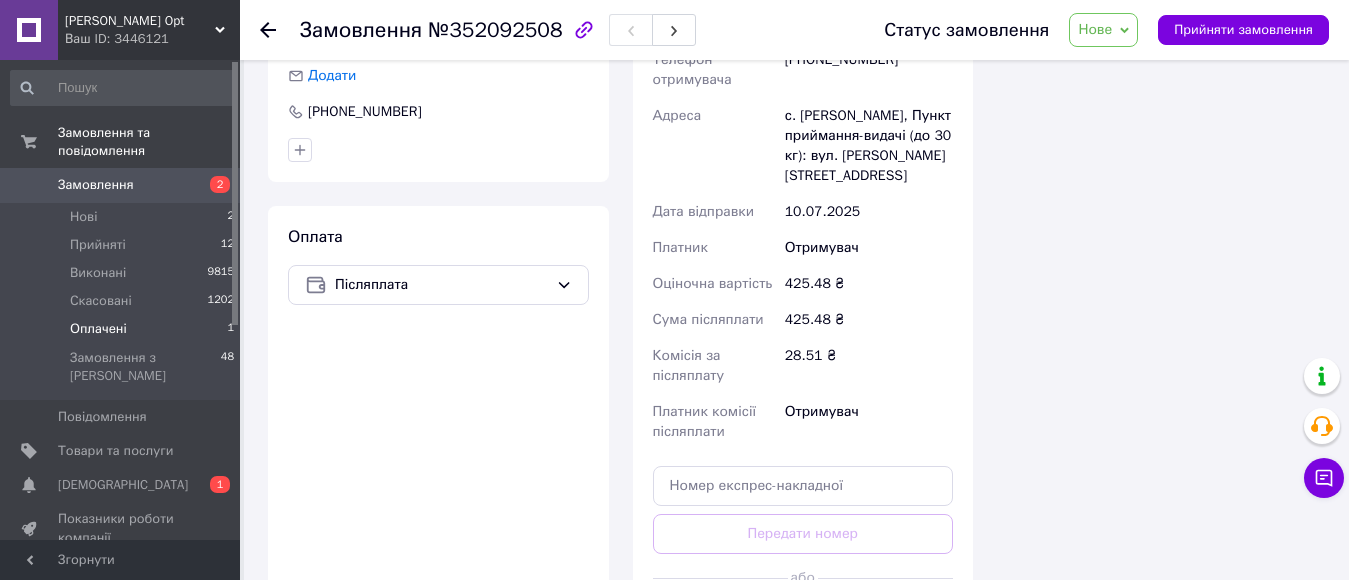 click on "Оплачені" at bounding box center [98, 329] 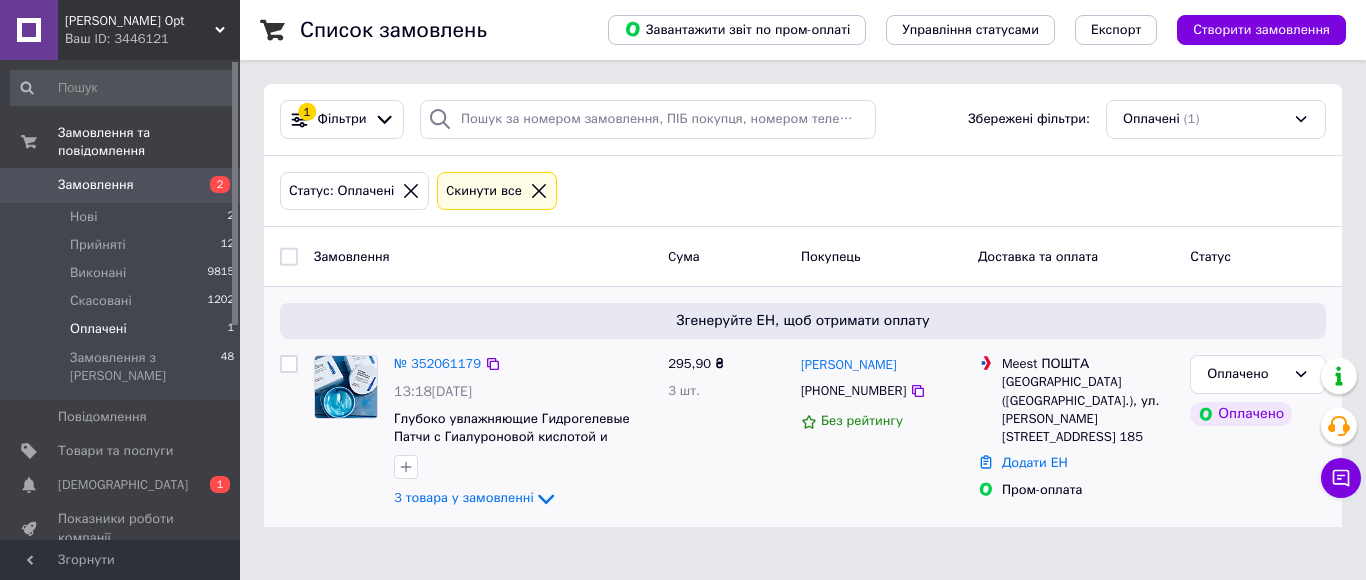 drag, startPoint x: 536, startPoint y: 500, endPoint x: 557, endPoint y: 481, distance: 28.319605 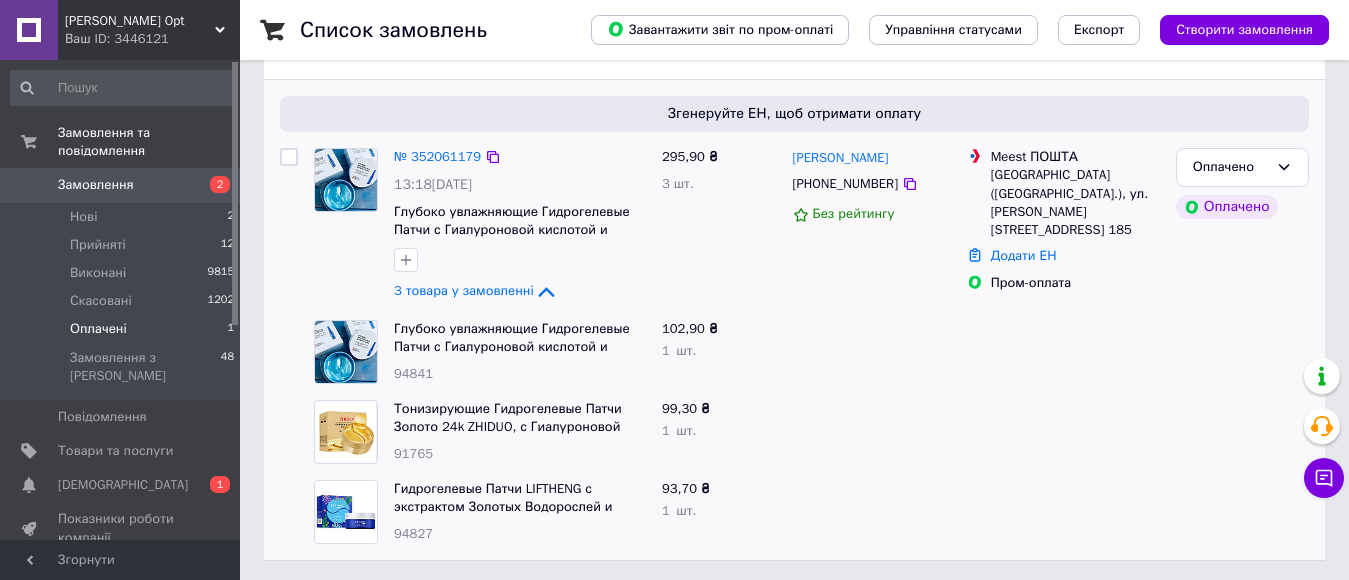 scroll, scrollTop: 214, scrollLeft: 0, axis: vertical 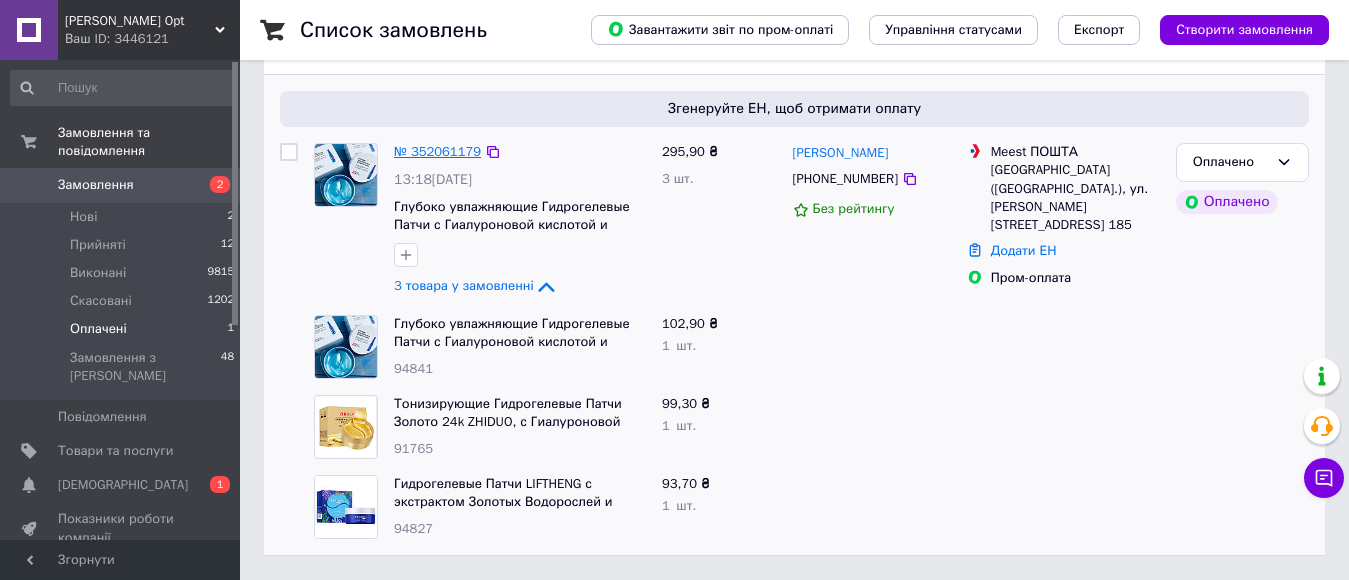 click on "№ 352061179" at bounding box center (437, 151) 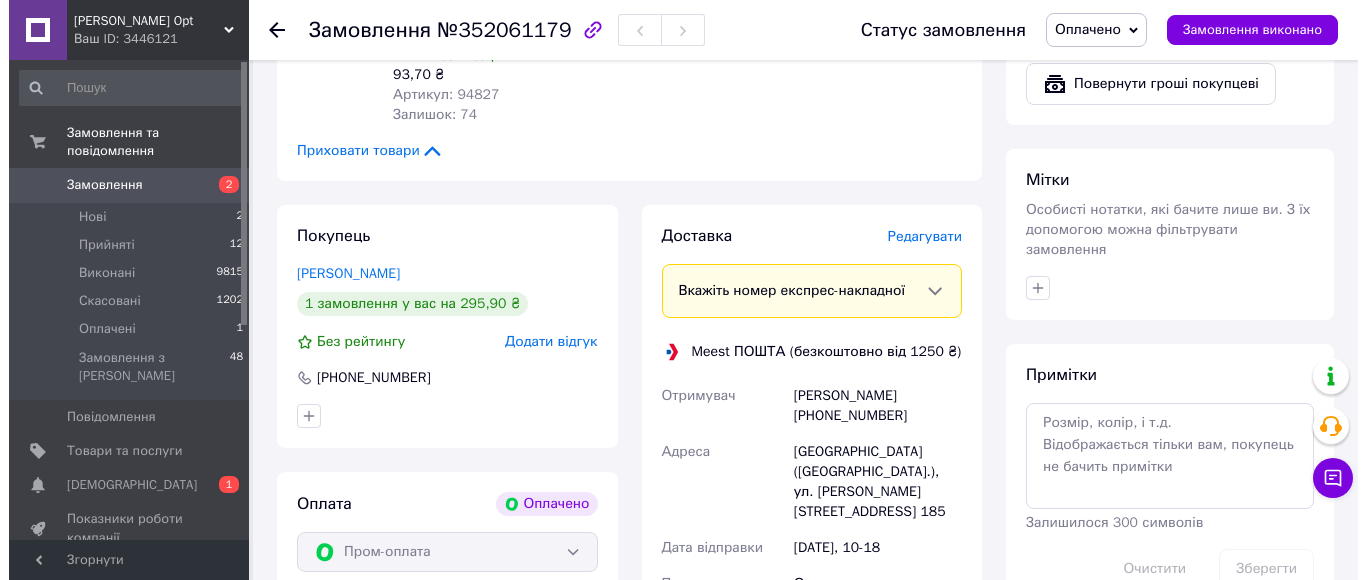 scroll, scrollTop: 814, scrollLeft: 0, axis: vertical 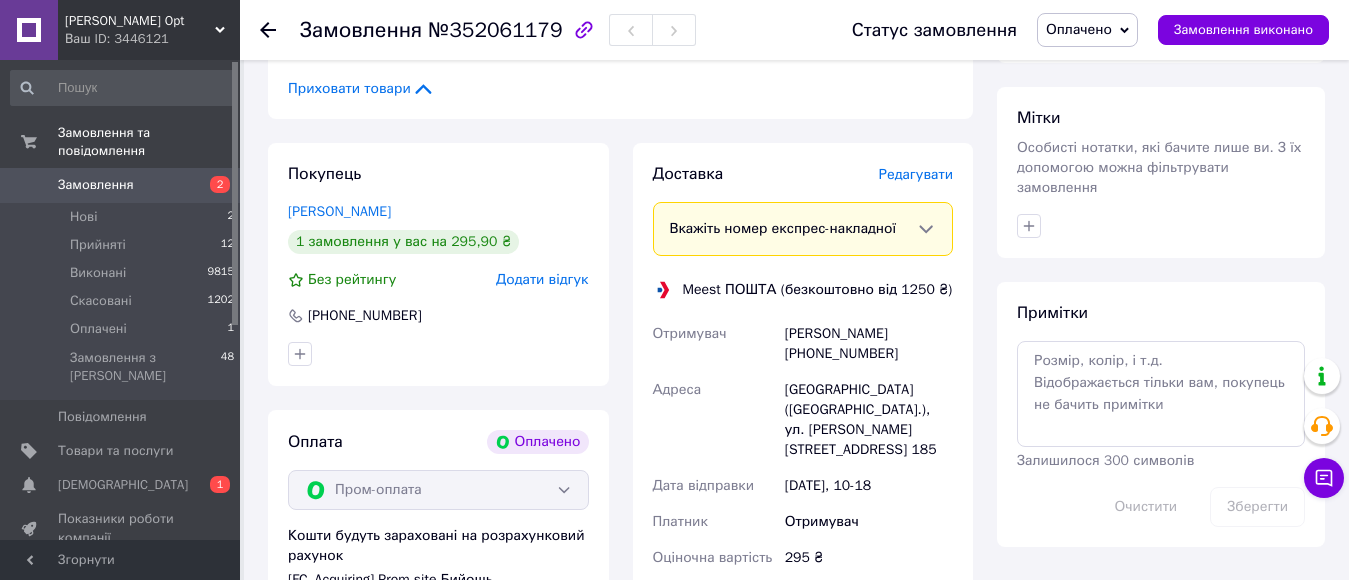 click on "Редагувати" at bounding box center [916, 174] 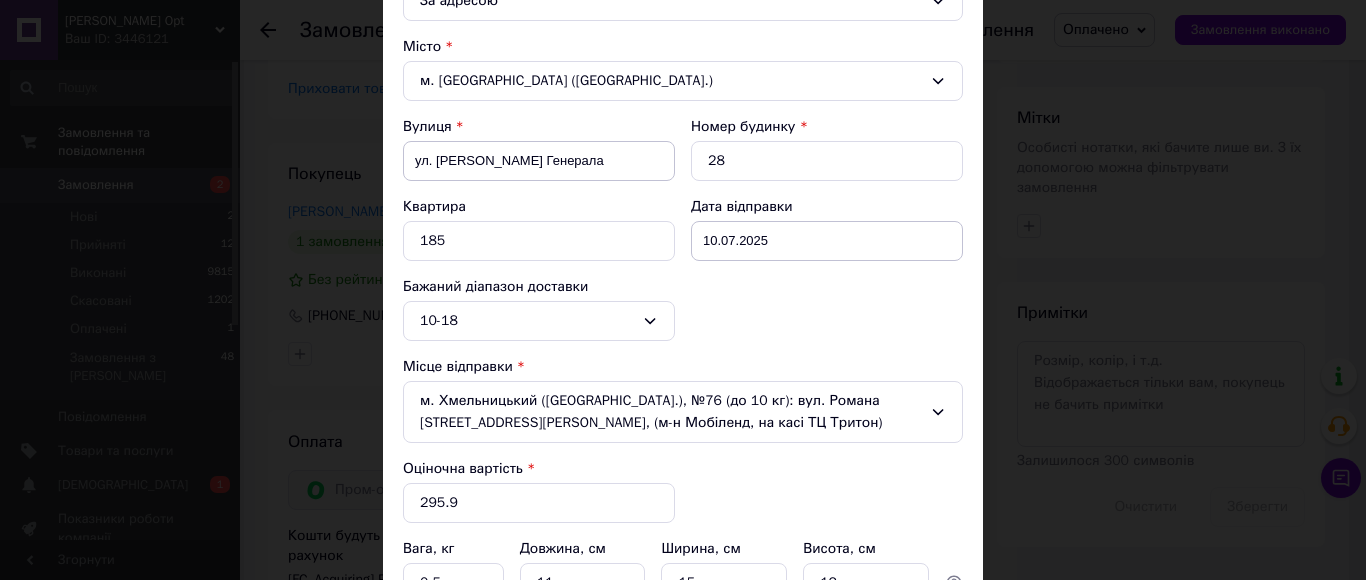 scroll, scrollTop: 600, scrollLeft: 0, axis: vertical 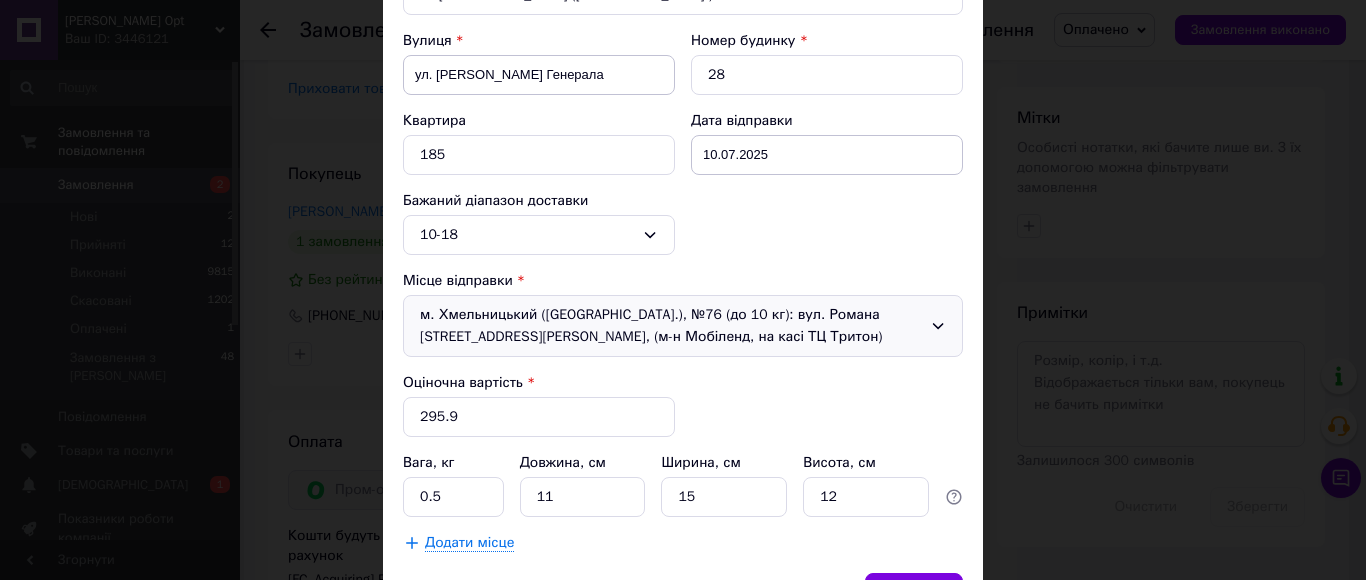 click on "м. Хмельницький ([GEOGRAPHIC_DATA].), №76 (до 10 кг): вул. Романа [STREET_ADDRESS][PERSON_NAME], (м-н Мобіленд, на касі ТЦ Тритон)" at bounding box center [683, 326] 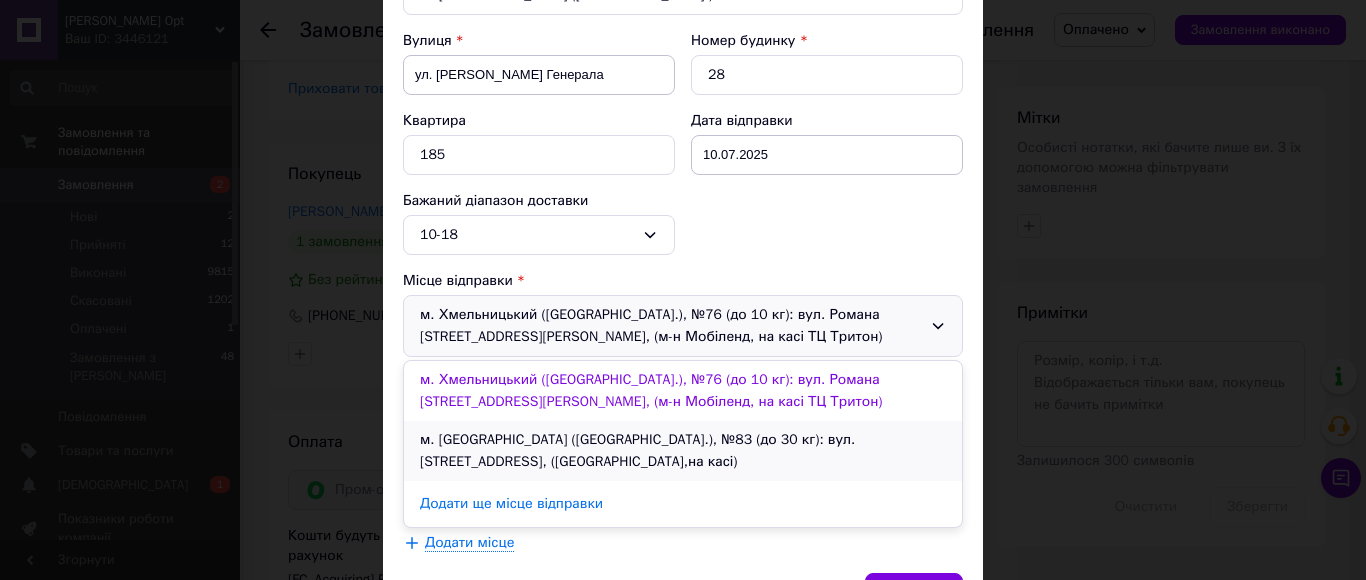 click on "м. [GEOGRAPHIC_DATA] ([GEOGRAPHIC_DATA].), №83 (до 30 кг): вул. [STREET_ADDRESS], ([GEOGRAPHIC_DATA],на касі)" at bounding box center (683, 451) 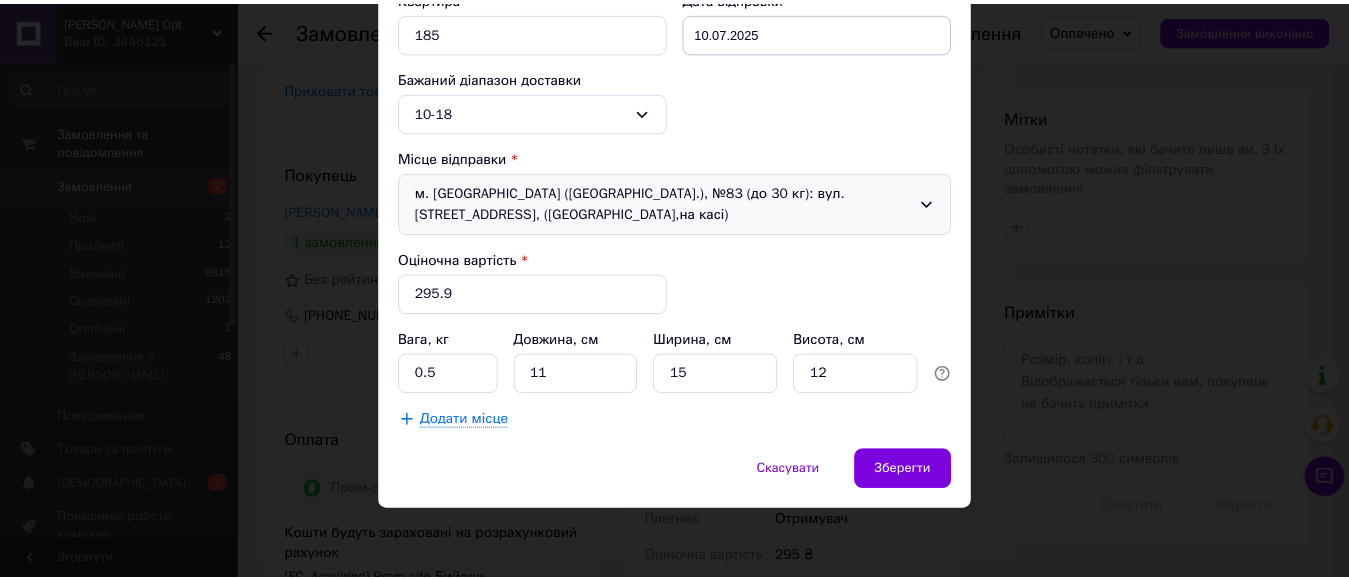 scroll, scrollTop: 757, scrollLeft: 0, axis: vertical 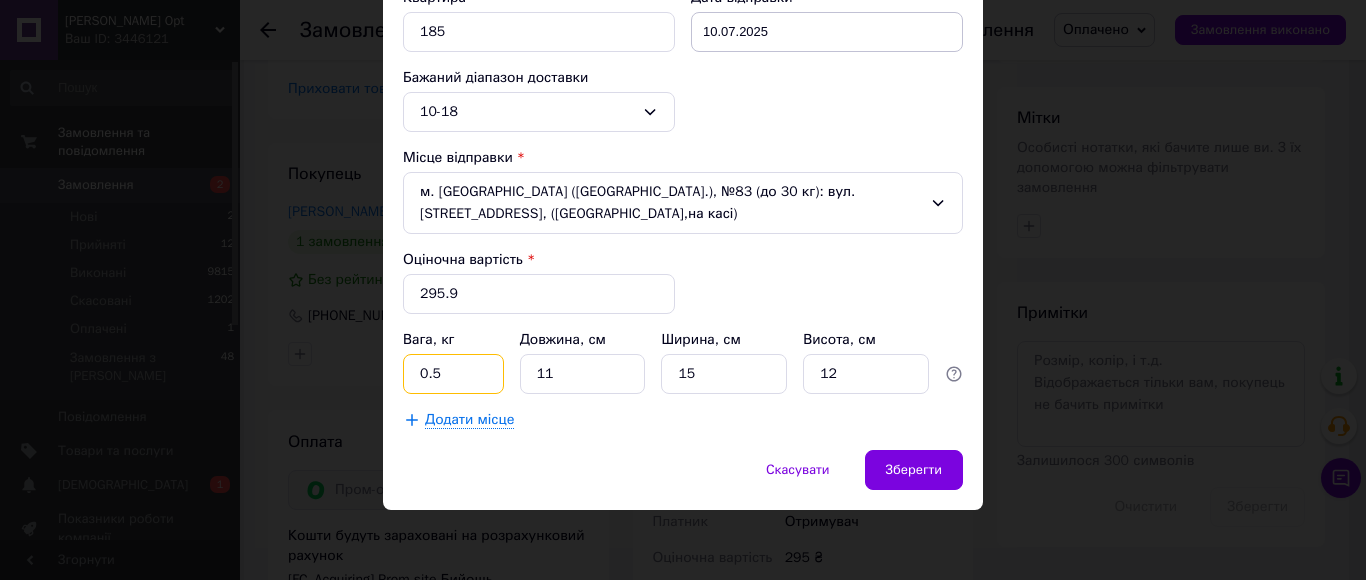 drag, startPoint x: 453, startPoint y: 370, endPoint x: 405, endPoint y: 374, distance: 48.166378 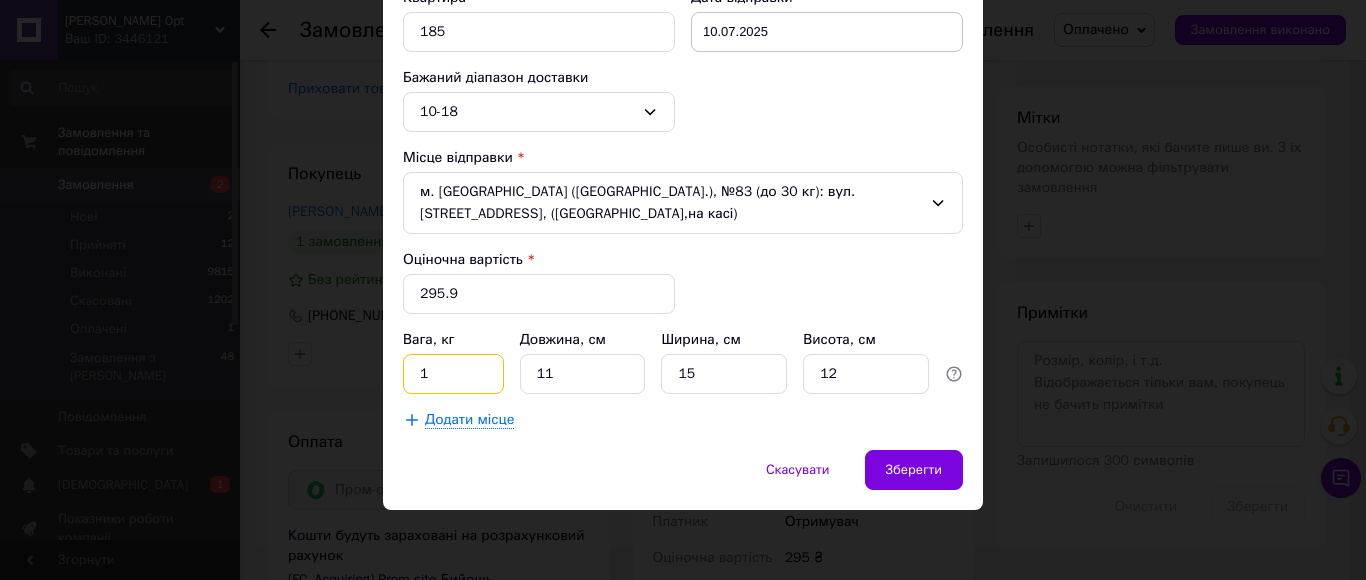type on "1" 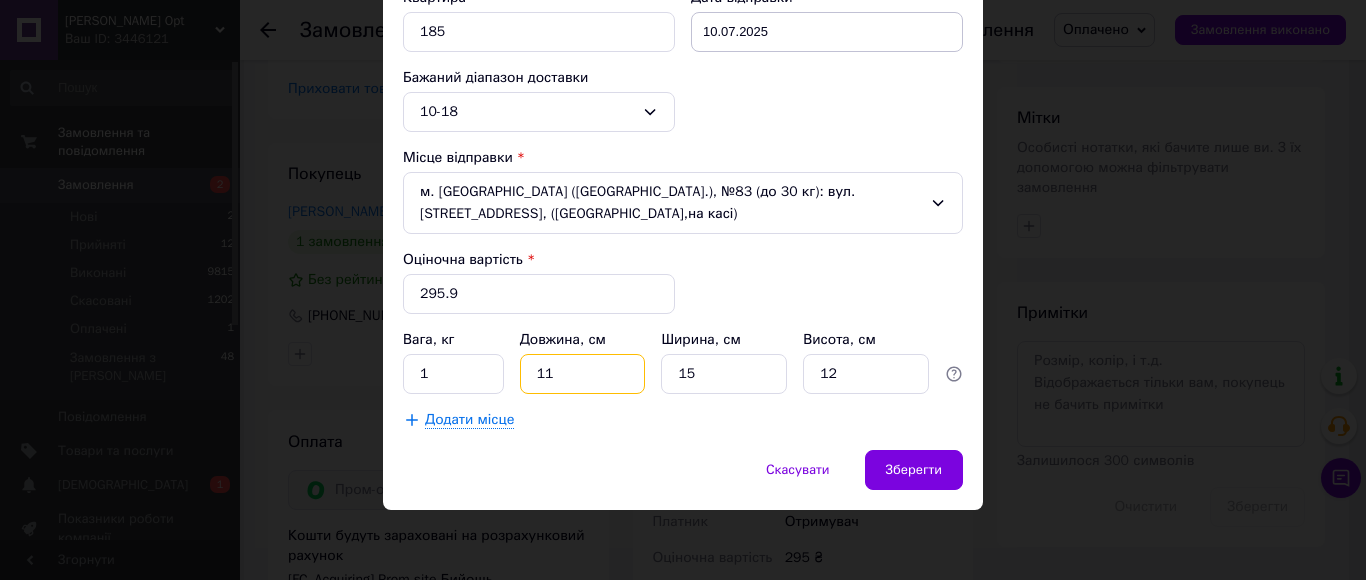 click on "11" at bounding box center (583, 374) 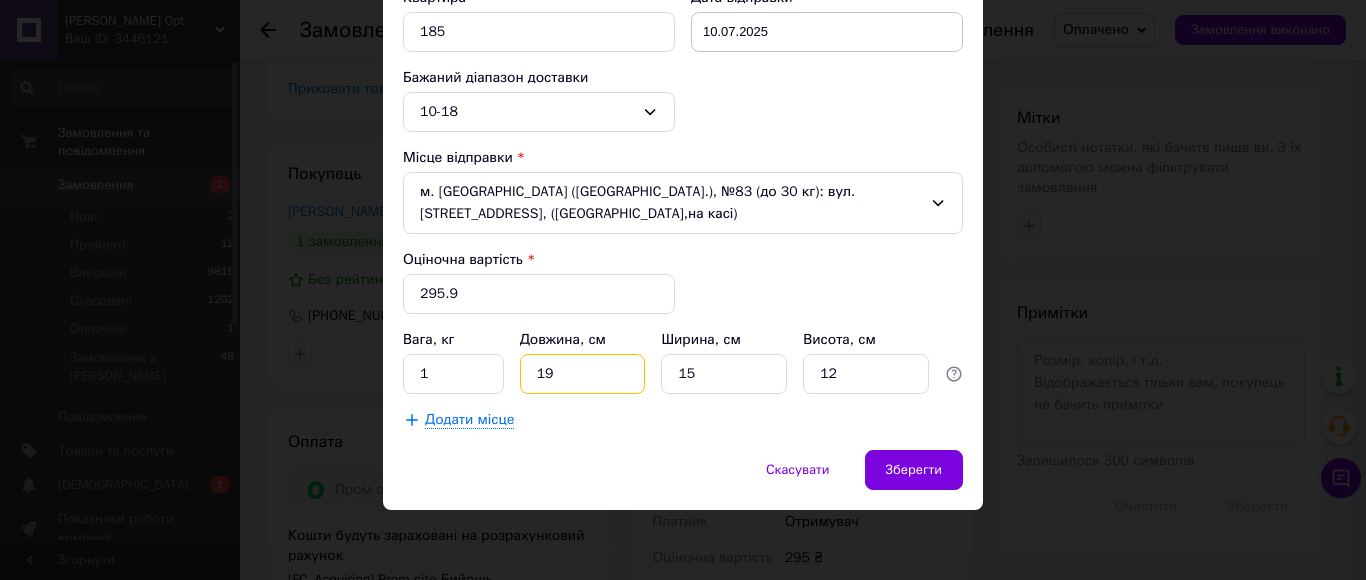 type on "19" 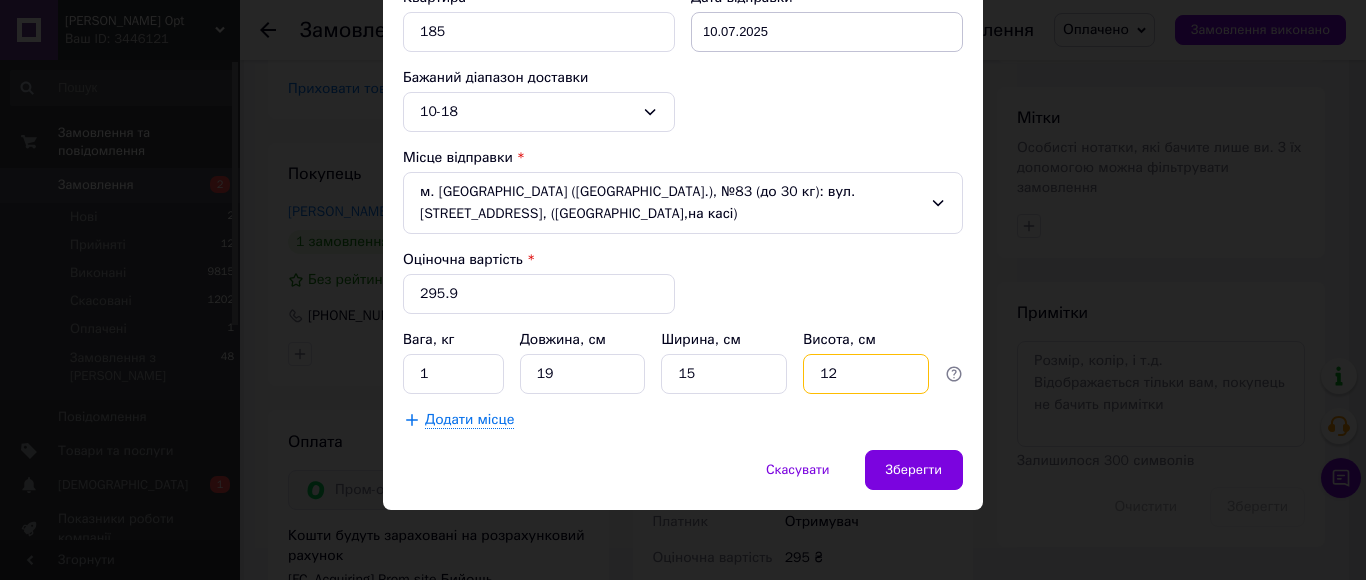 click on "12" at bounding box center (866, 374) 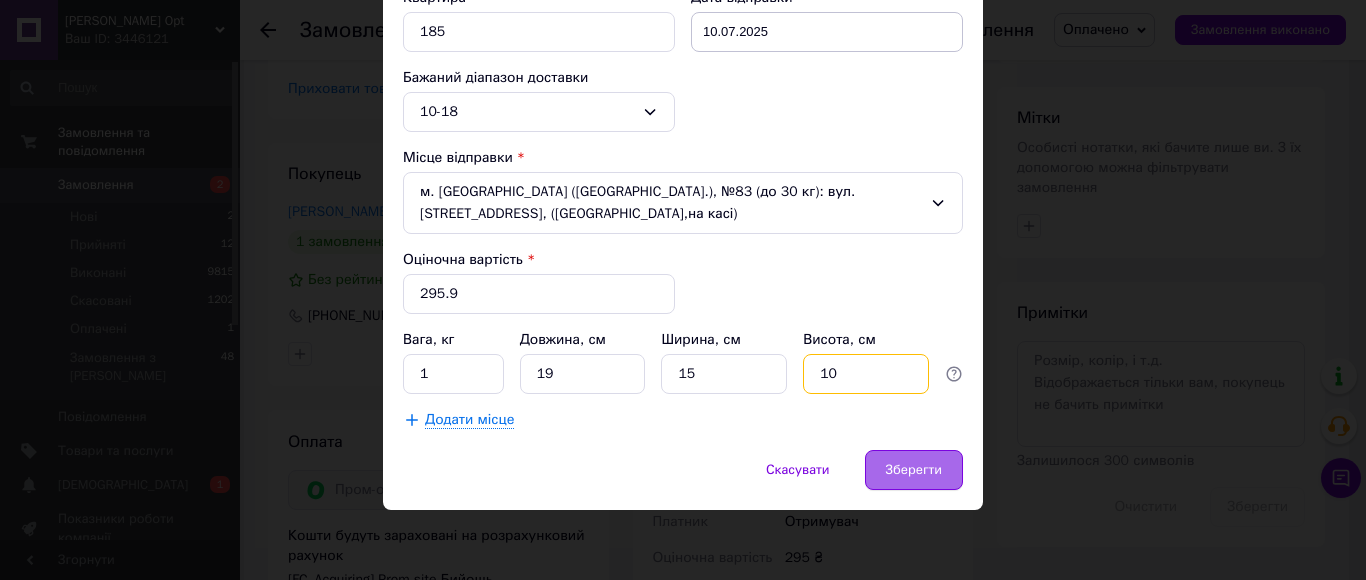 type on "10" 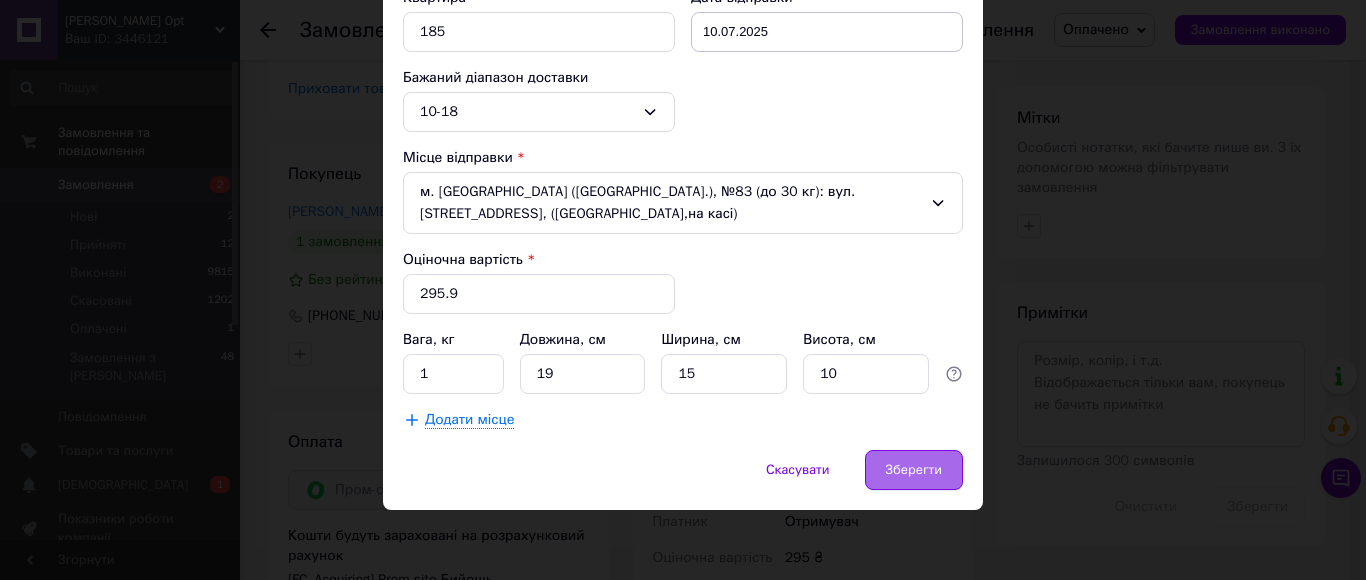 click on "Зберегти" at bounding box center (914, 470) 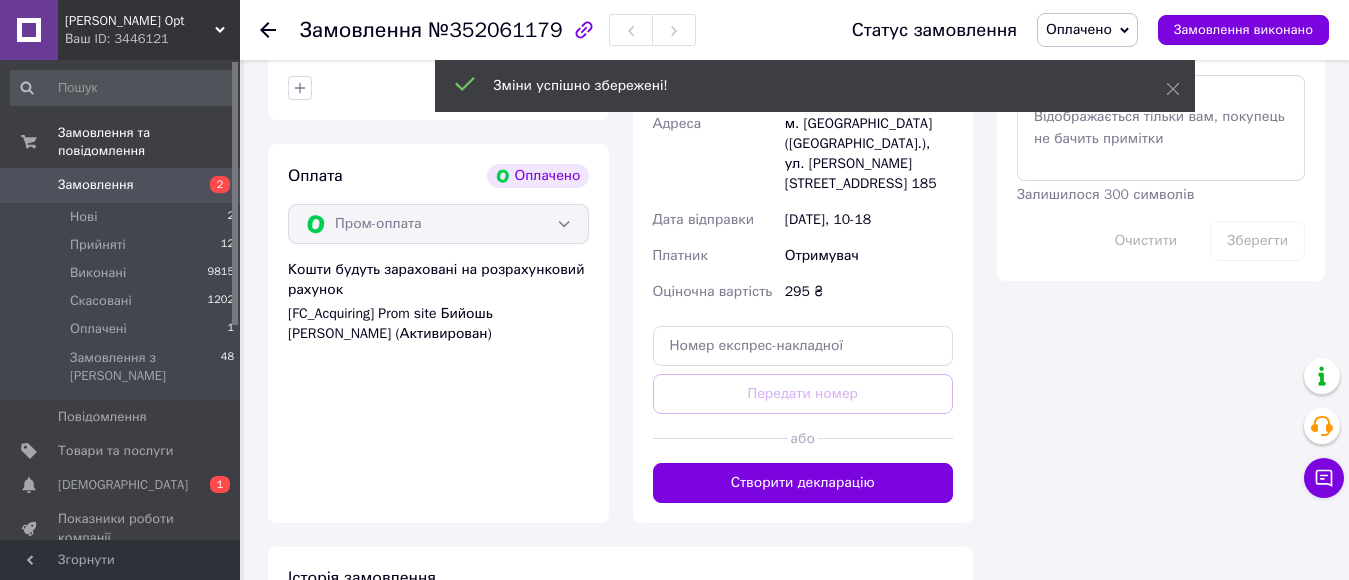 scroll, scrollTop: 1114, scrollLeft: 0, axis: vertical 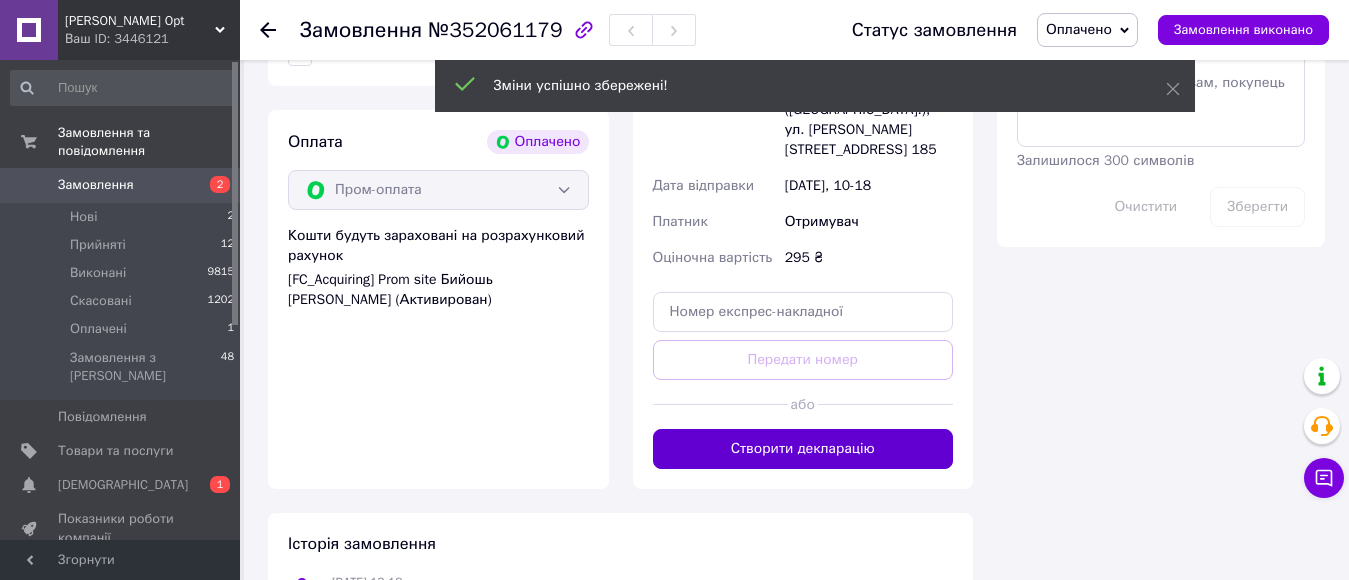 click on "Створити декларацію" at bounding box center [803, 449] 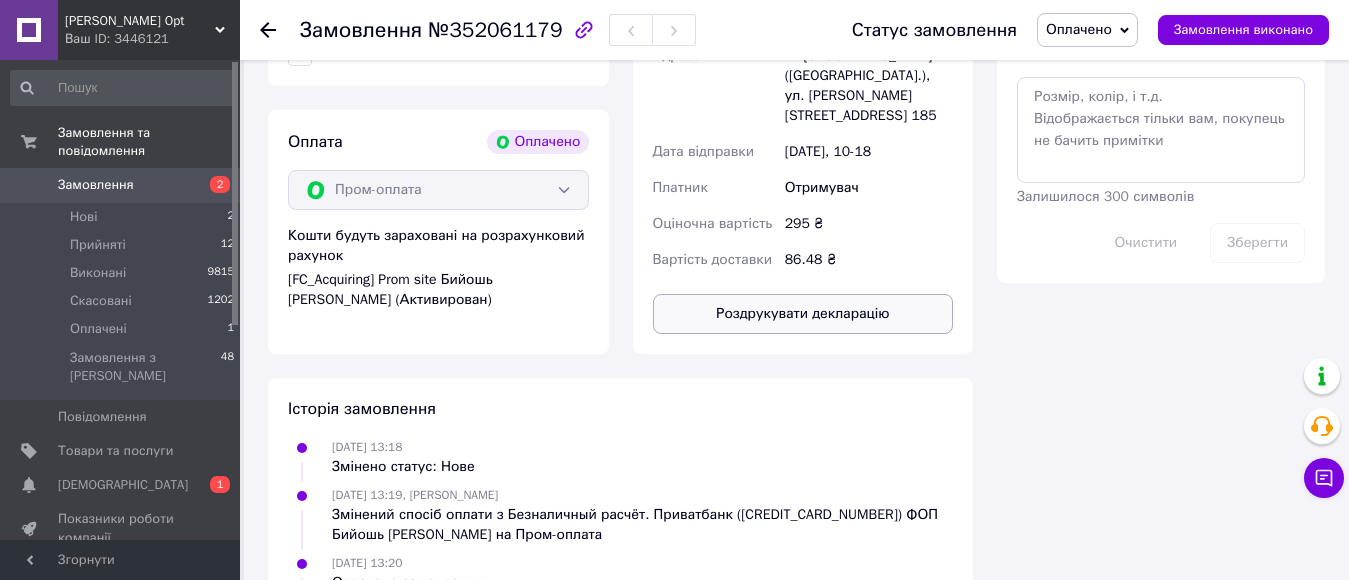 click on "Роздрукувати декларацію" at bounding box center [803, 314] 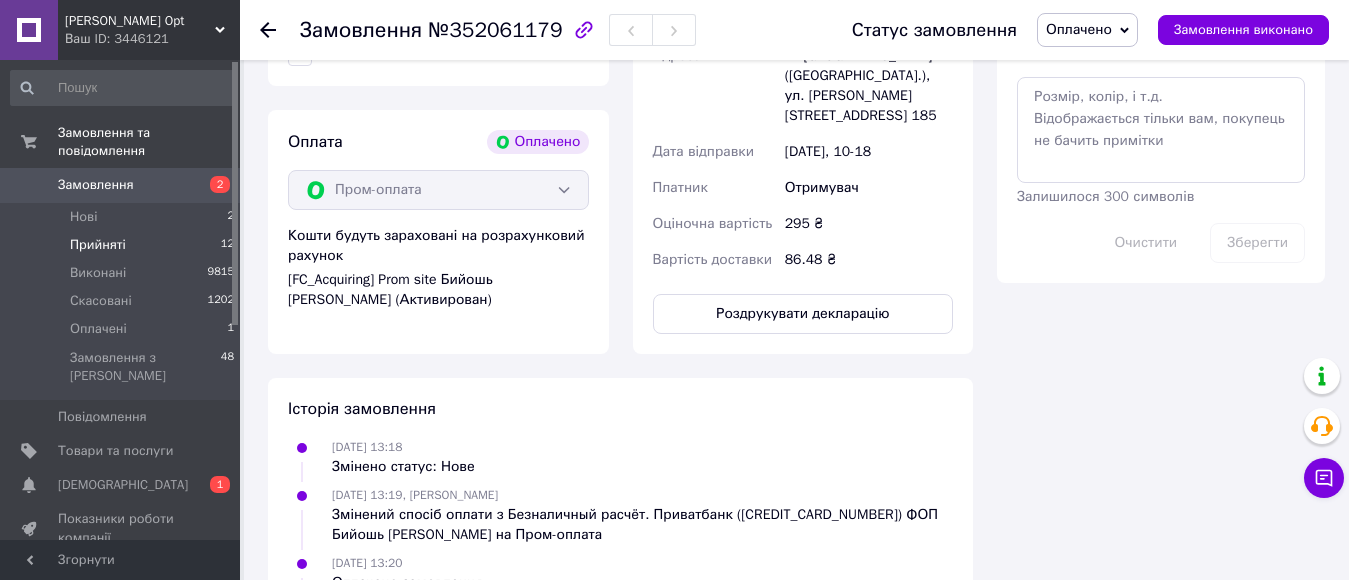 click on "Прийняті" at bounding box center [98, 245] 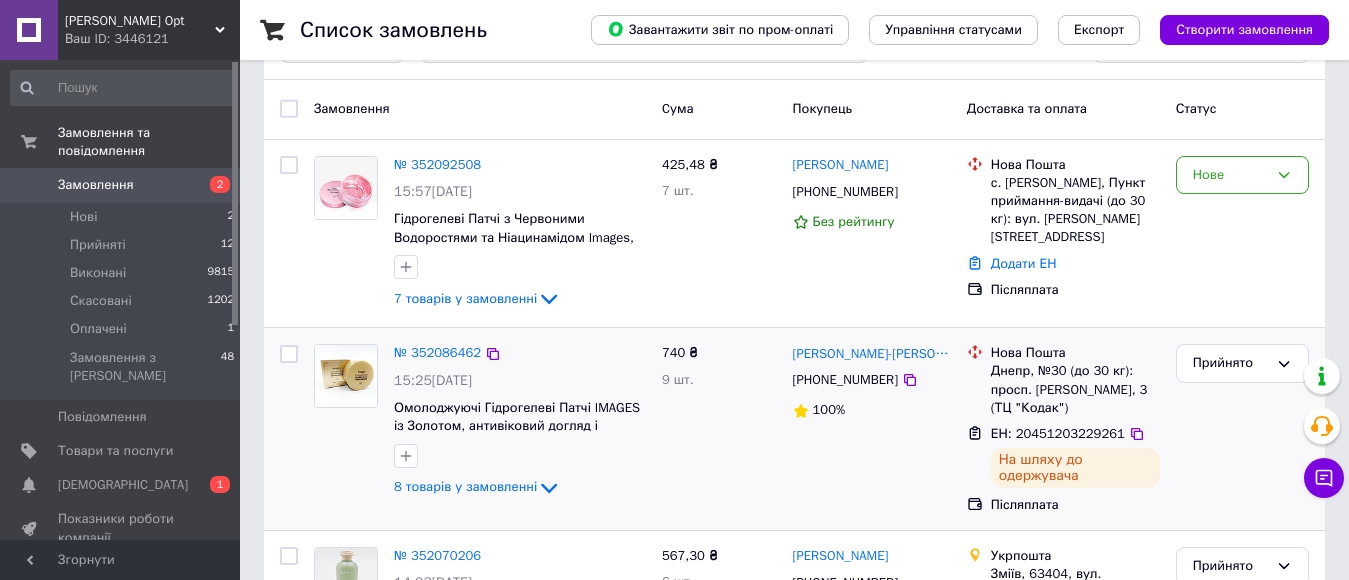 scroll, scrollTop: 200, scrollLeft: 0, axis: vertical 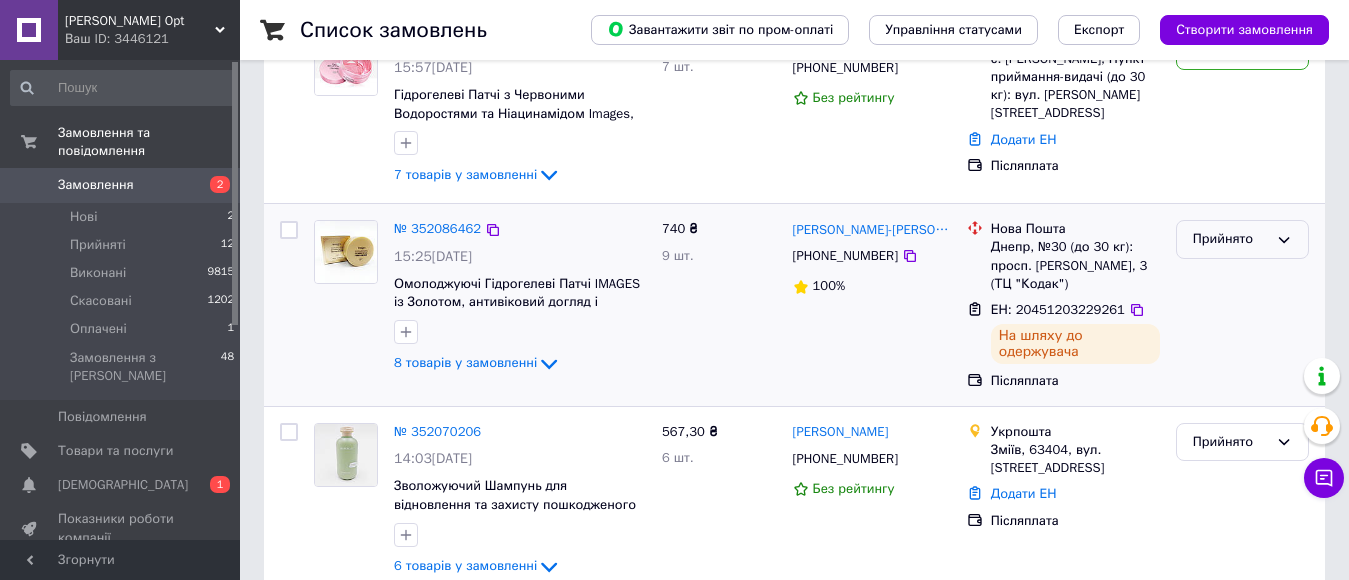 click on "Прийнято" at bounding box center [1230, 239] 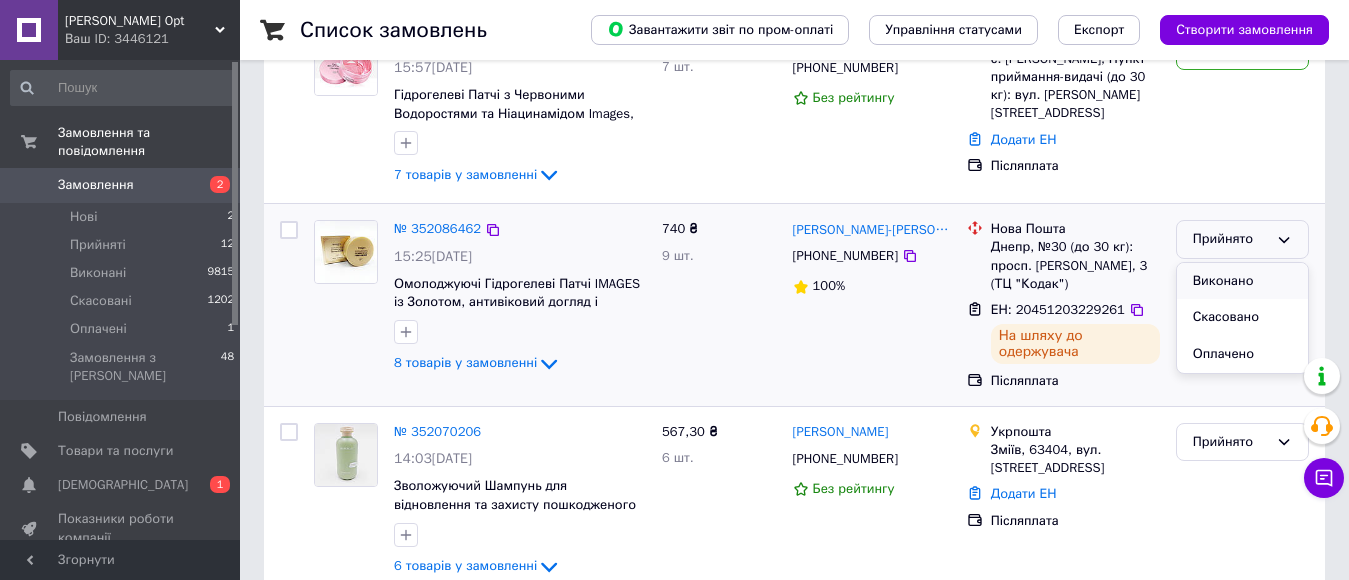 click on "Виконано" at bounding box center (1242, 281) 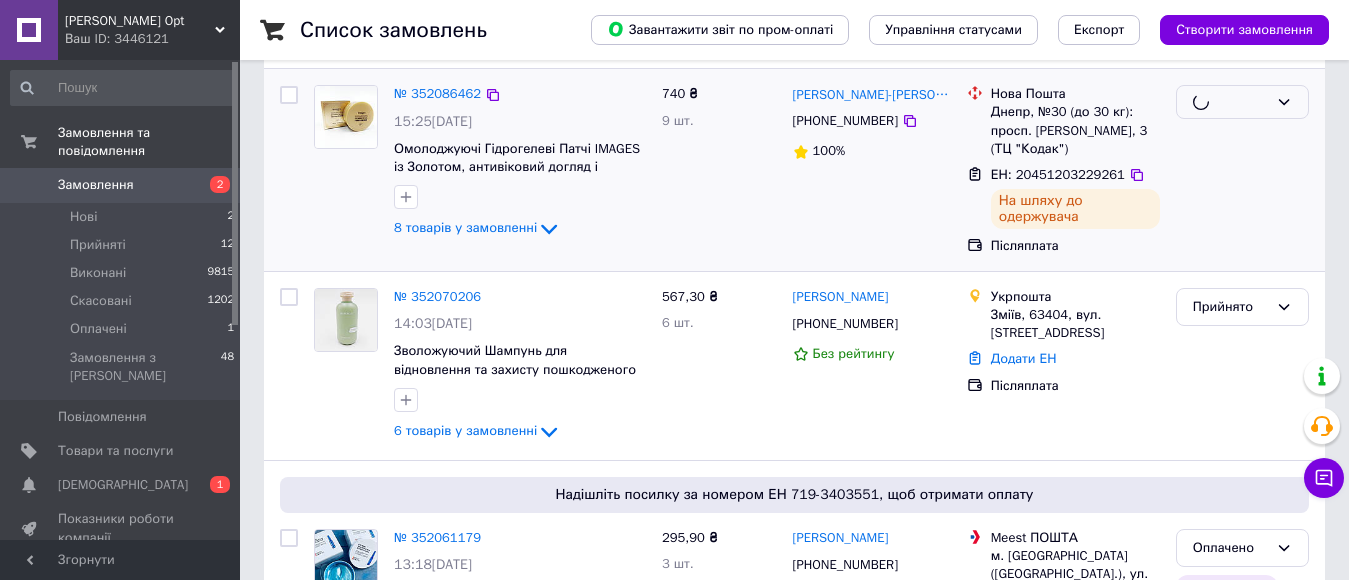 scroll, scrollTop: 400, scrollLeft: 0, axis: vertical 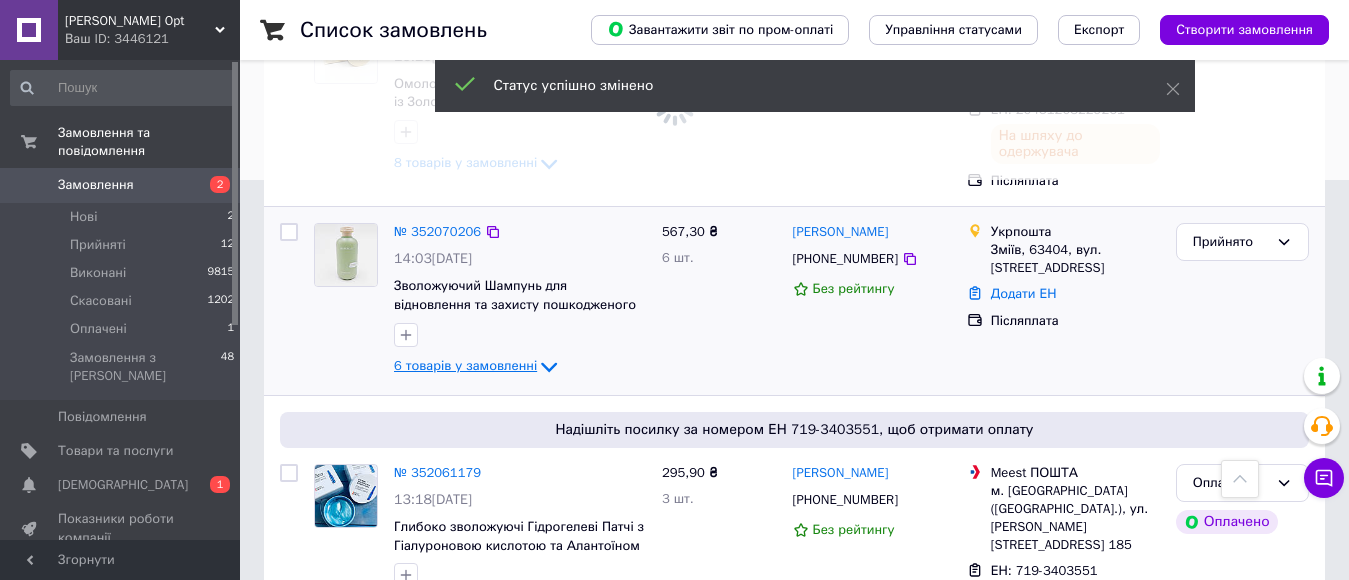 click 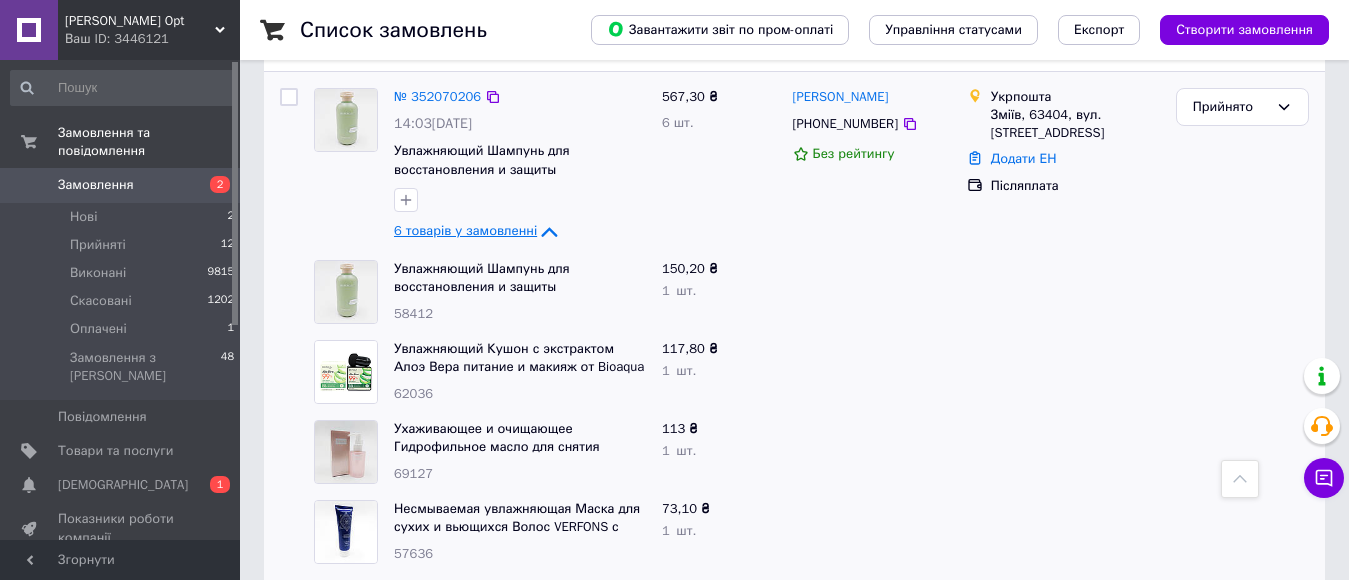 scroll, scrollTop: 500, scrollLeft: 0, axis: vertical 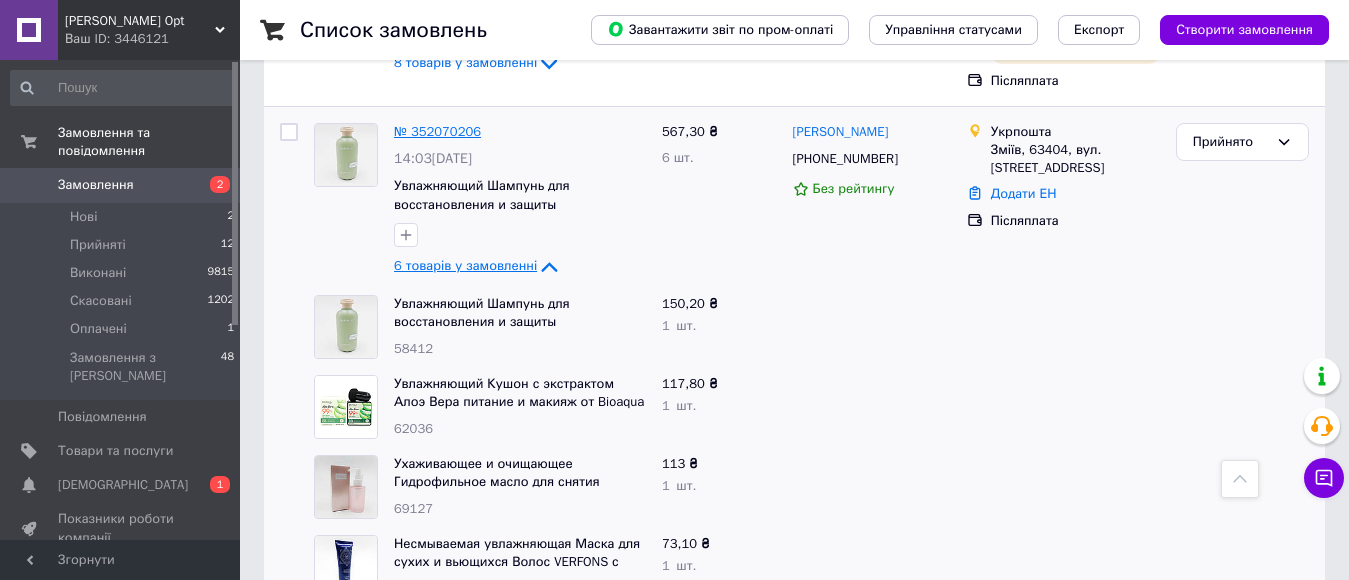 click on "№ 352070206" at bounding box center (437, 131) 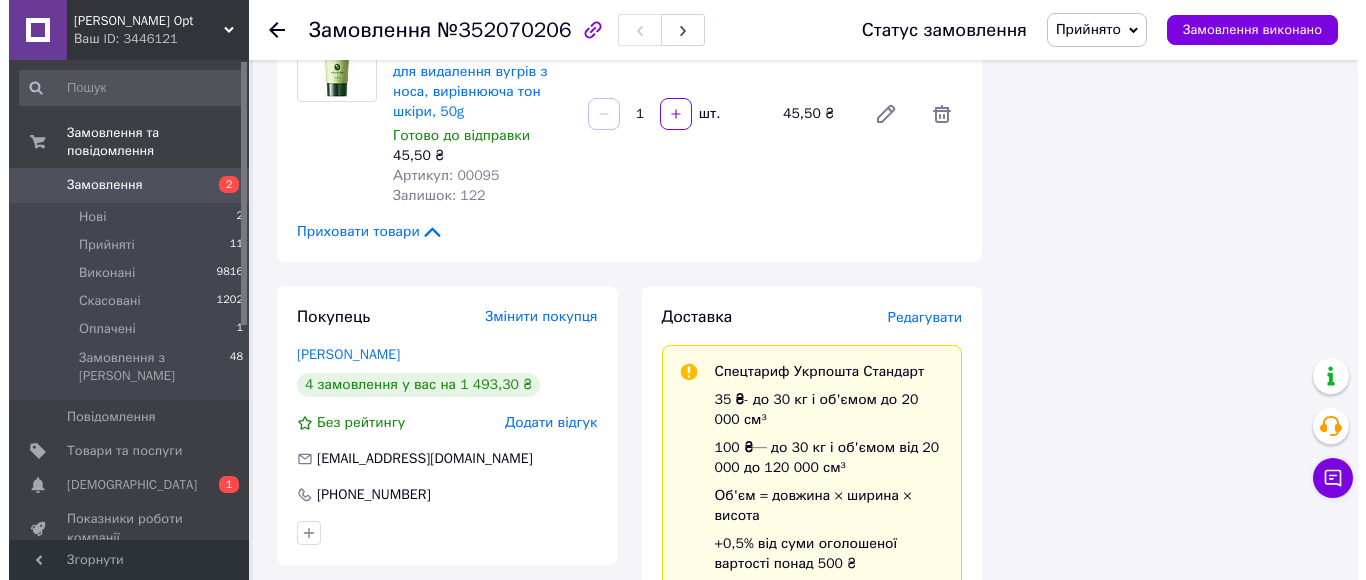 scroll, scrollTop: 1500, scrollLeft: 0, axis: vertical 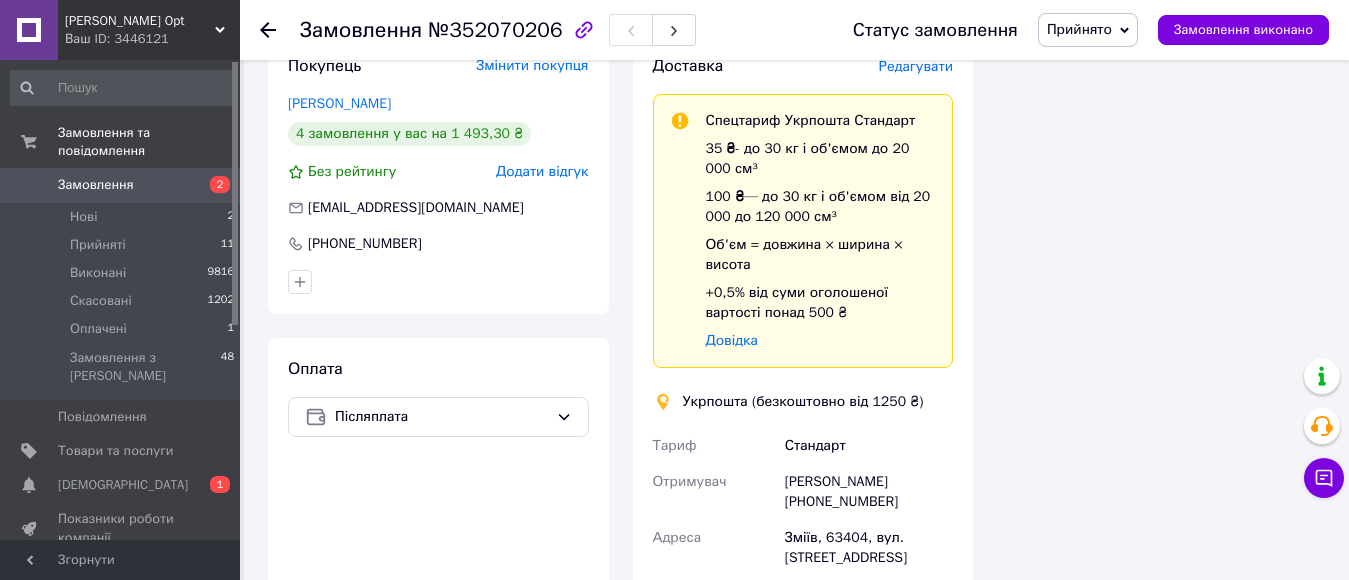click on "Редагувати" at bounding box center [916, 66] 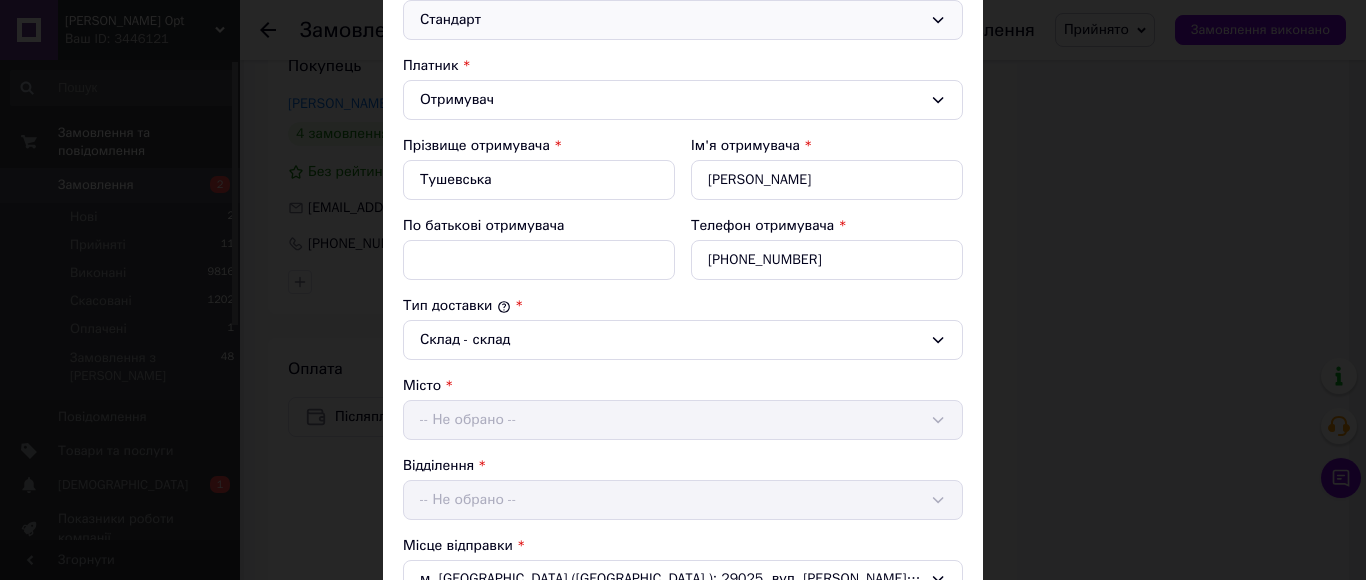 scroll, scrollTop: 600, scrollLeft: 0, axis: vertical 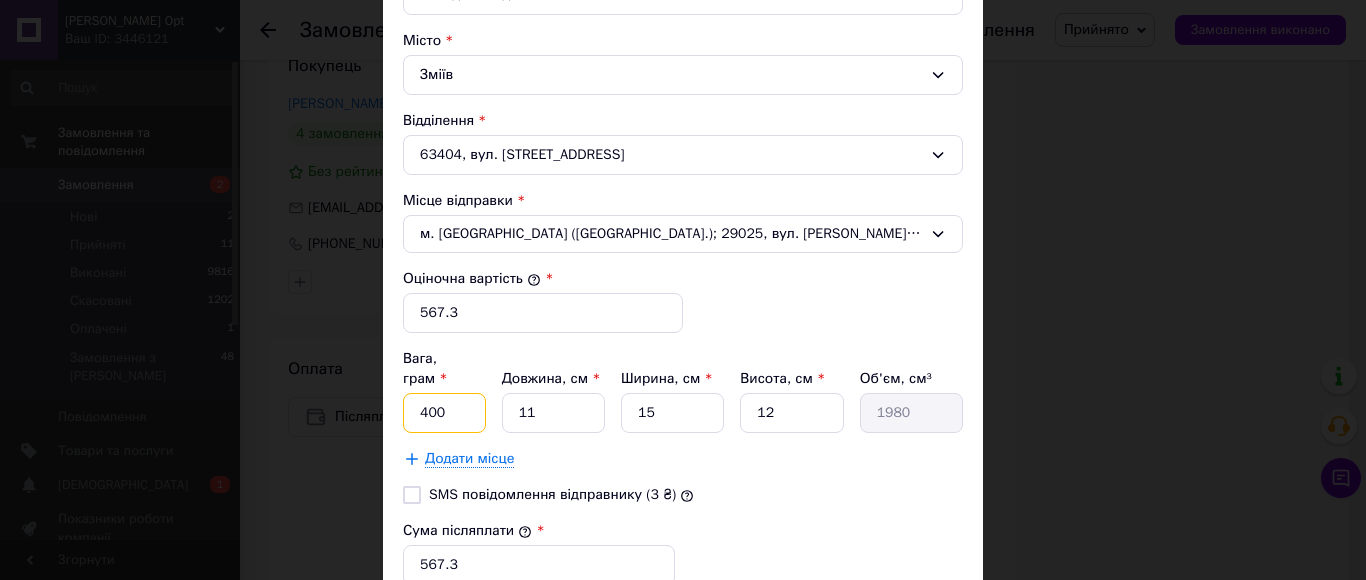 click on "400" at bounding box center (444, 413) 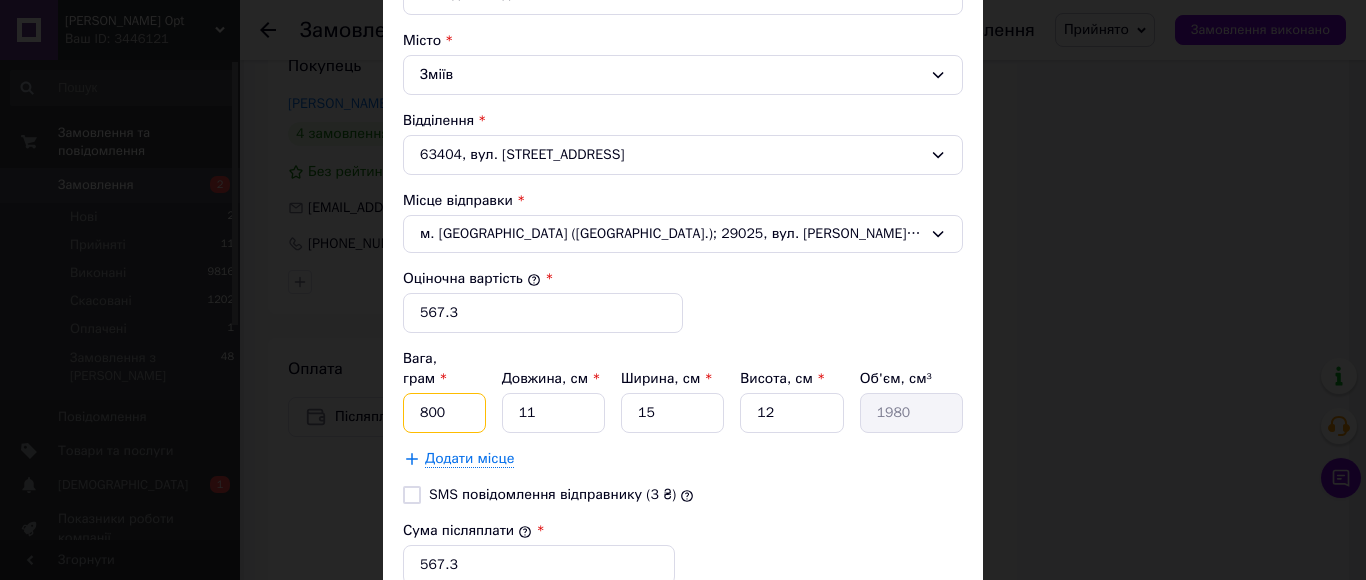 type on "800" 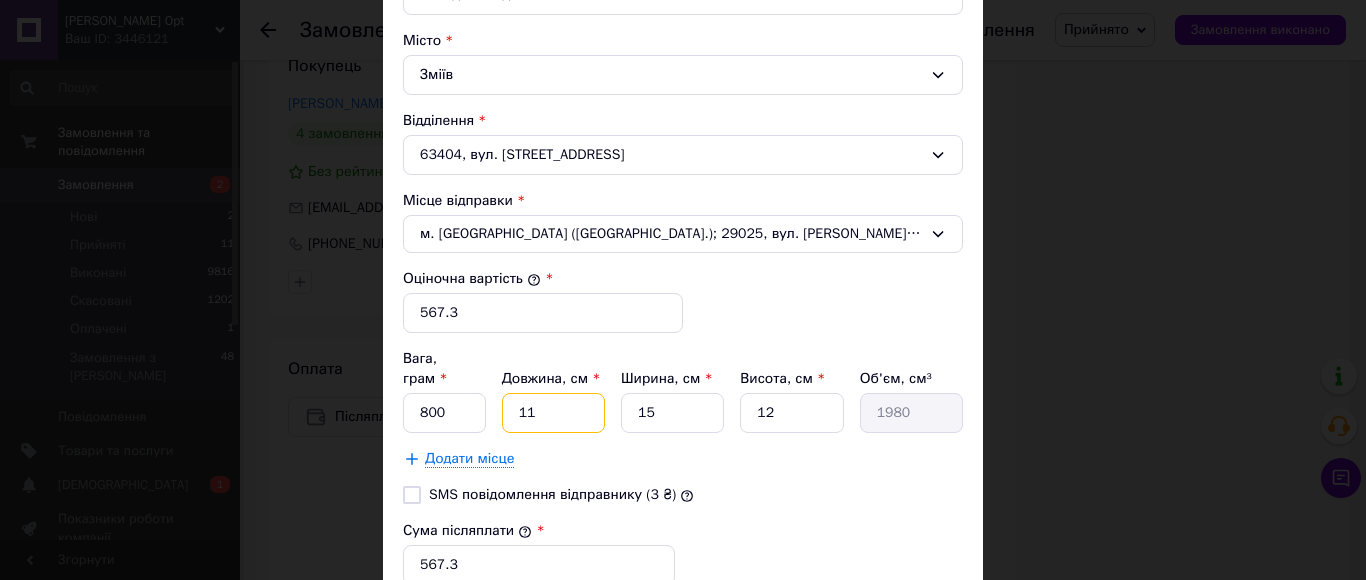 click on "11" at bounding box center [553, 413] 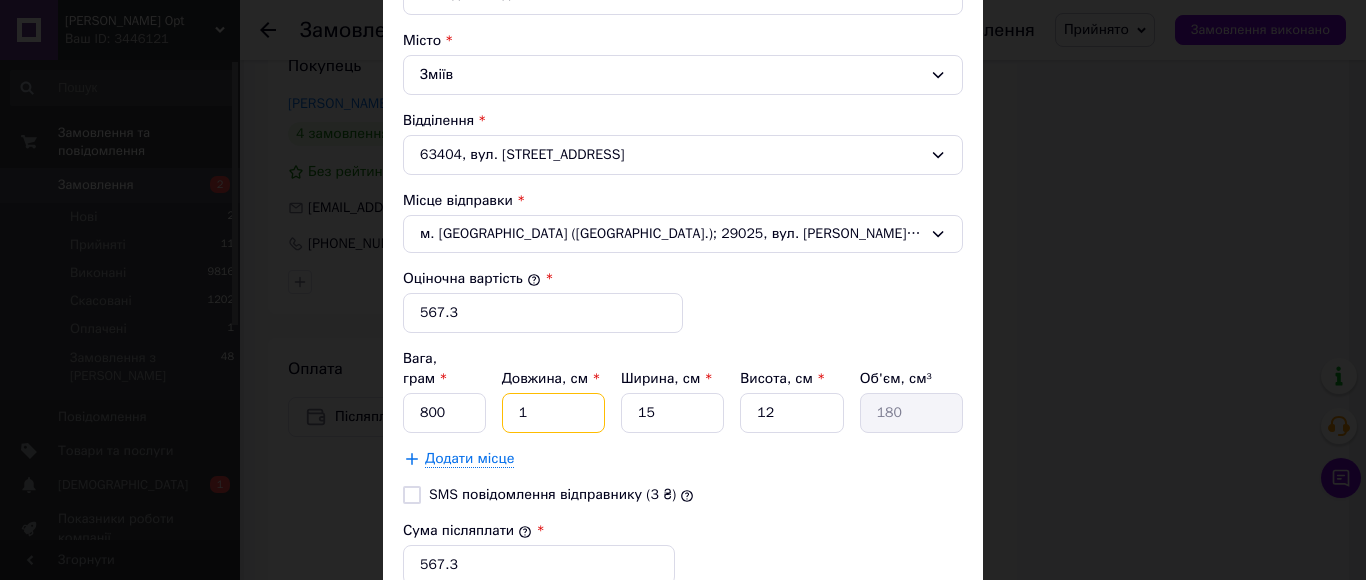 type on "19" 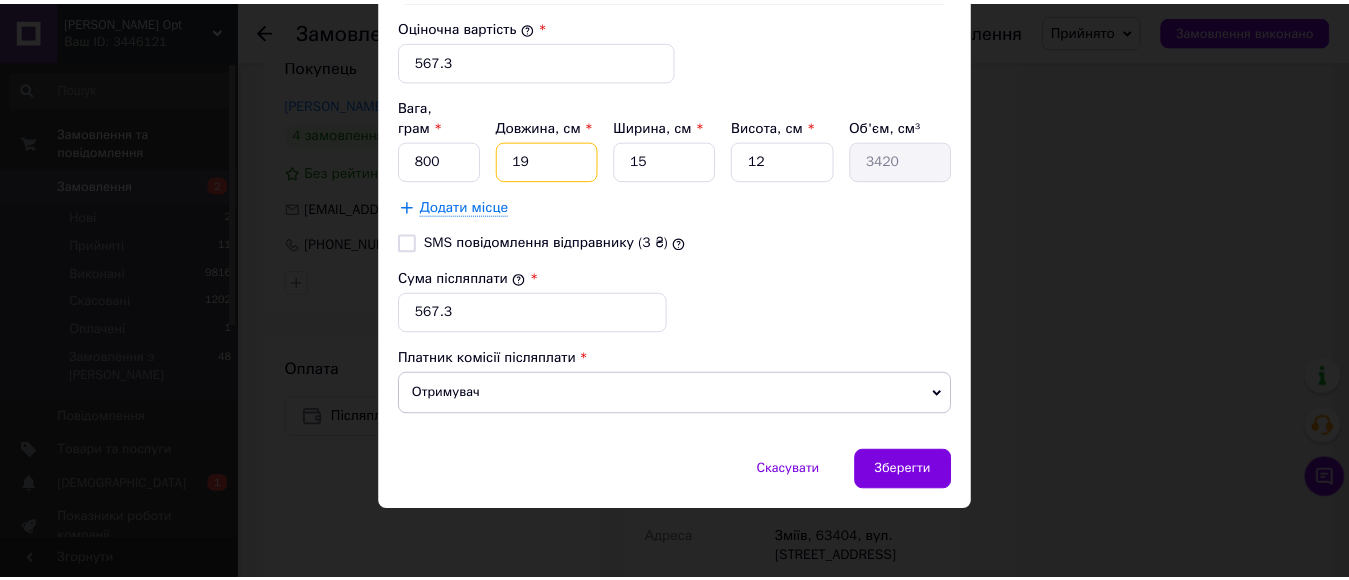 scroll, scrollTop: 869, scrollLeft: 0, axis: vertical 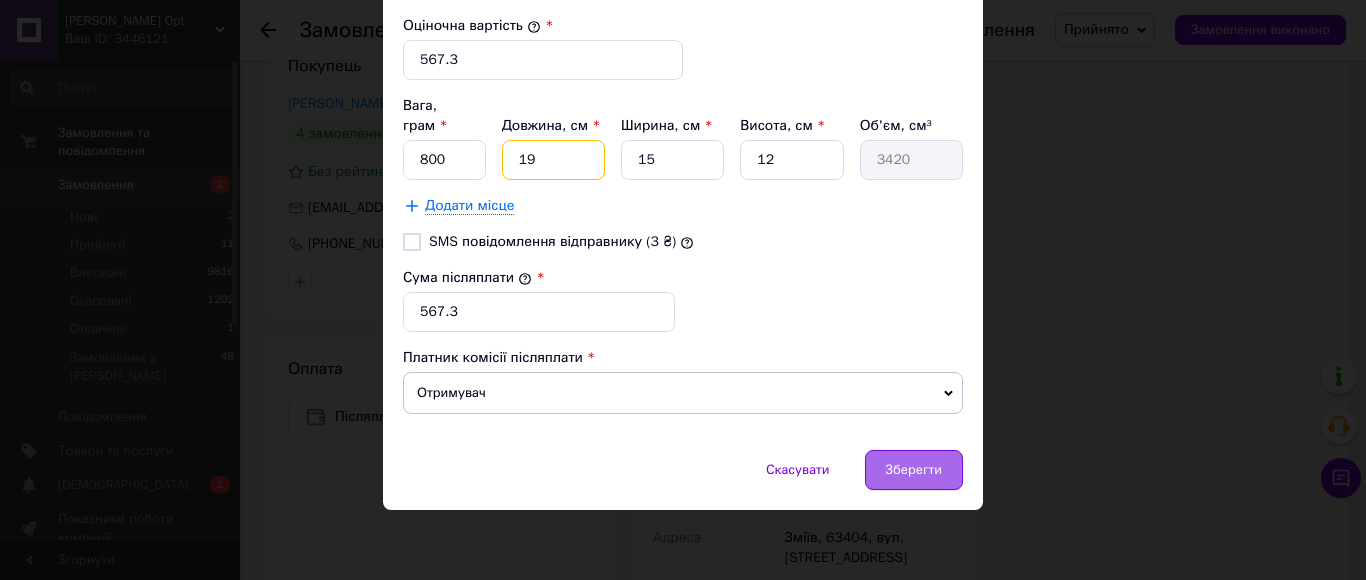 type on "19" 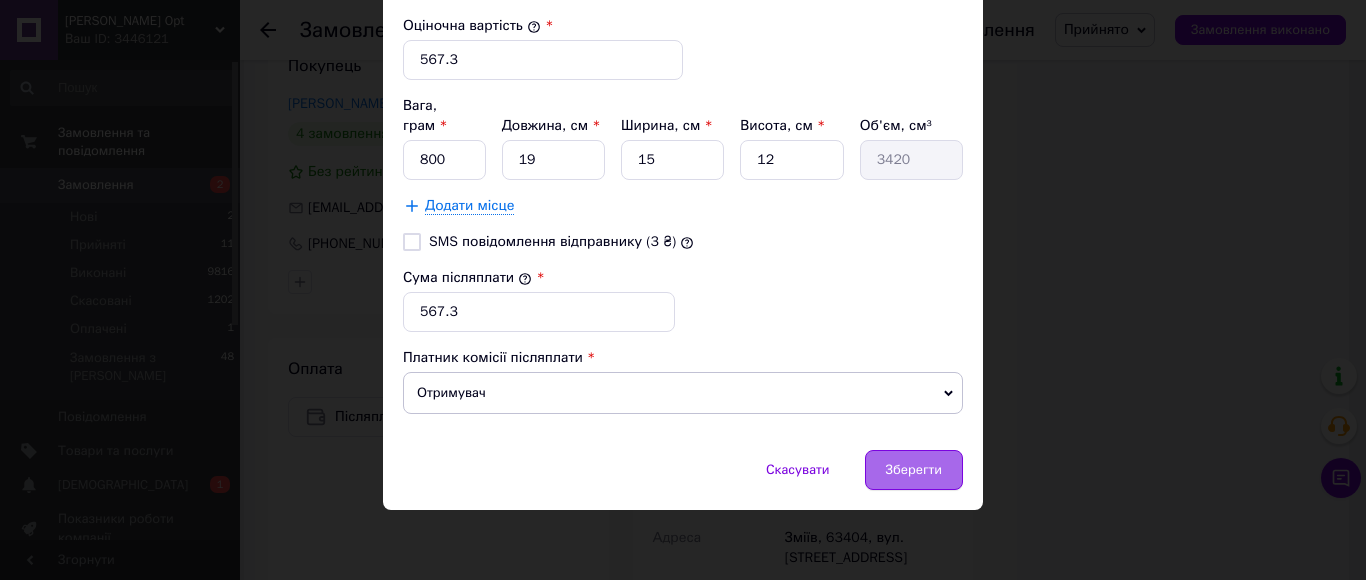 click on "Зберегти" at bounding box center (914, 470) 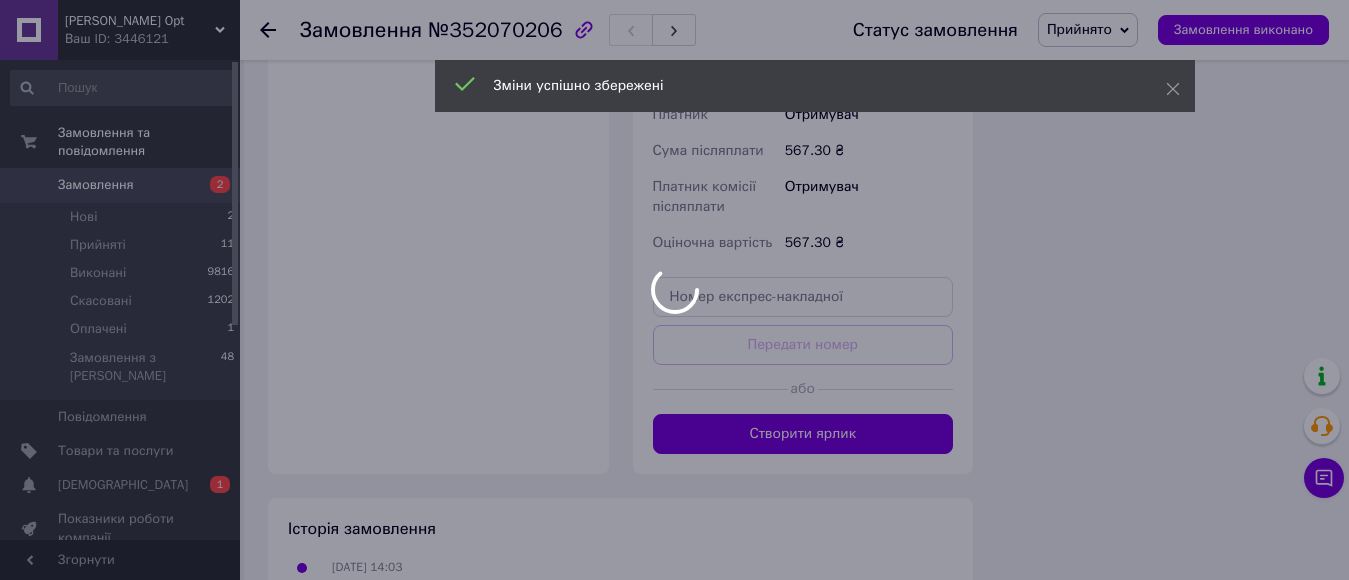 scroll, scrollTop: 2000, scrollLeft: 0, axis: vertical 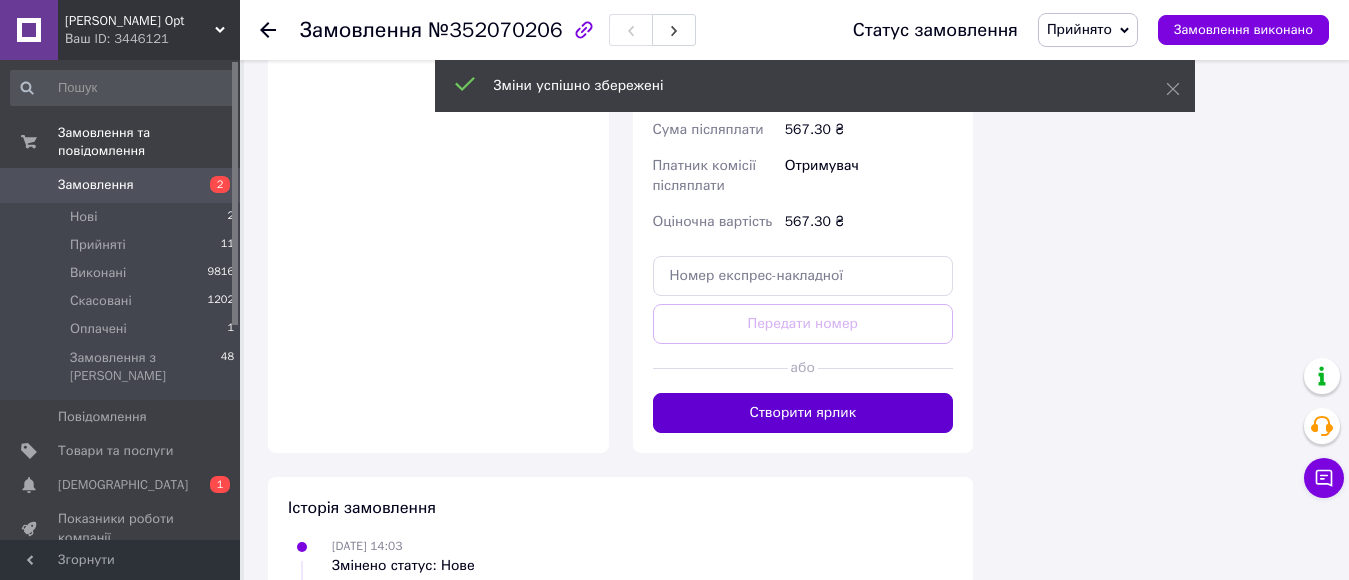 click on "Створити ярлик" at bounding box center [803, 413] 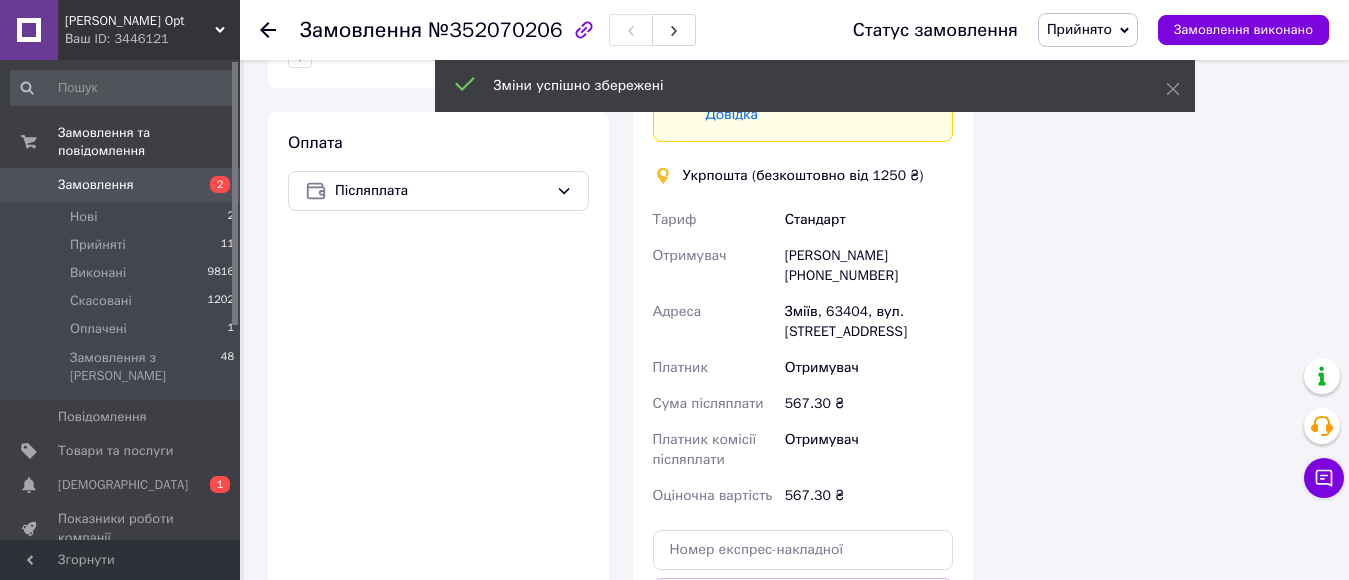 scroll, scrollTop: 1700, scrollLeft: 0, axis: vertical 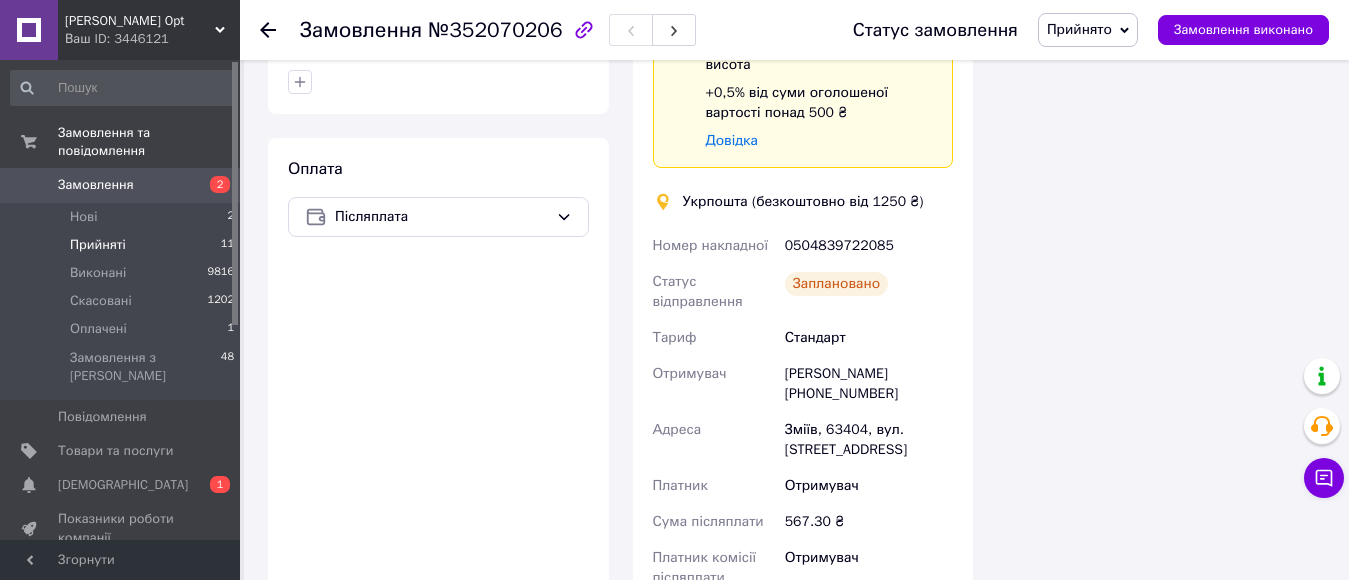 click on "Прийняті 11" at bounding box center [123, 245] 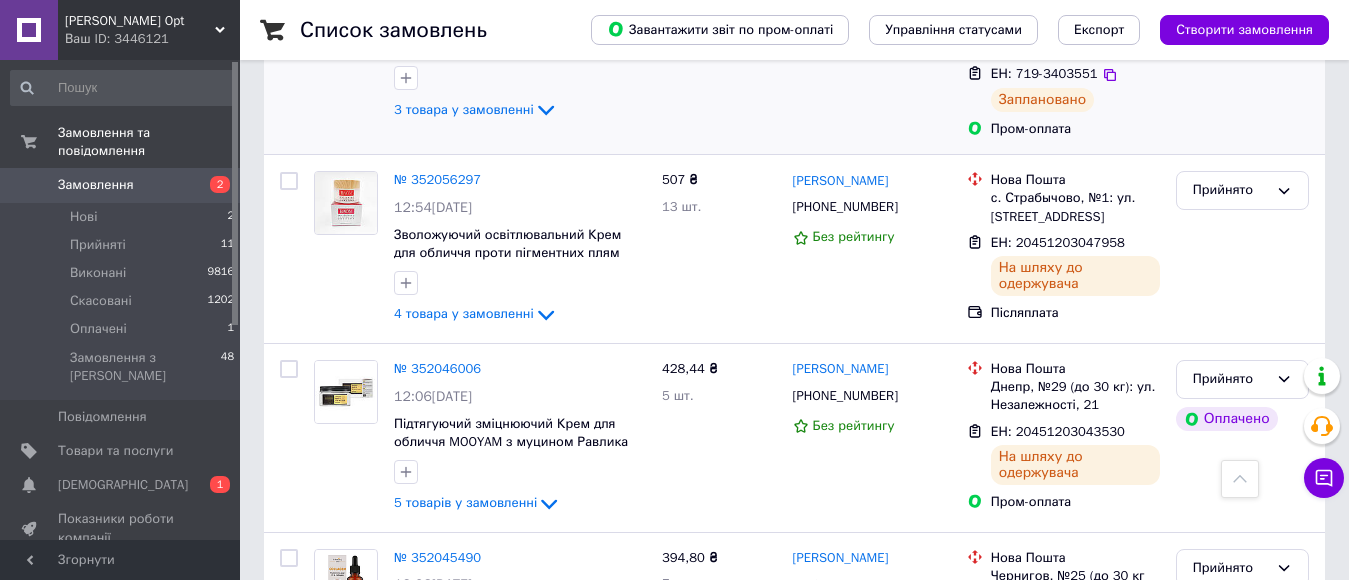 scroll, scrollTop: 900, scrollLeft: 0, axis: vertical 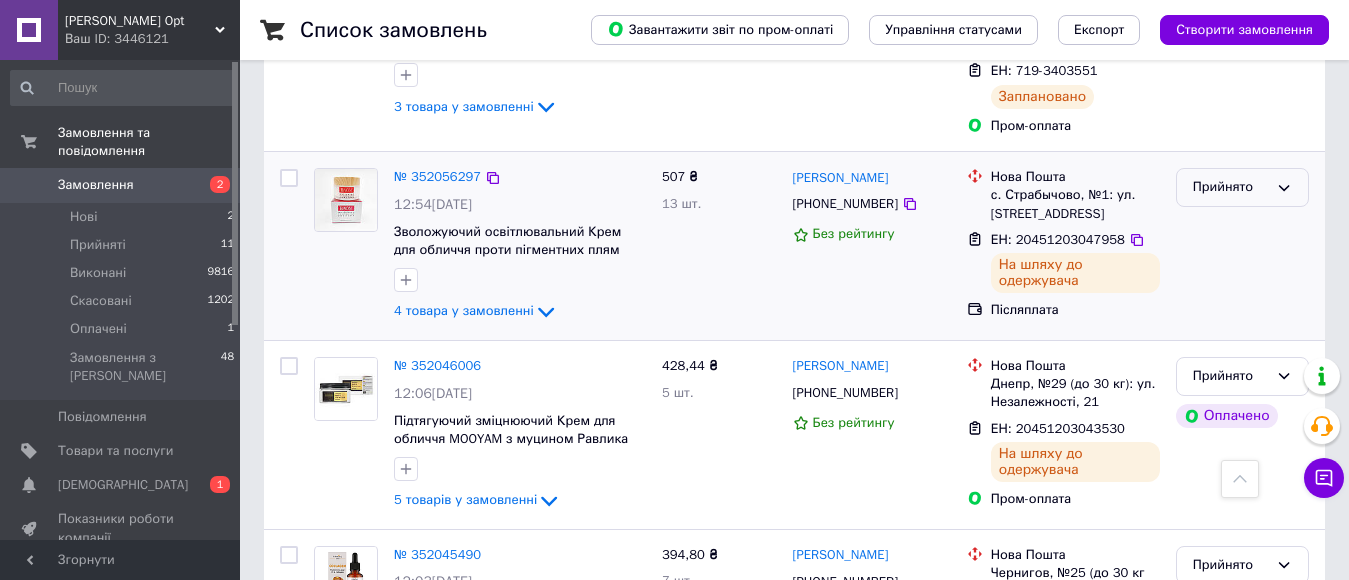 click on "Прийнято" at bounding box center [1230, 187] 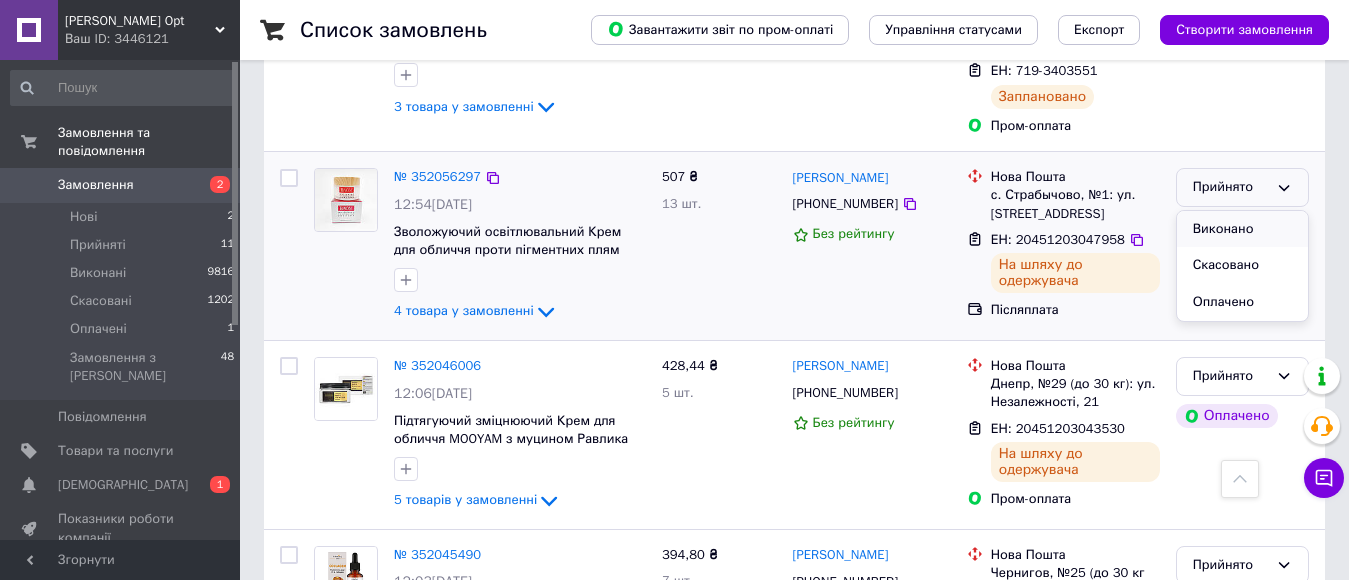 click on "Виконано" at bounding box center [1242, 229] 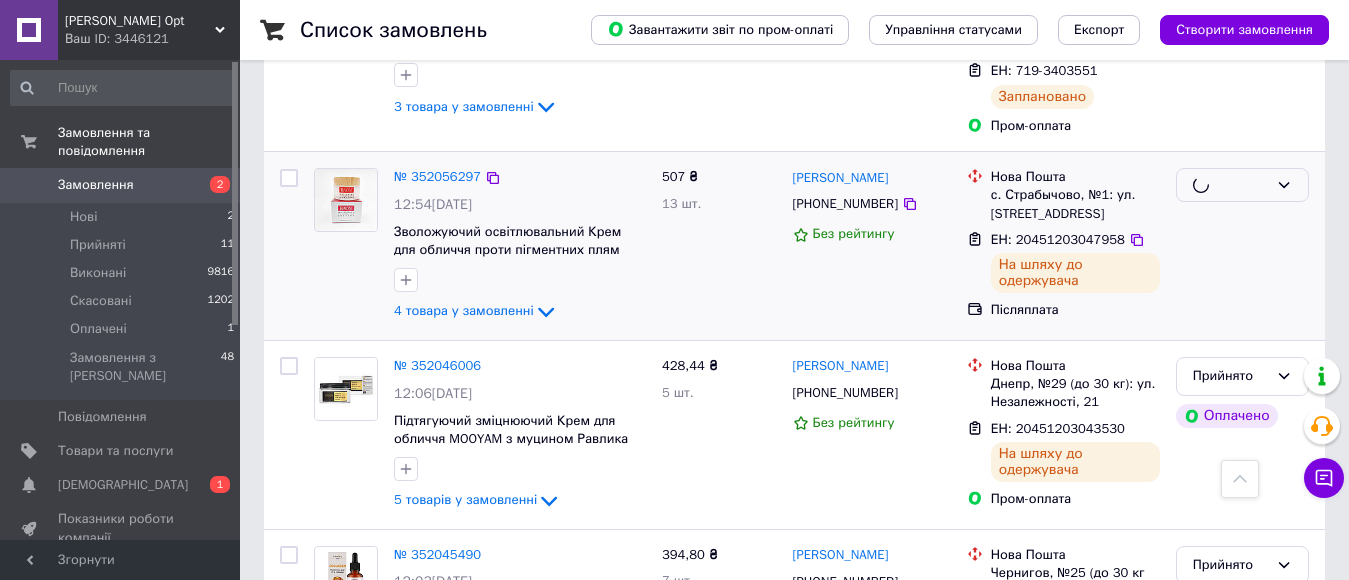 scroll, scrollTop: 1100, scrollLeft: 0, axis: vertical 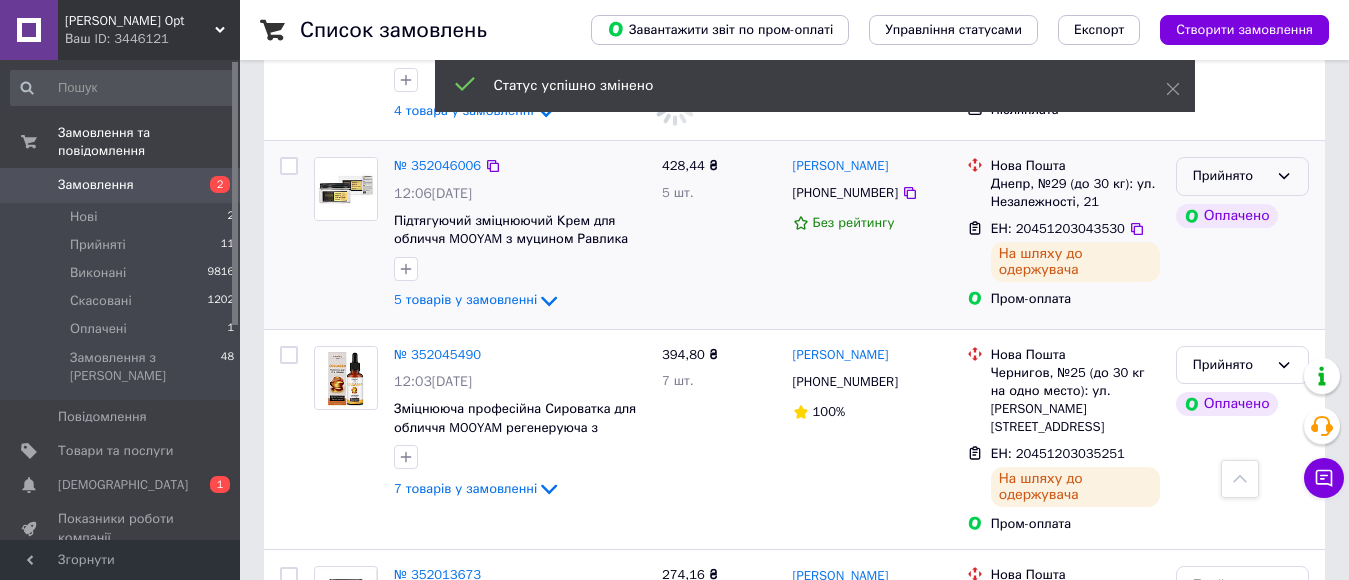 click 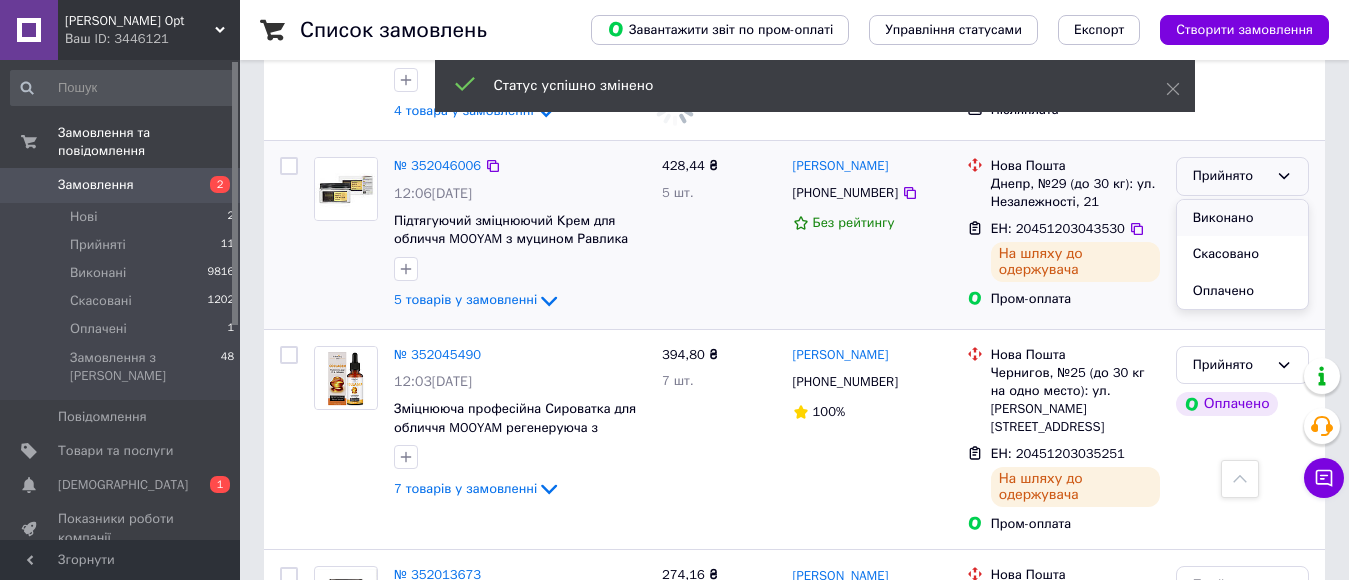 click on "Виконано" at bounding box center (1242, 218) 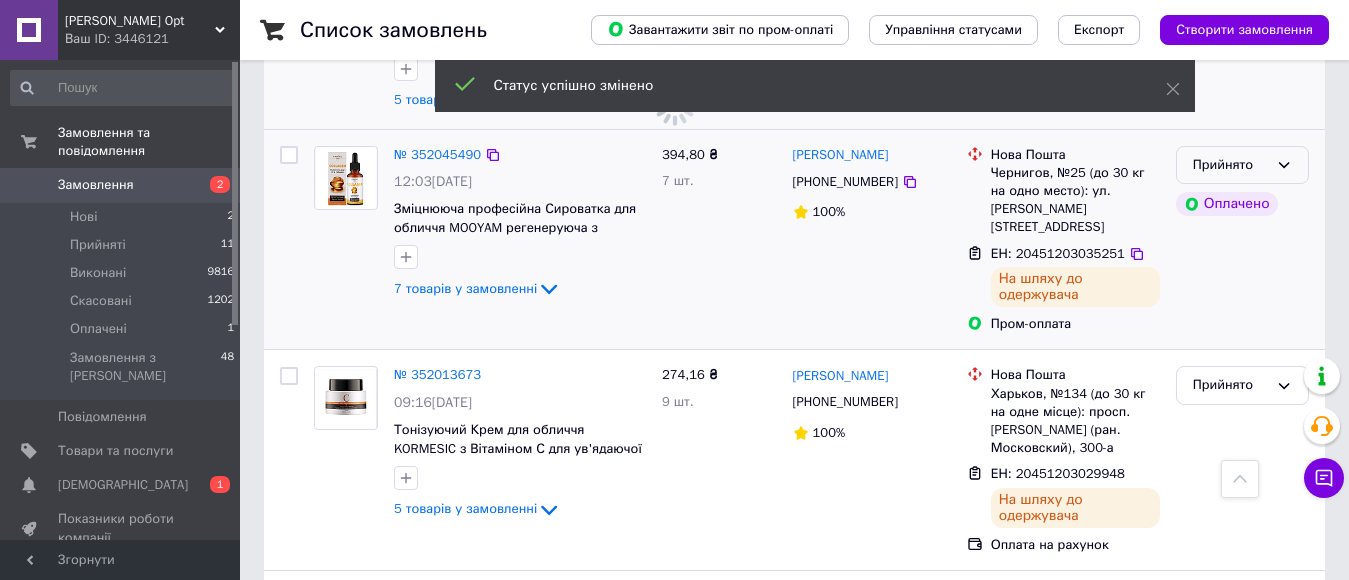 click on "Прийнято" at bounding box center [1230, 165] 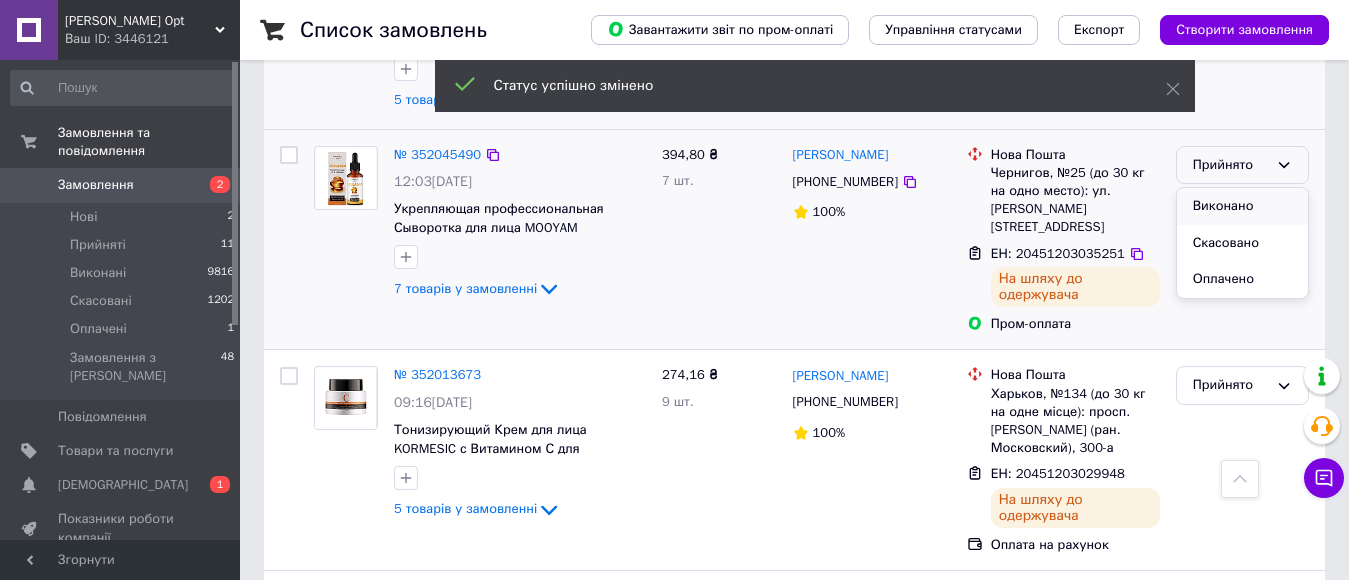 click on "Виконано" at bounding box center (1242, 206) 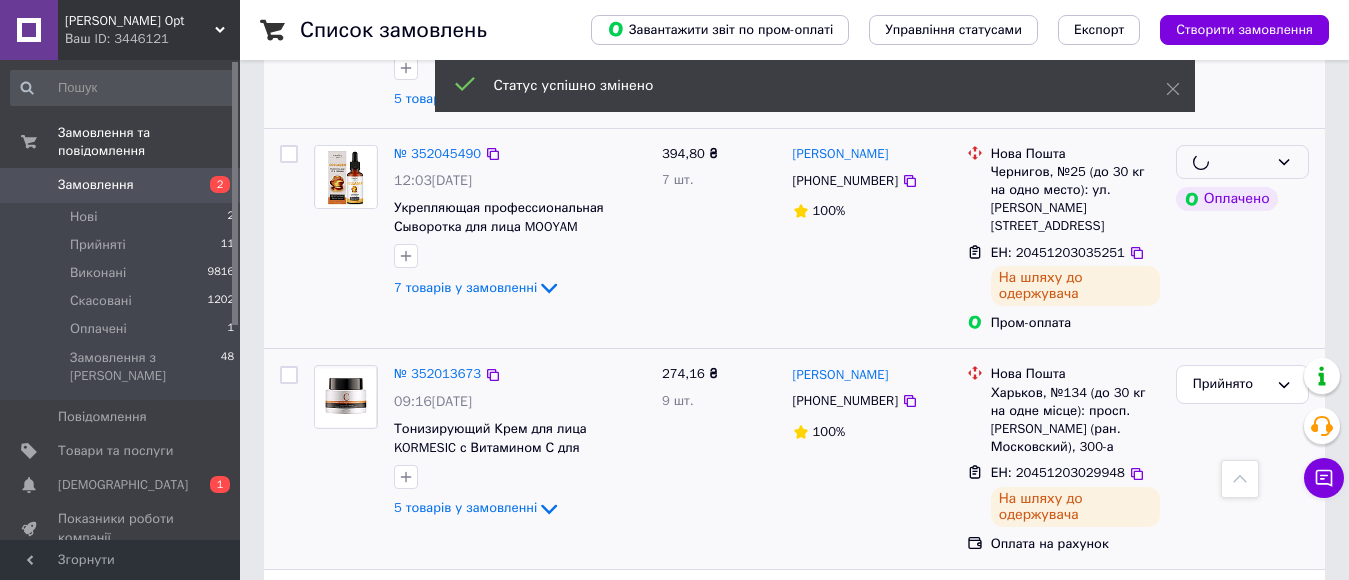 scroll, scrollTop: 1400, scrollLeft: 0, axis: vertical 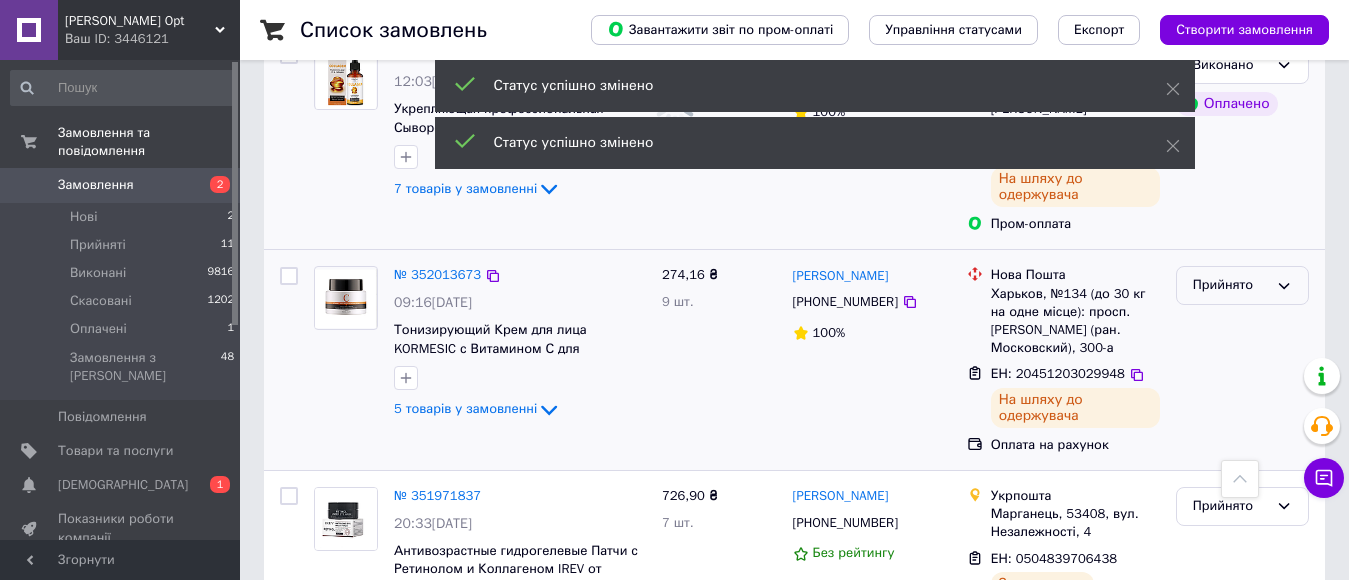 click on "Прийнято" at bounding box center [1230, 285] 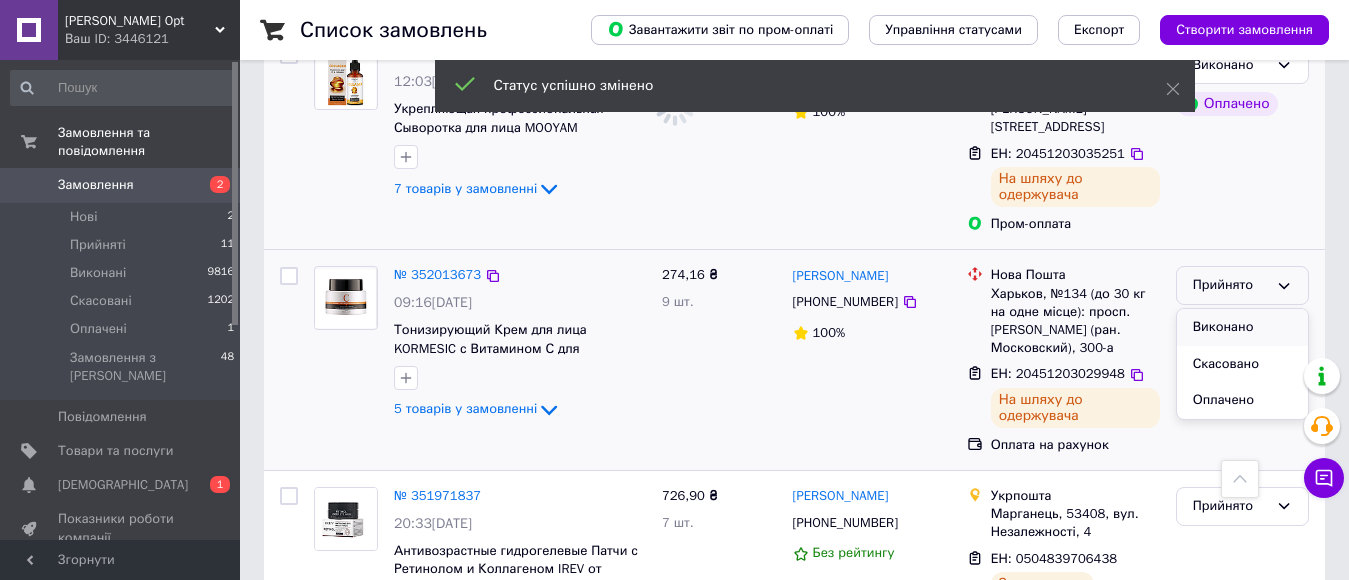 click on "Виконано" at bounding box center [1242, 327] 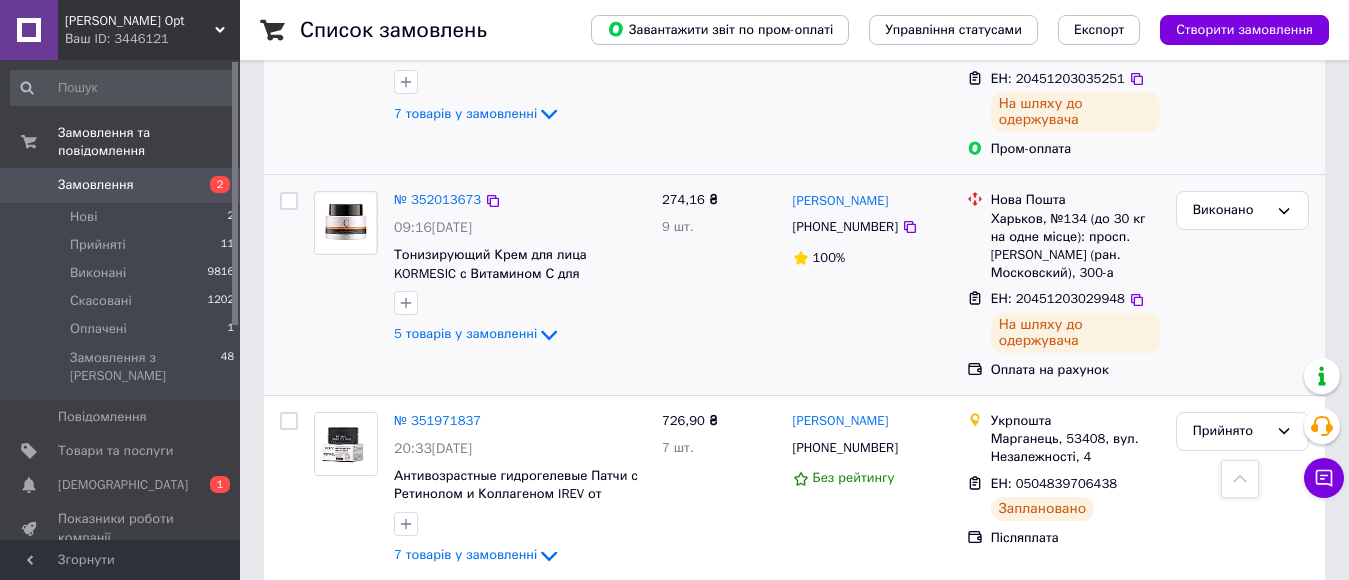 scroll, scrollTop: 1700, scrollLeft: 0, axis: vertical 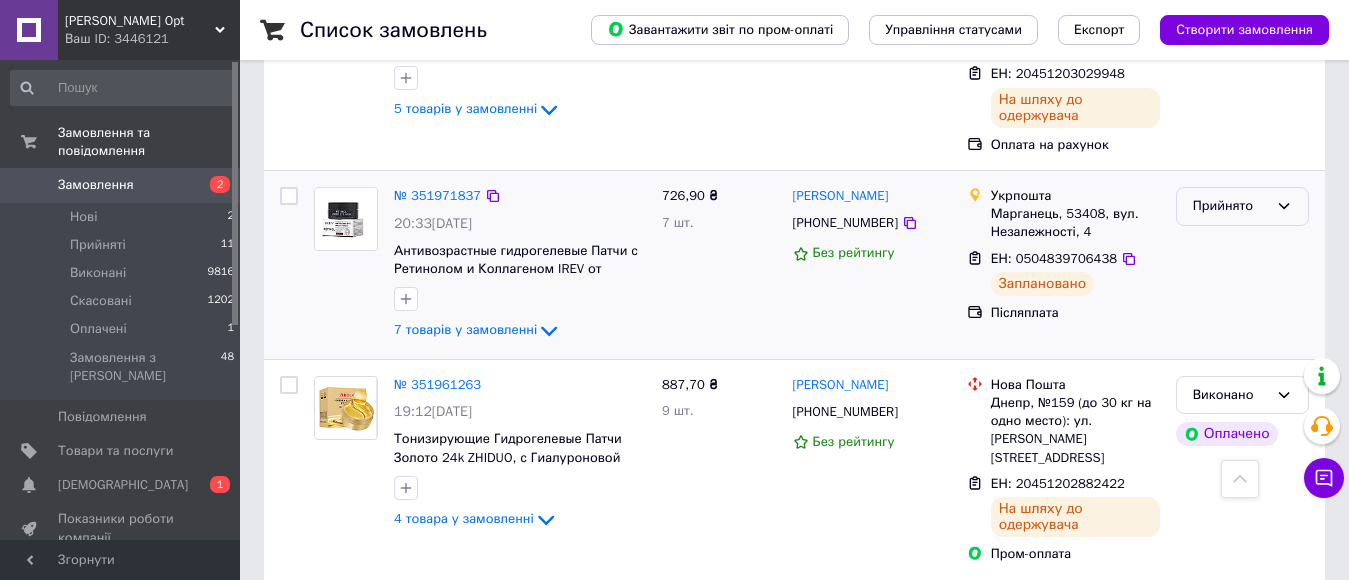click on "Прийнято" at bounding box center [1230, 206] 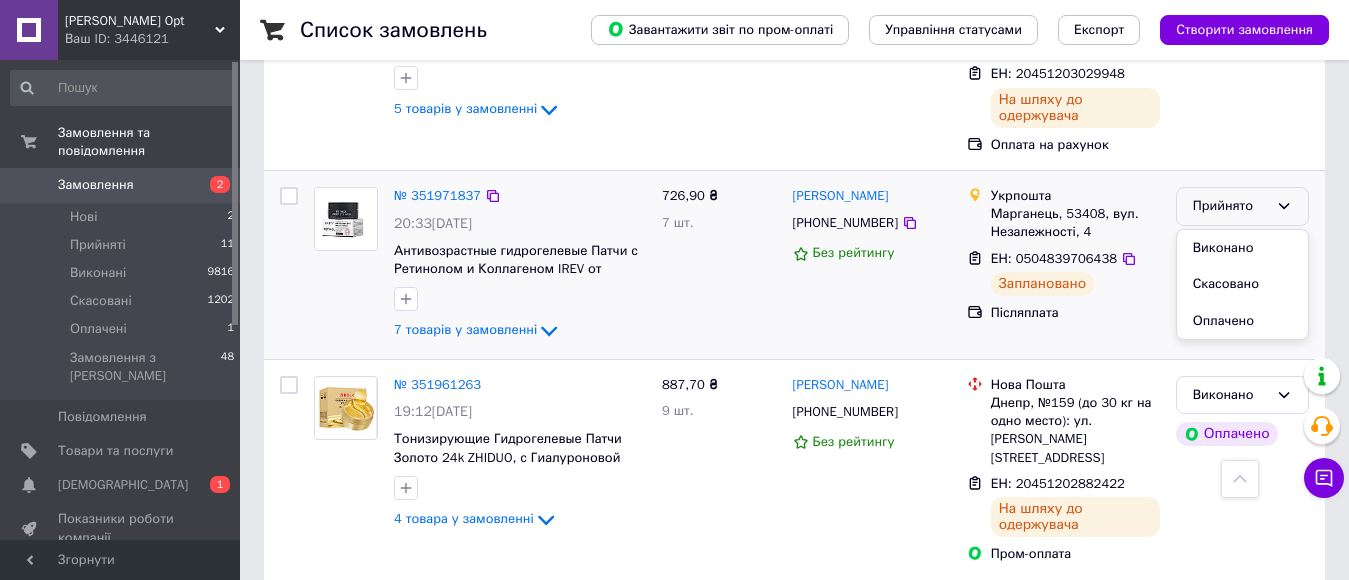 drag, startPoint x: 1126, startPoint y: 314, endPoint x: 1115, endPoint y: 303, distance: 15.556349 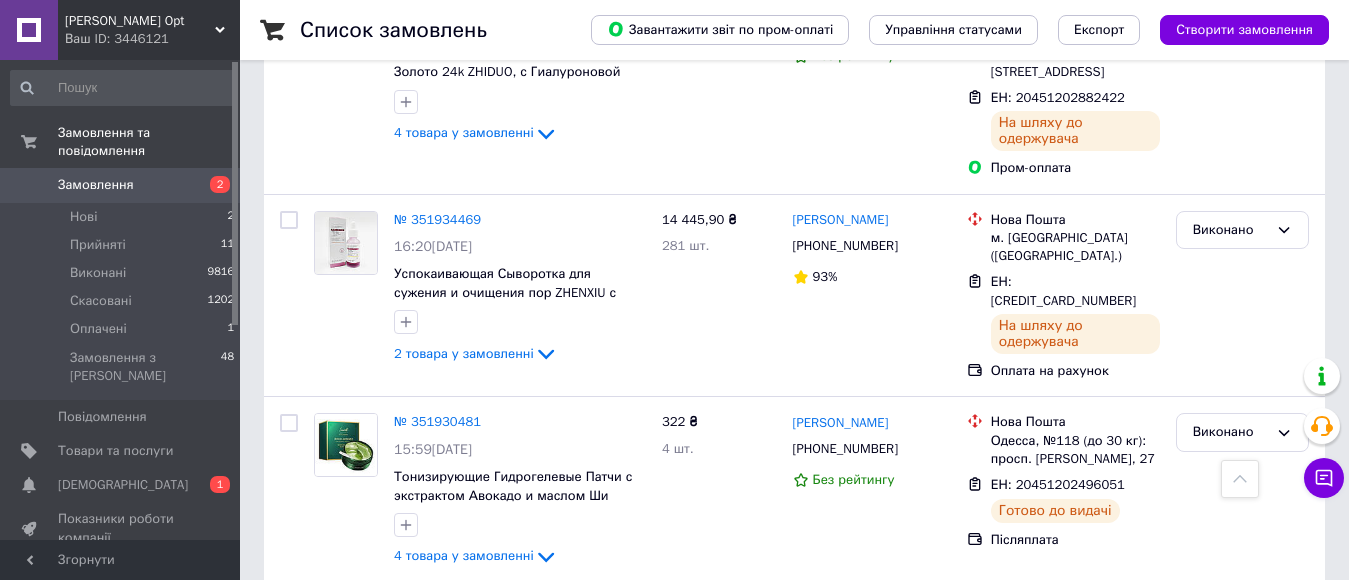 scroll, scrollTop: 2100, scrollLeft: 0, axis: vertical 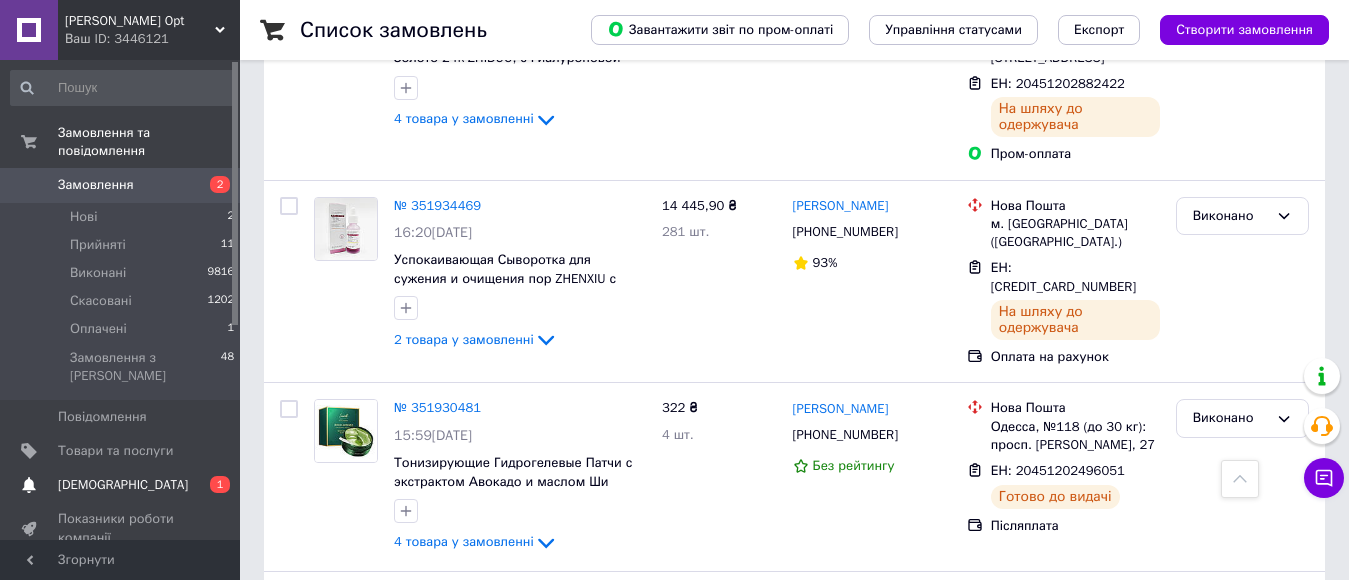 click on "[DEMOGRAPHIC_DATA]" at bounding box center (121, 485) 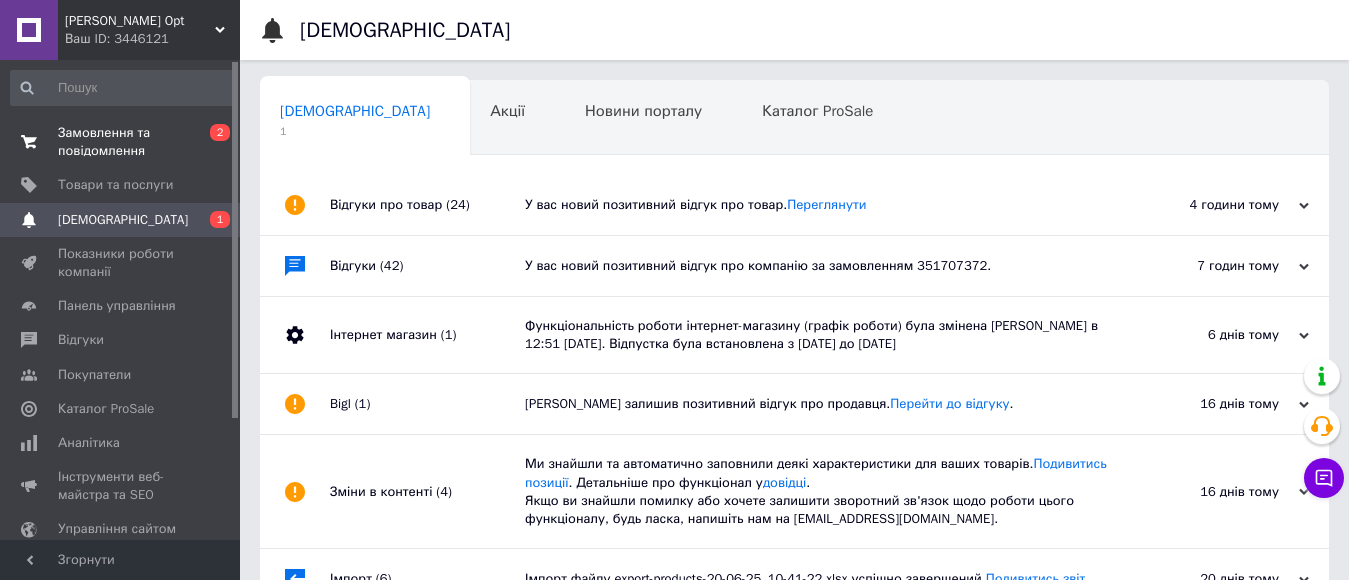 click on "Замовлення та повідомлення" at bounding box center [121, 142] 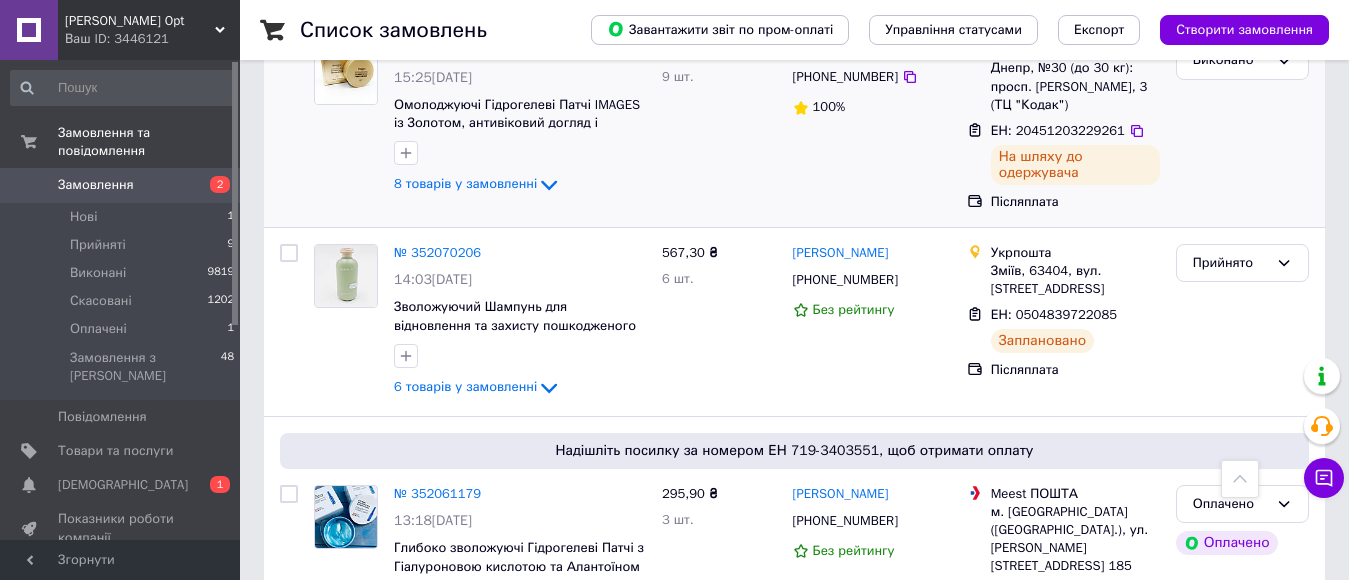 scroll, scrollTop: 400, scrollLeft: 0, axis: vertical 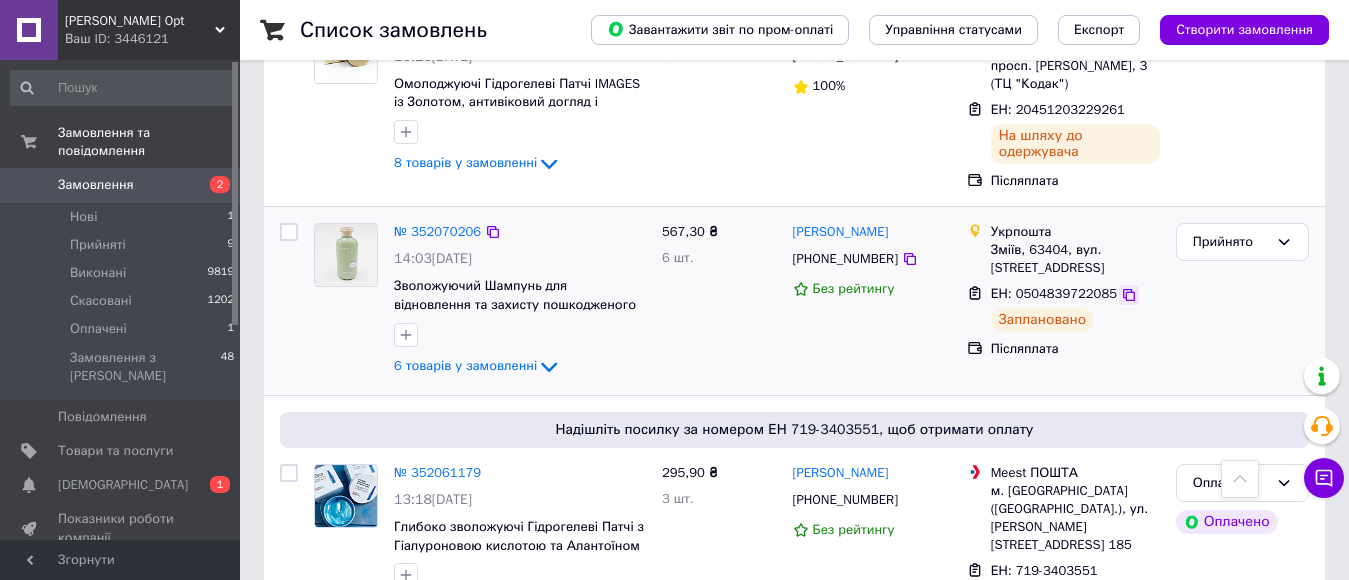 click 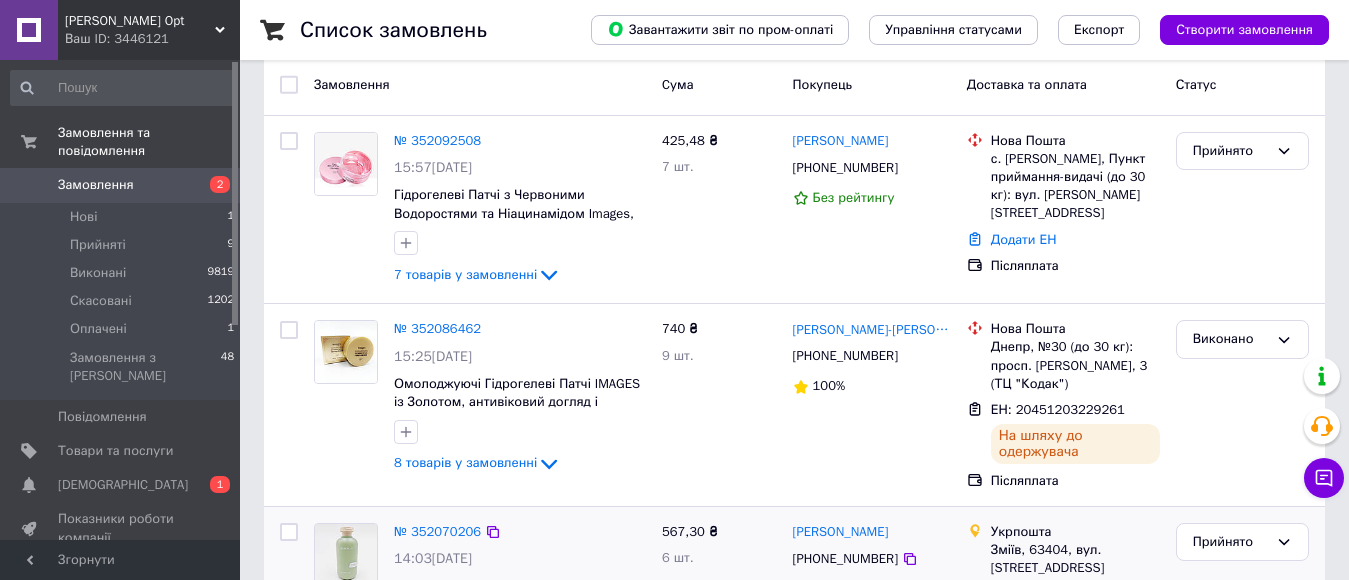 scroll, scrollTop: 0, scrollLeft: 0, axis: both 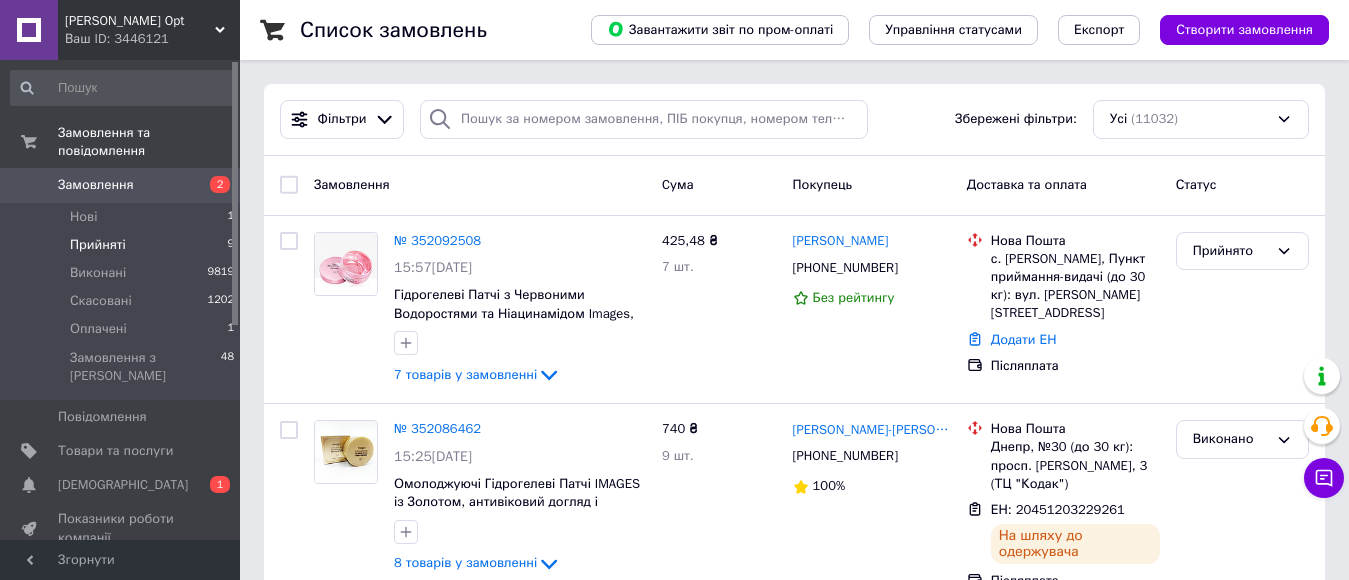 click on "Прийняті" at bounding box center [98, 245] 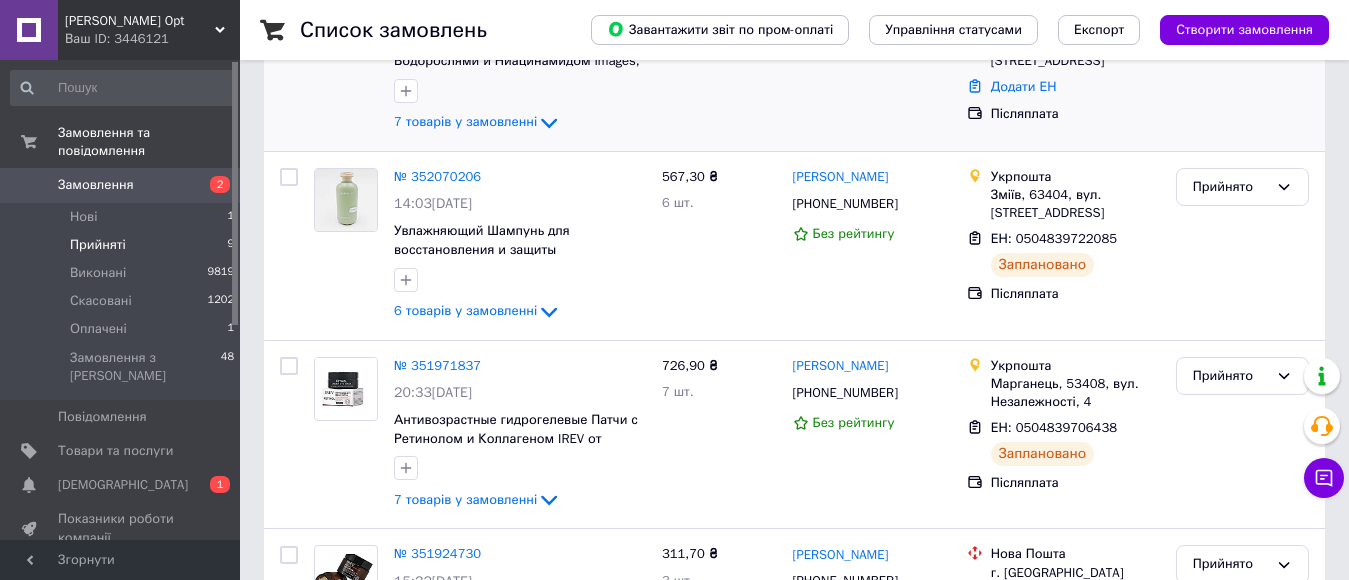 scroll, scrollTop: 400, scrollLeft: 0, axis: vertical 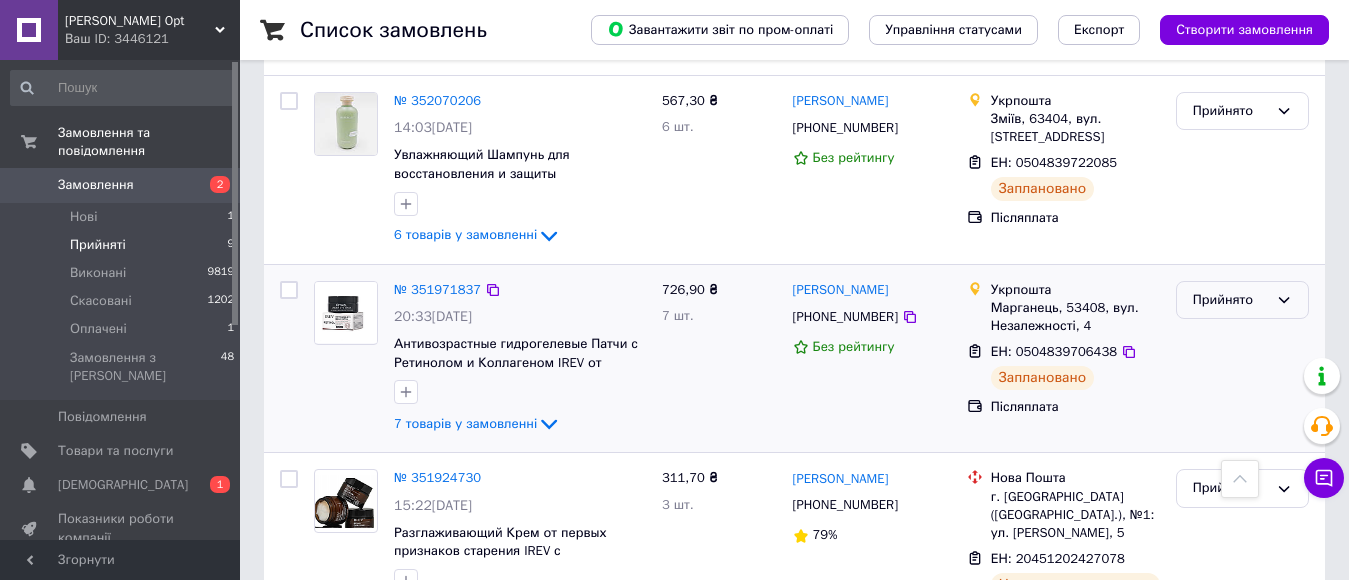 click on "Прийнято" at bounding box center (1230, 300) 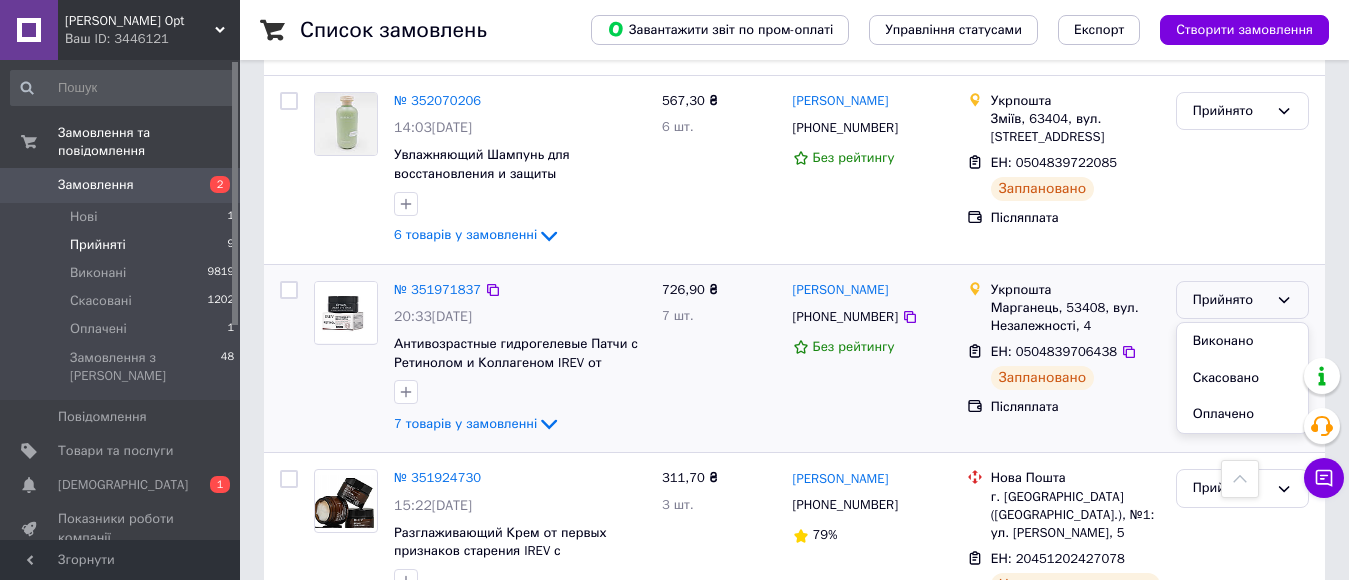 click on "Виконано" at bounding box center [1242, 341] 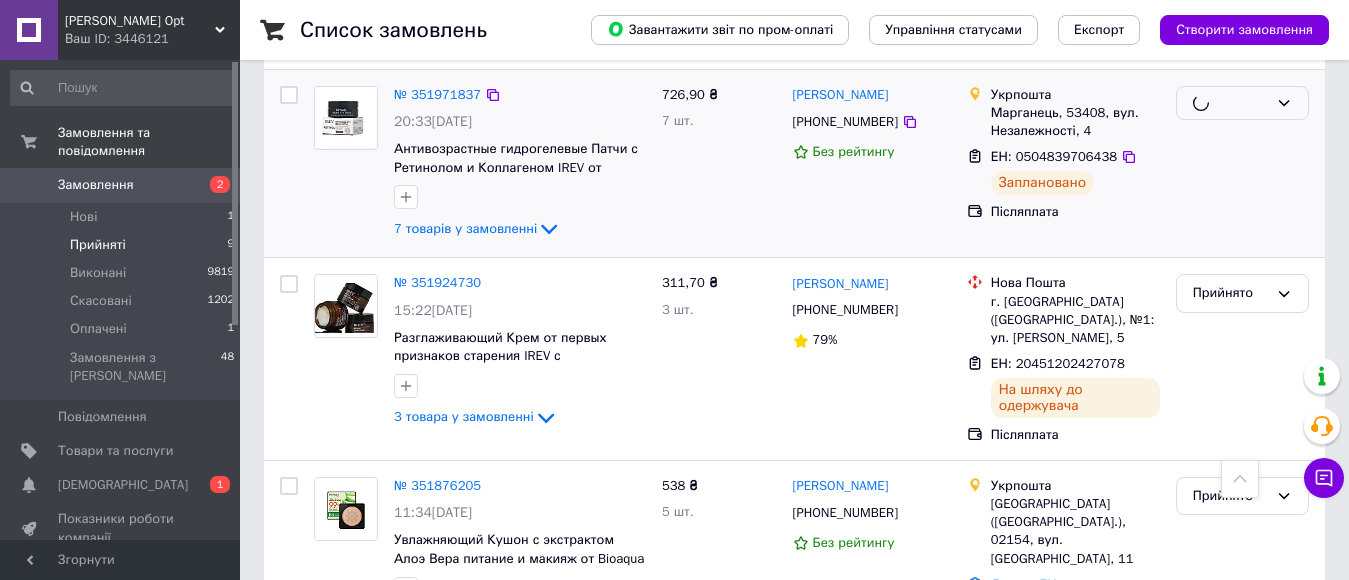 scroll, scrollTop: 600, scrollLeft: 0, axis: vertical 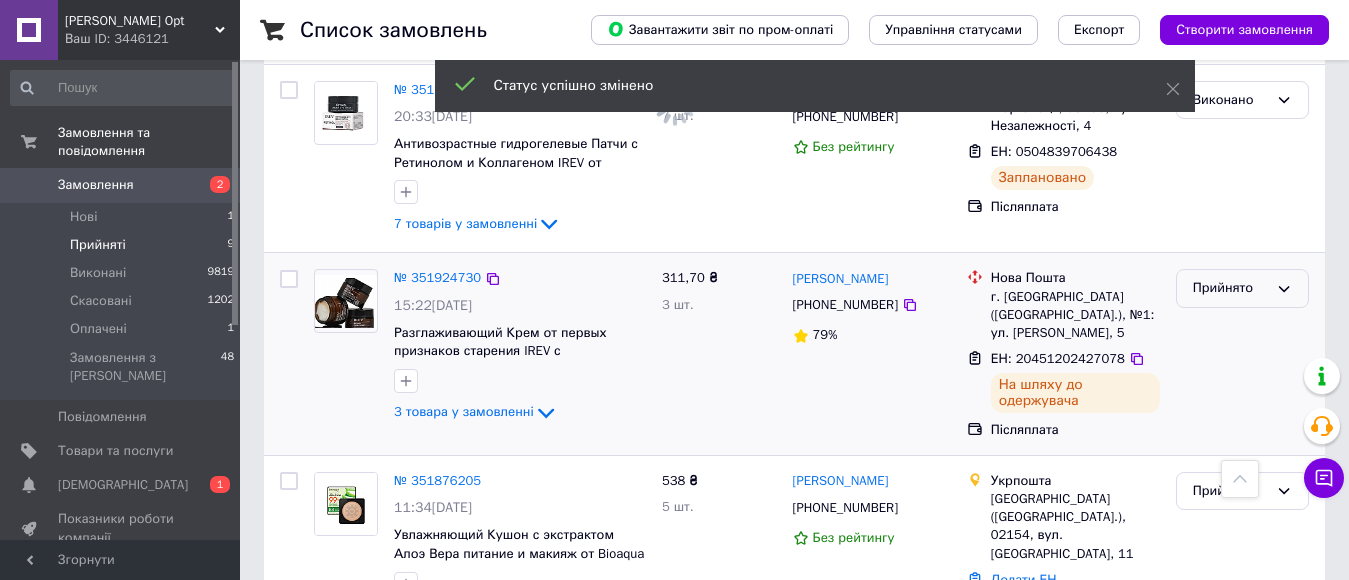 click on "Прийнято" at bounding box center (1230, 288) 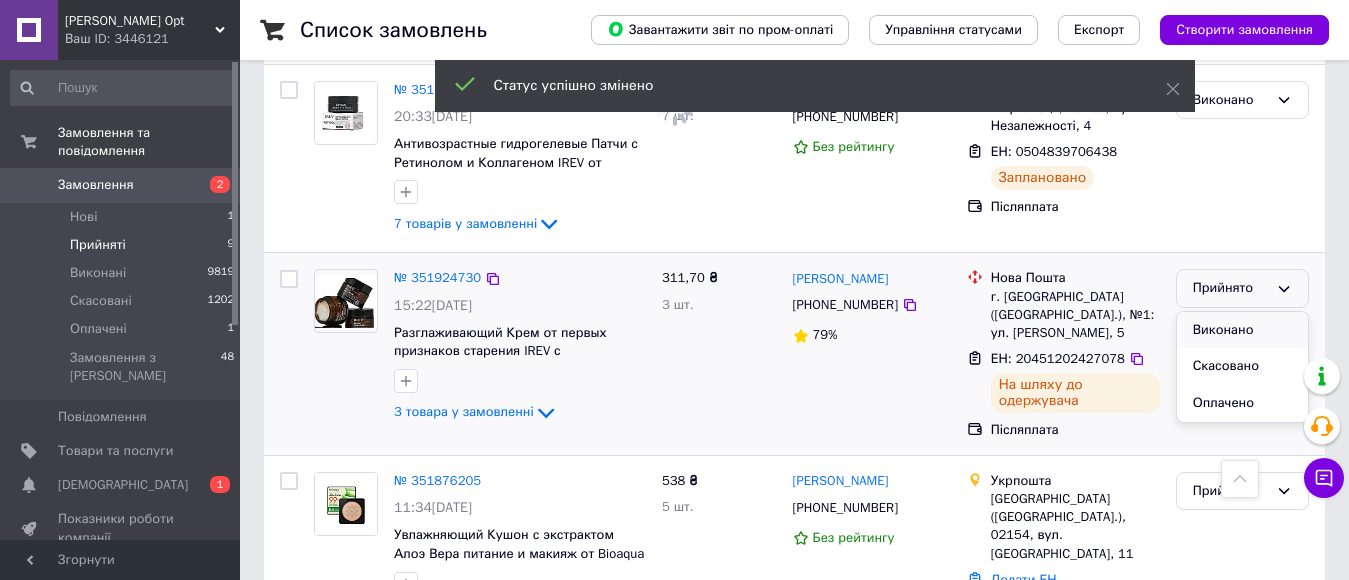 click on "Виконано" at bounding box center (1242, 330) 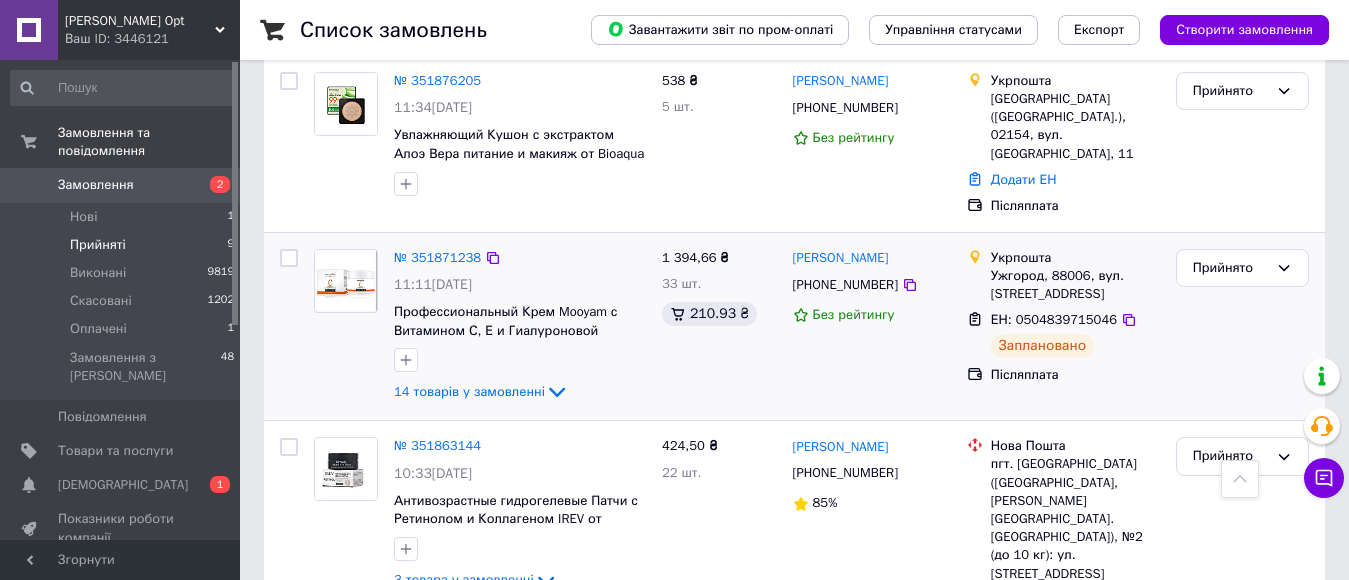 scroll, scrollTop: 1300, scrollLeft: 0, axis: vertical 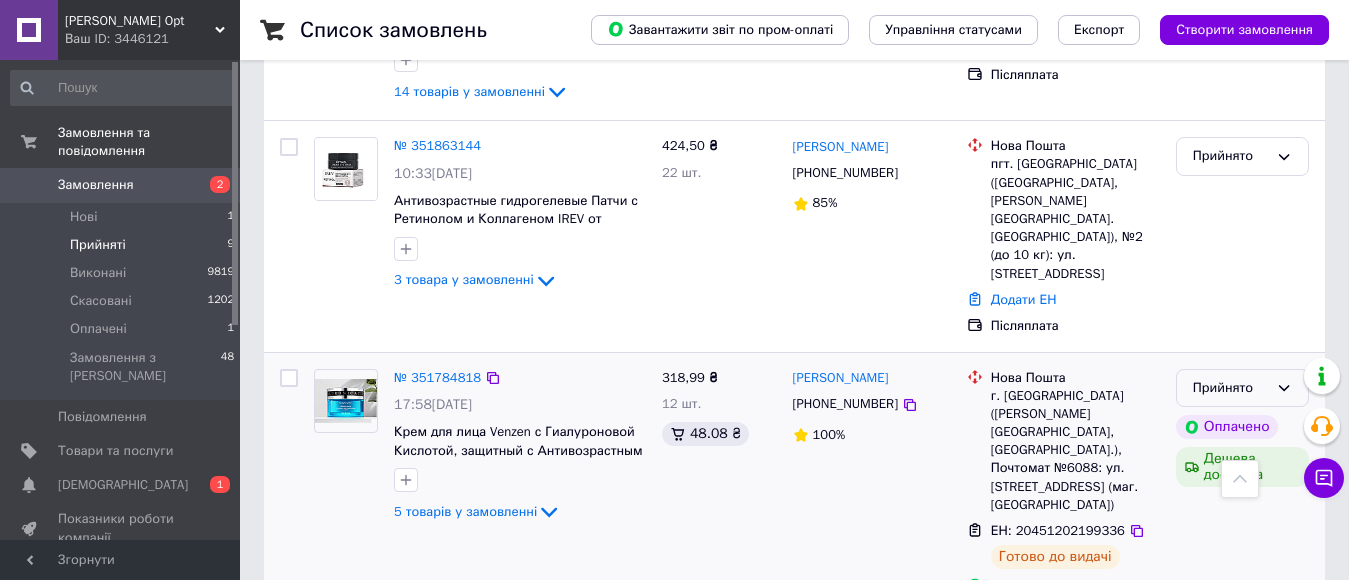 click on "Прийнято" at bounding box center (1230, 388) 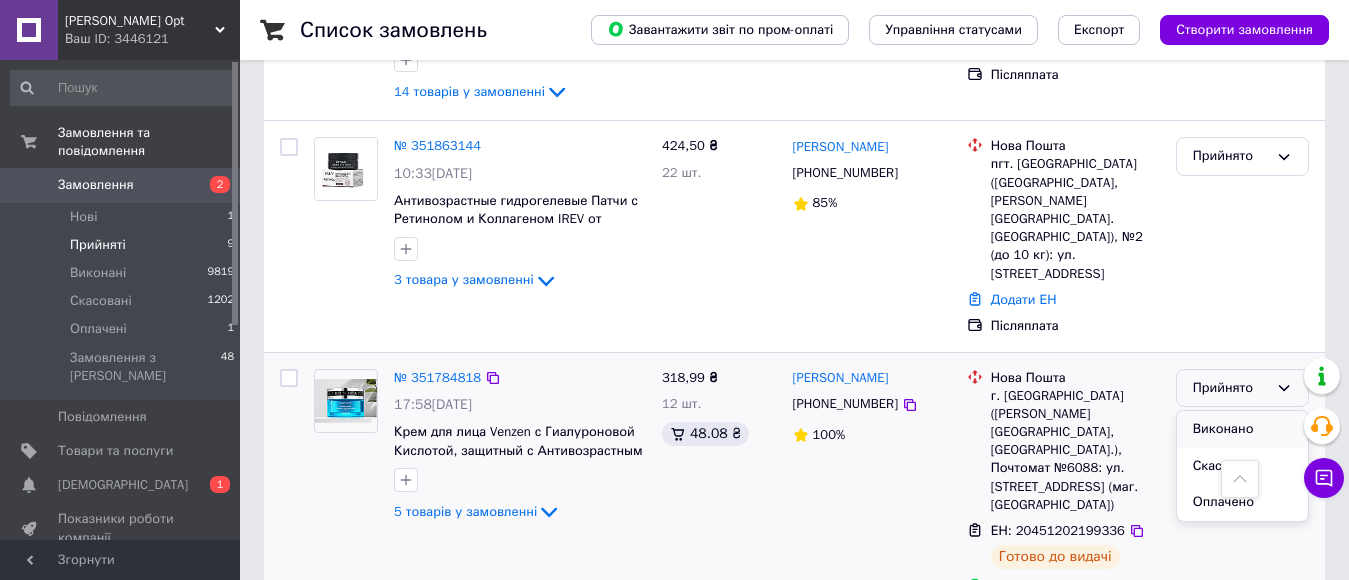 click on "Виконано" at bounding box center (1242, 429) 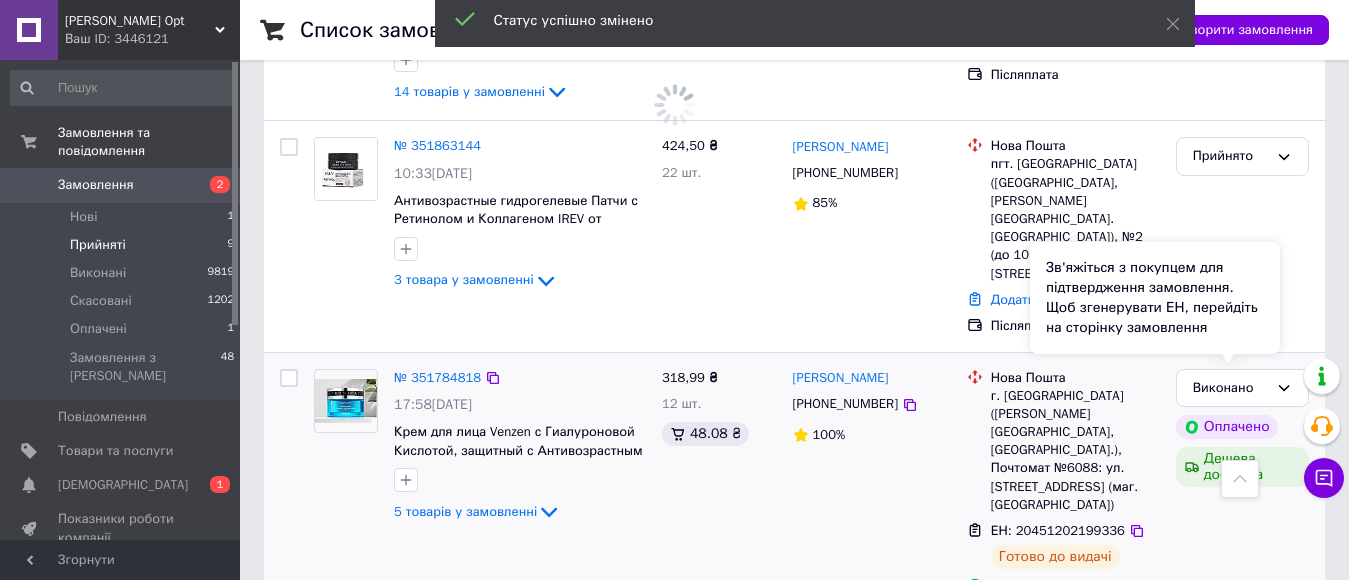 scroll, scrollTop: 1496, scrollLeft: 0, axis: vertical 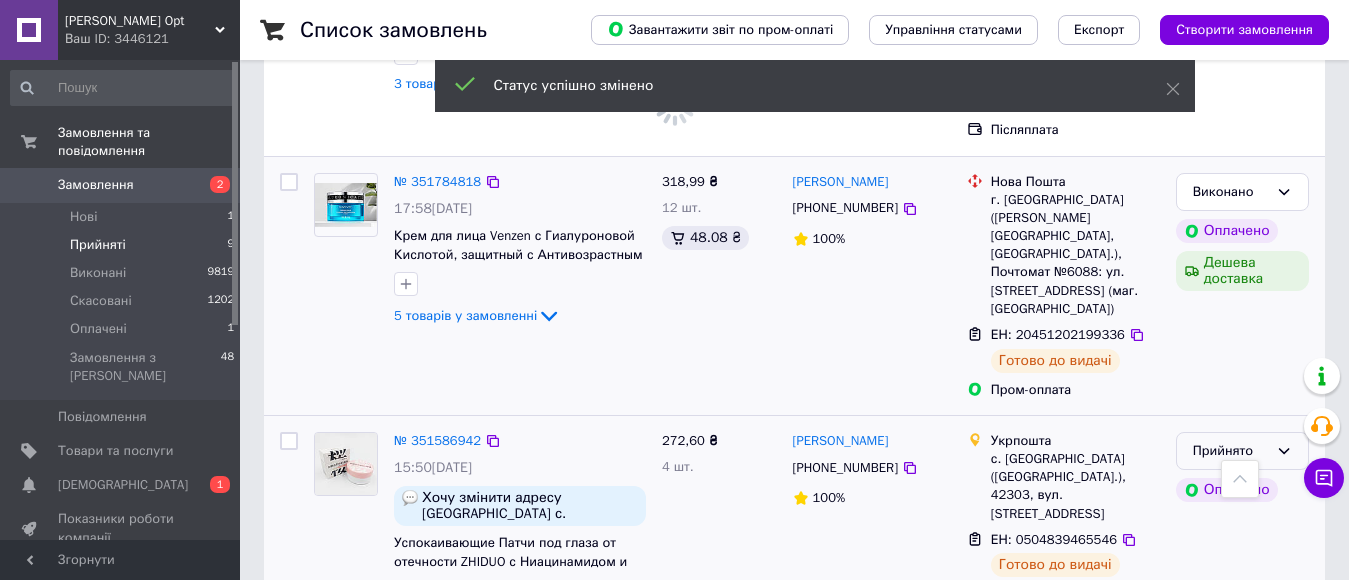 click on "Прийнято" at bounding box center (1230, 451) 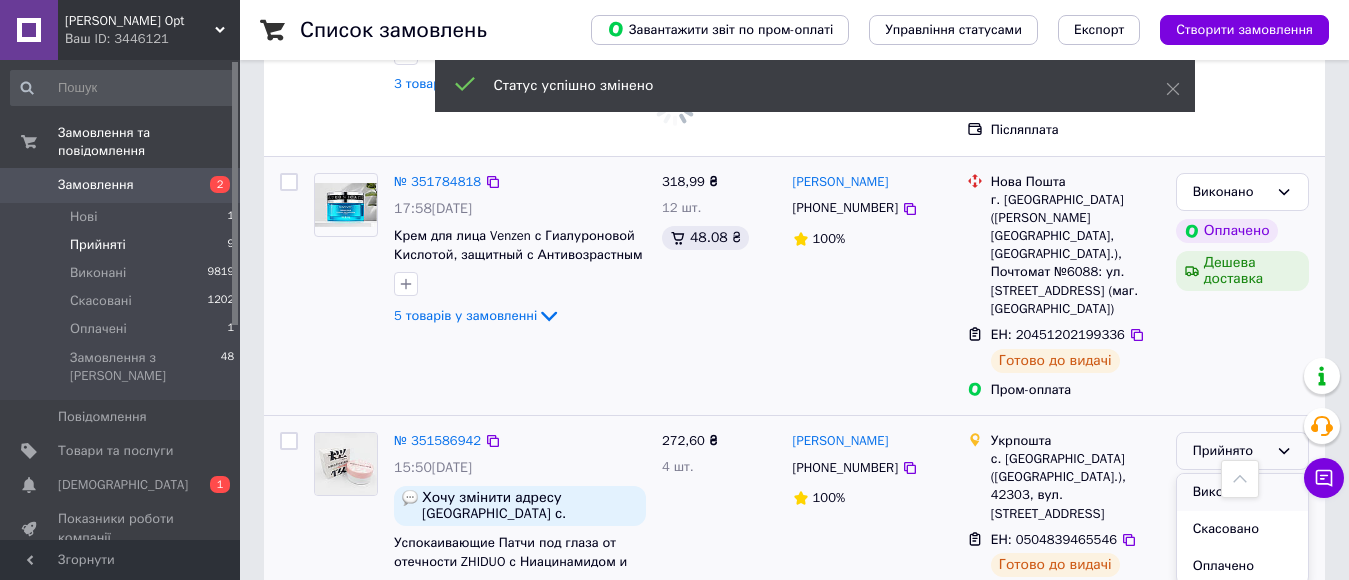click on "Виконано" at bounding box center [1242, 492] 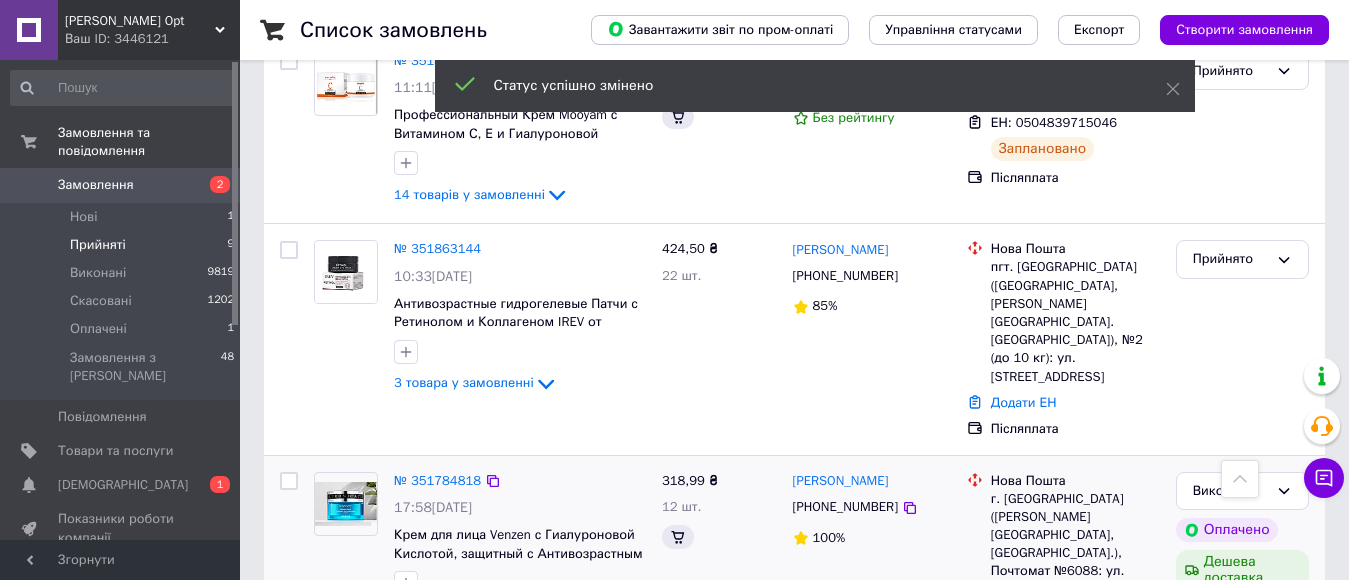 scroll, scrollTop: 1196, scrollLeft: 0, axis: vertical 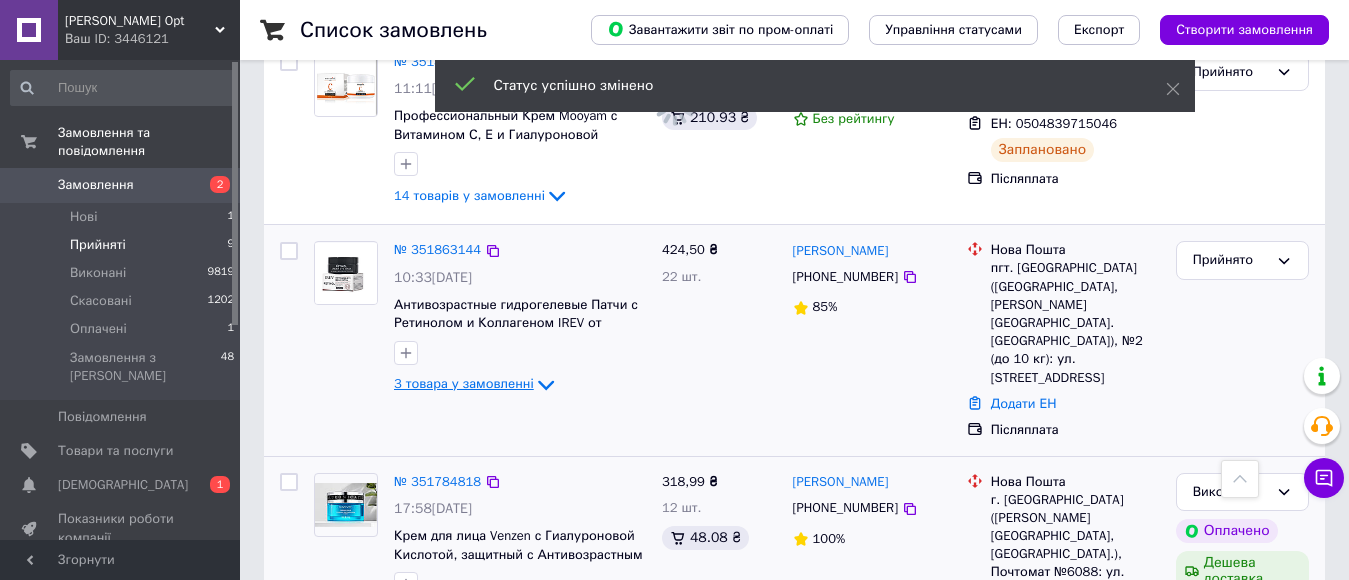 click 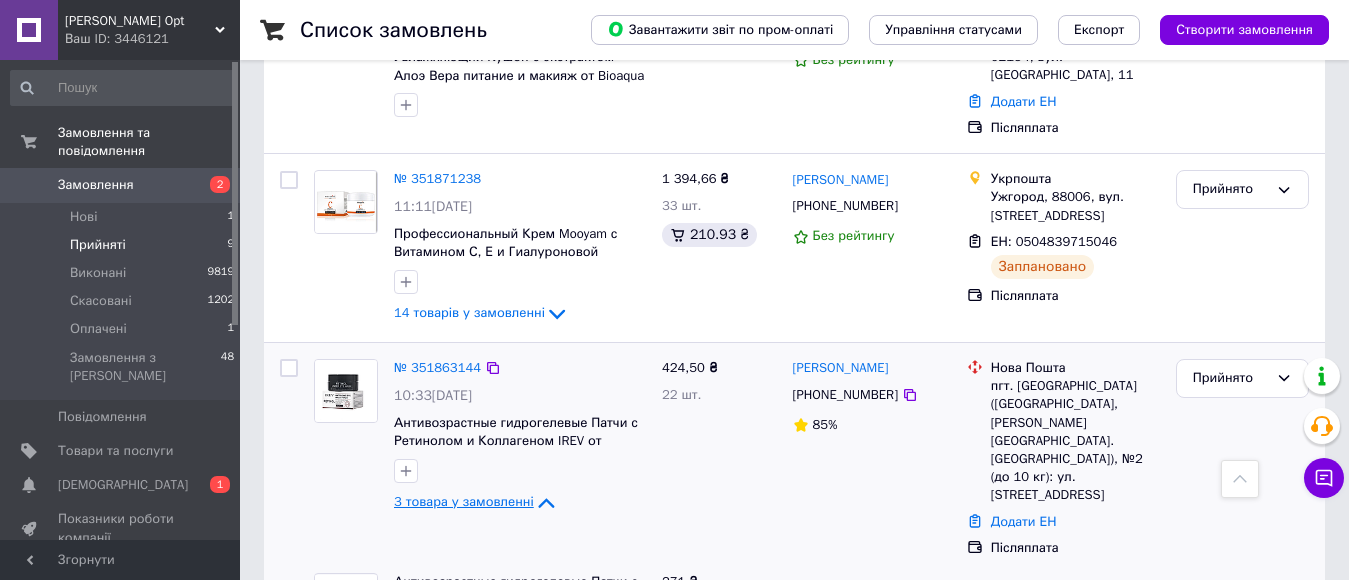 scroll, scrollTop: 516, scrollLeft: 0, axis: vertical 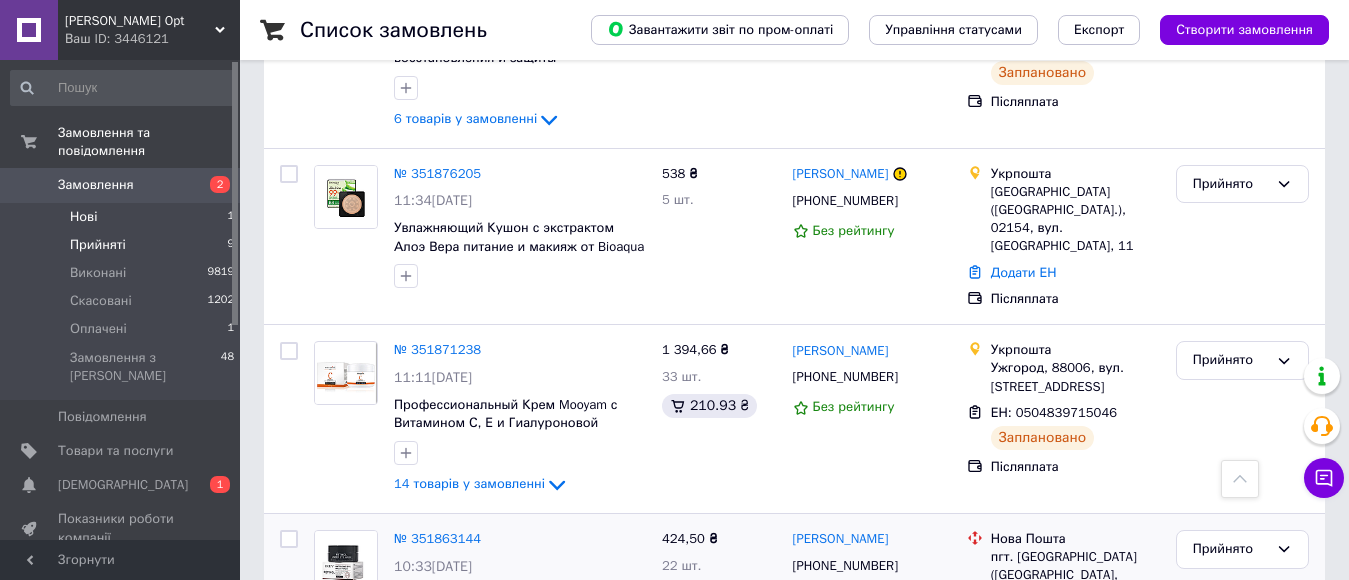 click on "Нові 1" at bounding box center [123, 217] 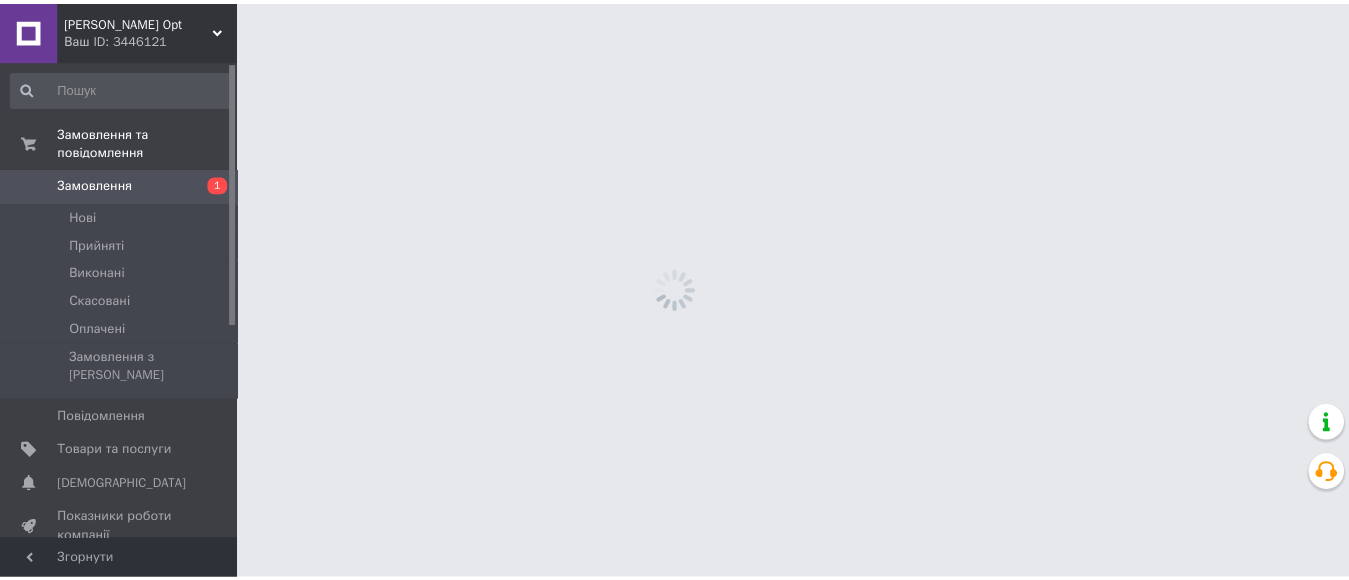 scroll, scrollTop: 0, scrollLeft: 0, axis: both 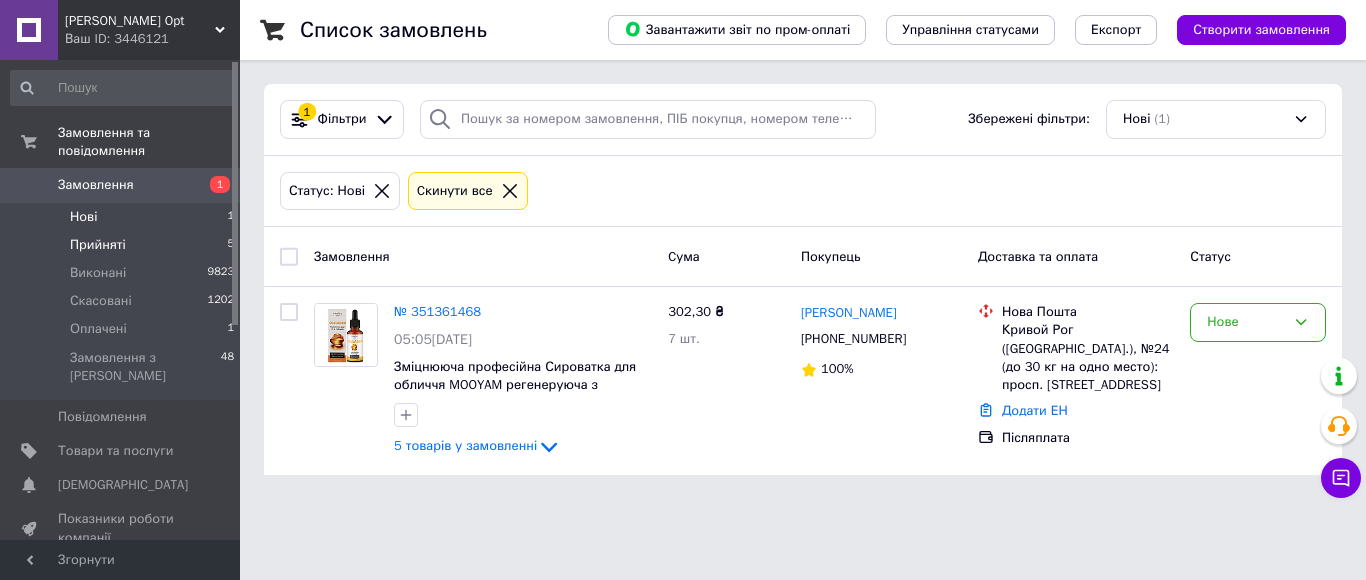 click on "Прийняті" at bounding box center (98, 245) 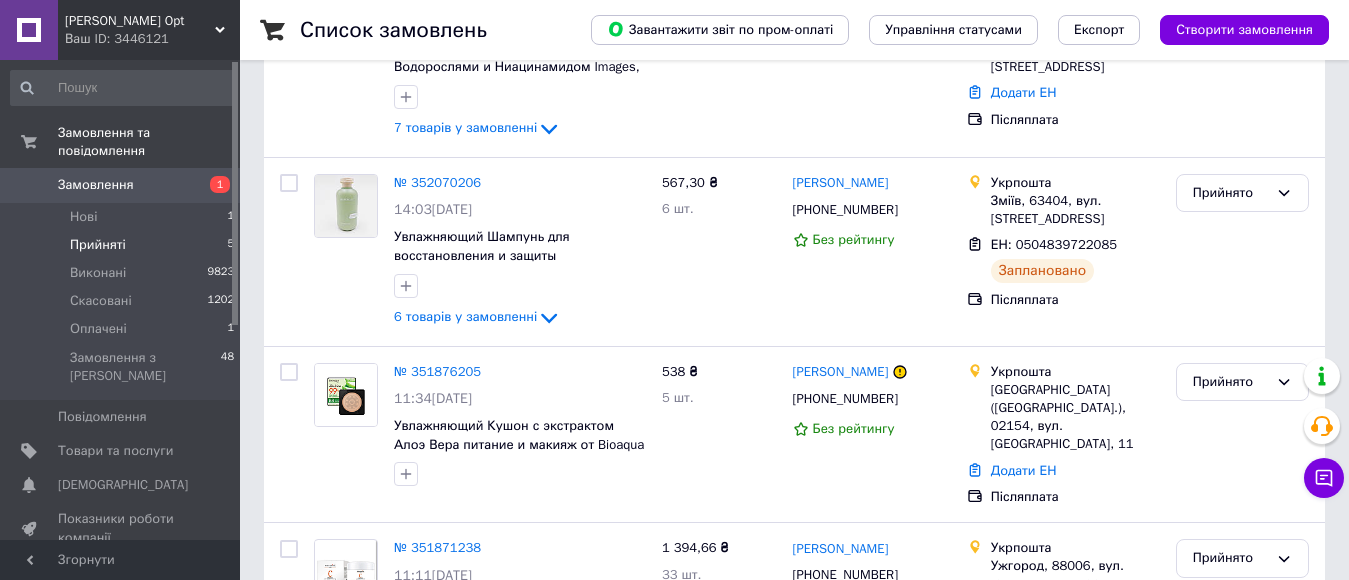 scroll, scrollTop: 400, scrollLeft: 0, axis: vertical 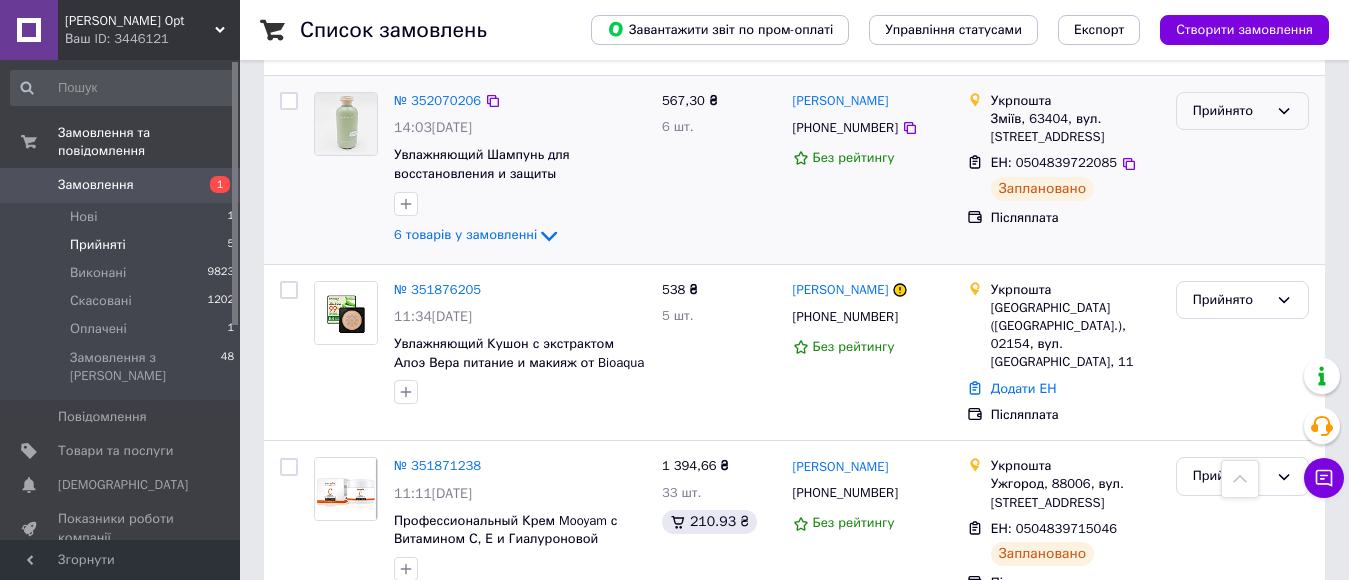 click on "Прийнято" at bounding box center [1230, 111] 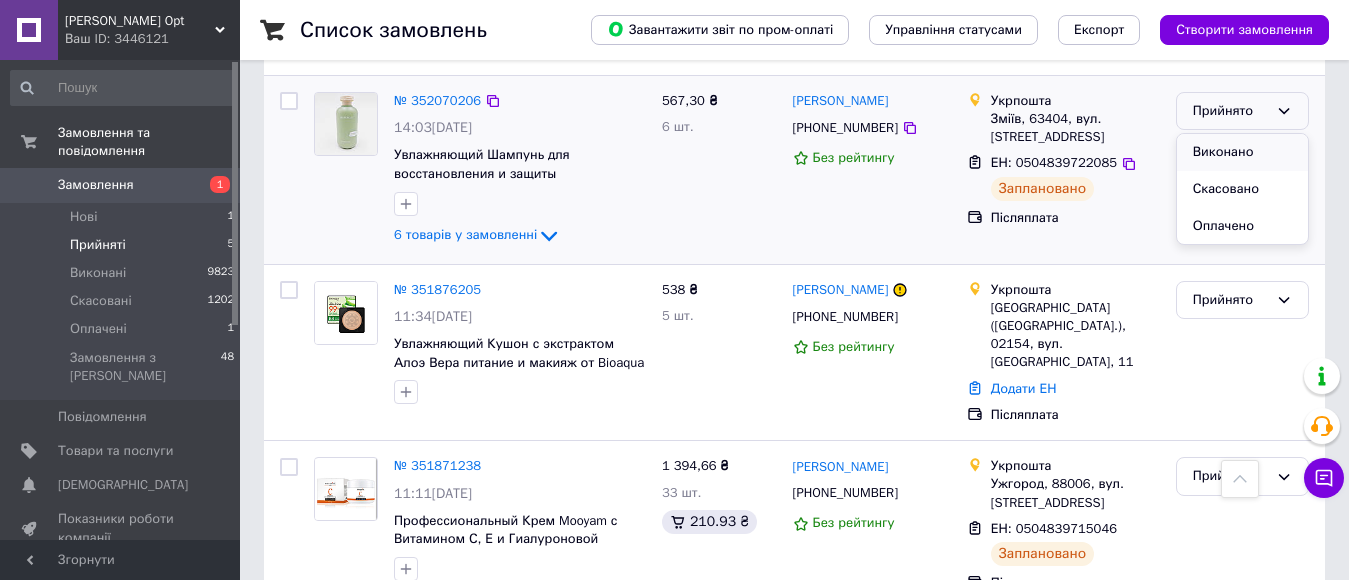 click on "Виконано" at bounding box center [1242, 152] 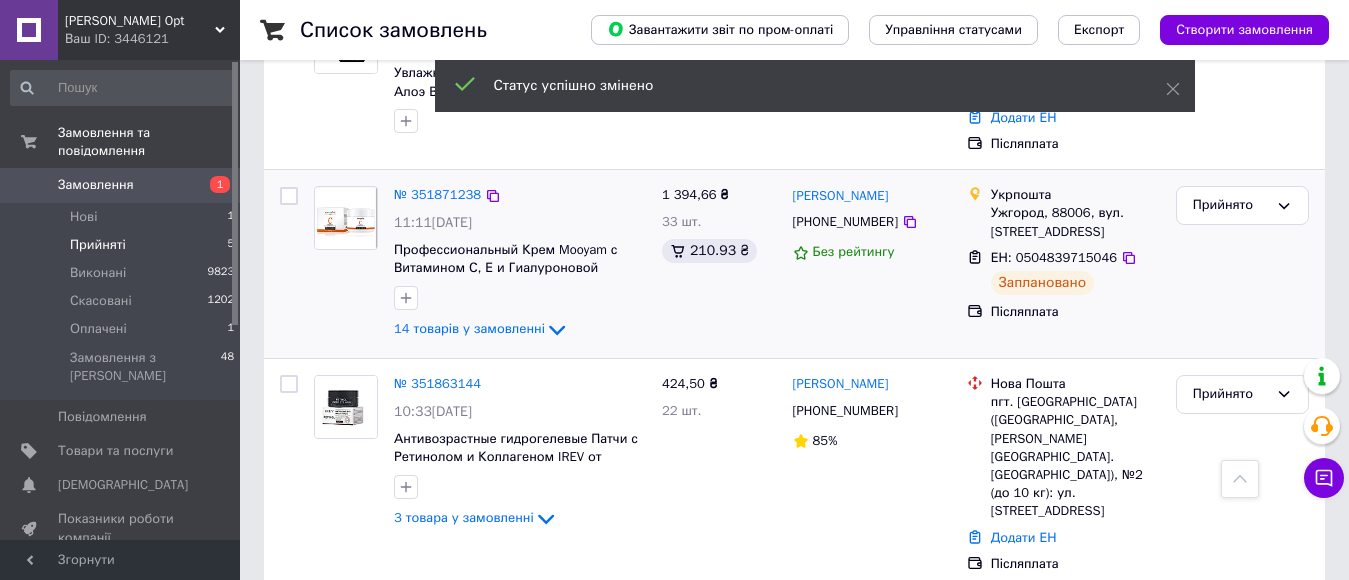 scroll, scrollTop: 571, scrollLeft: 0, axis: vertical 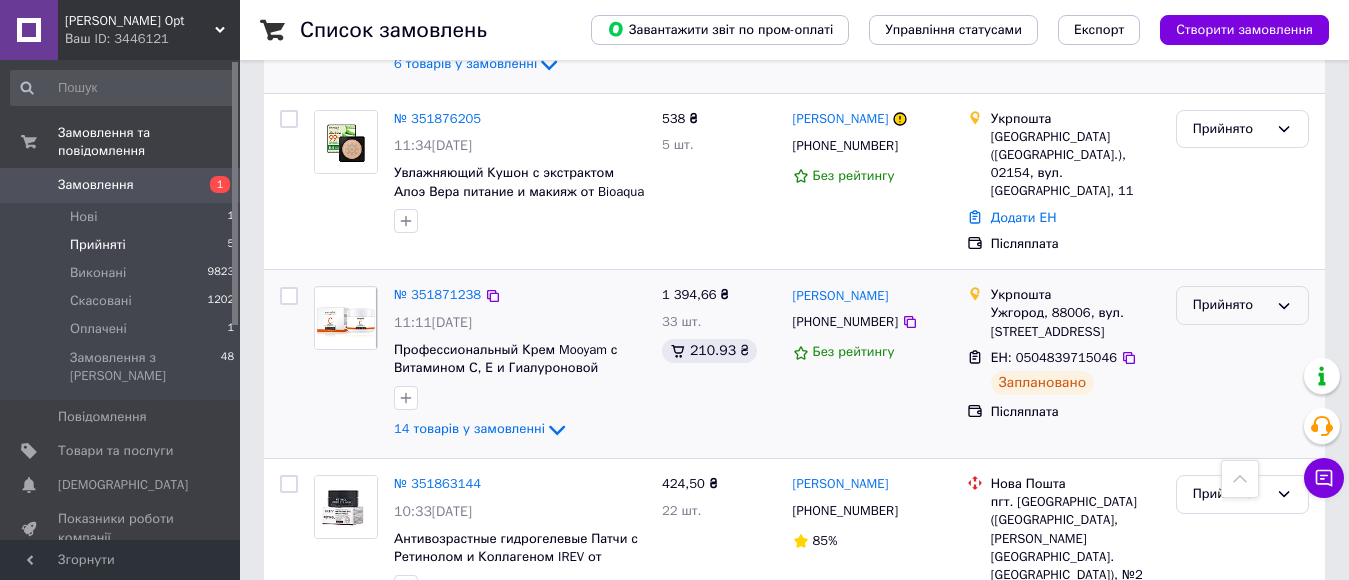 click on "Прийнято" at bounding box center (1230, 305) 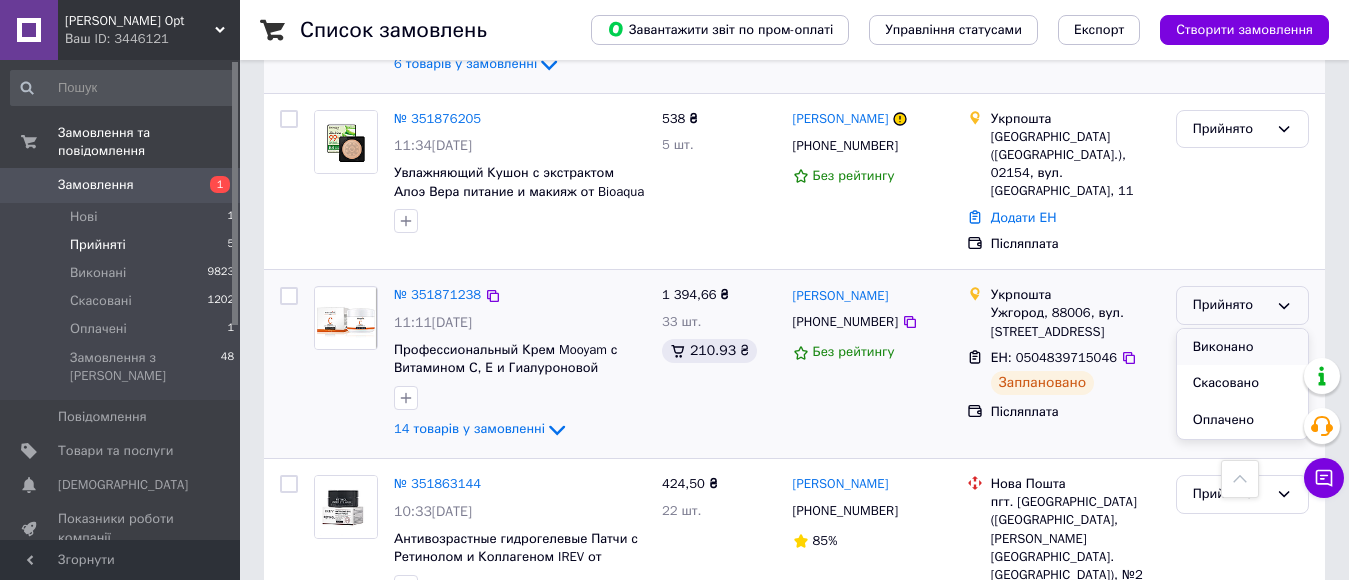 click on "Виконано" at bounding box center (1242, 347) 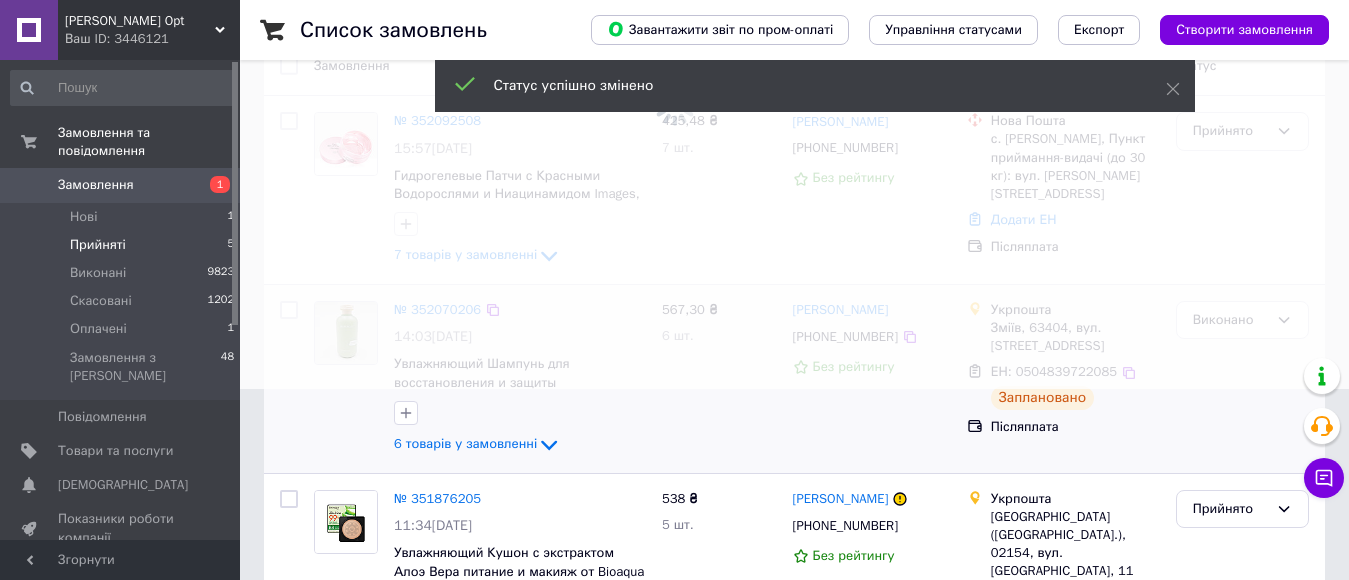 scroll, scrollTop: 71, scrollLeft: 0, axis: vertical 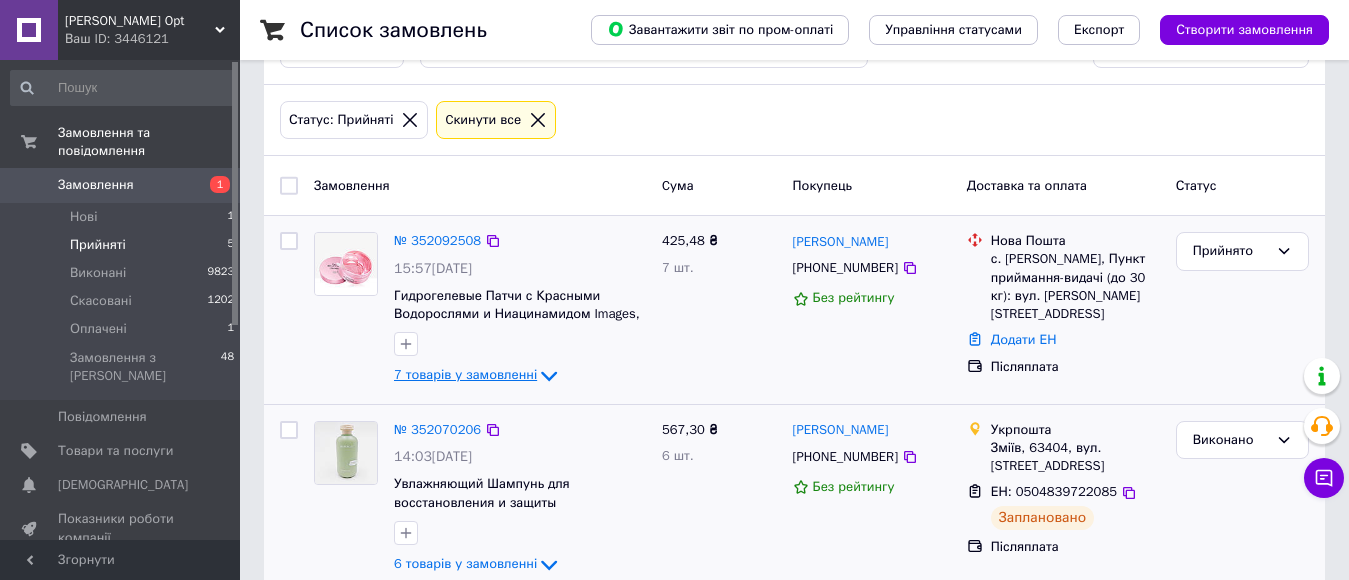 click 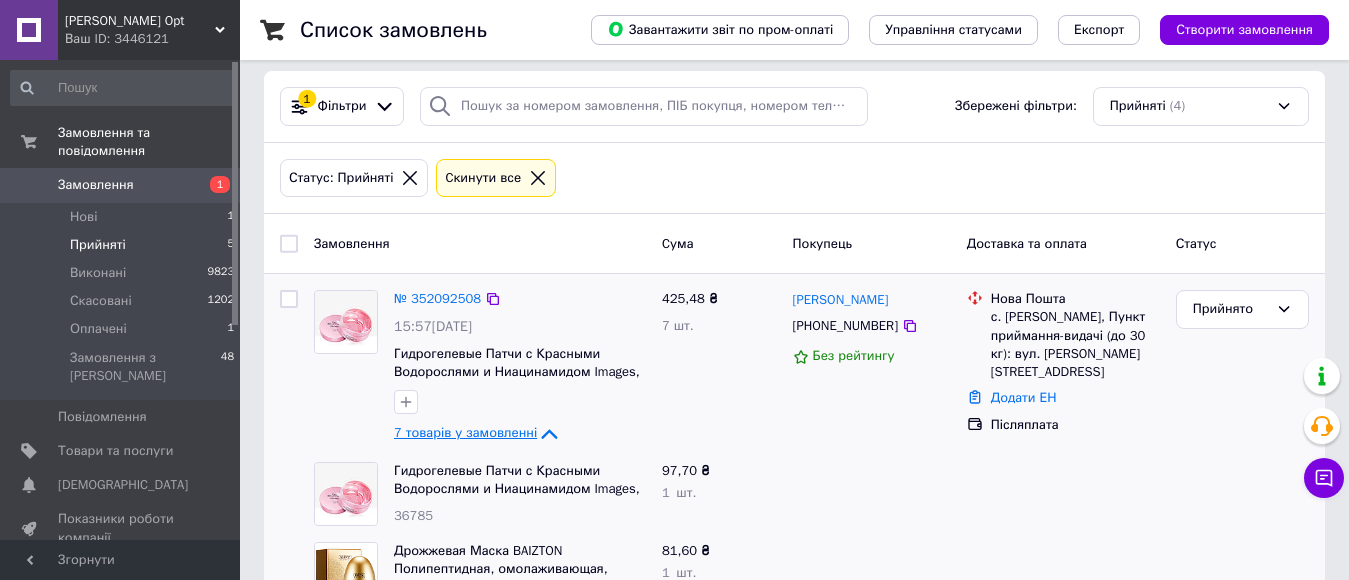 scroll, scrollTop: 0, scrollLeft: 0, axis: both 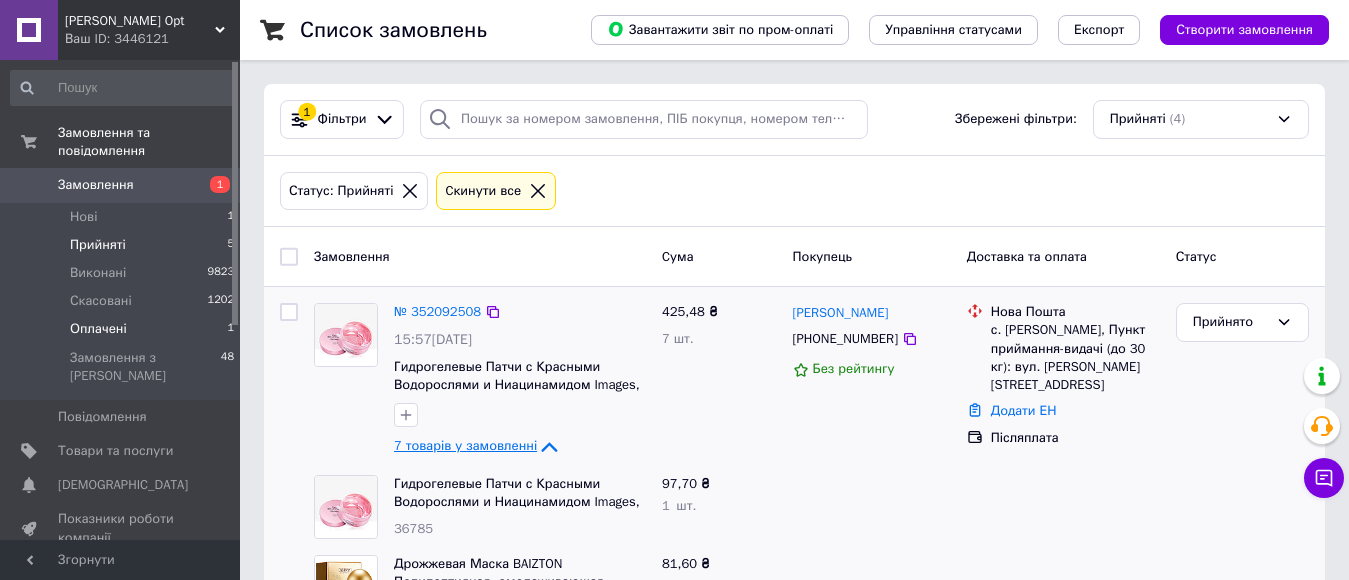 click on "Оплачені" at bounding box center [98, 329] 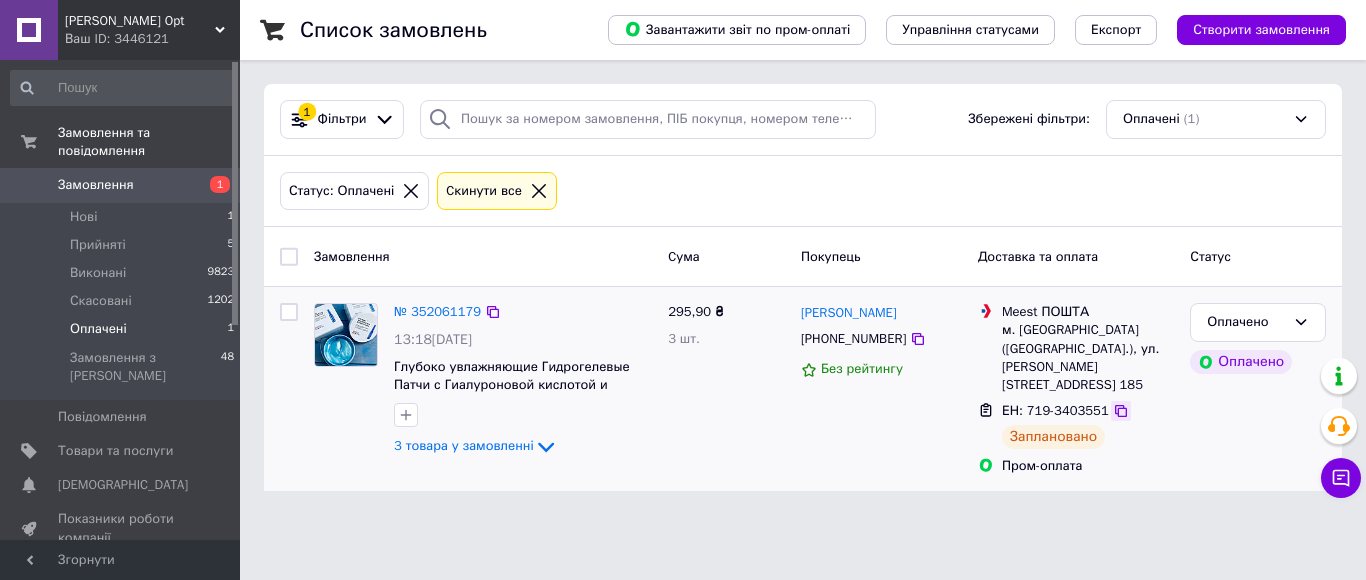 click 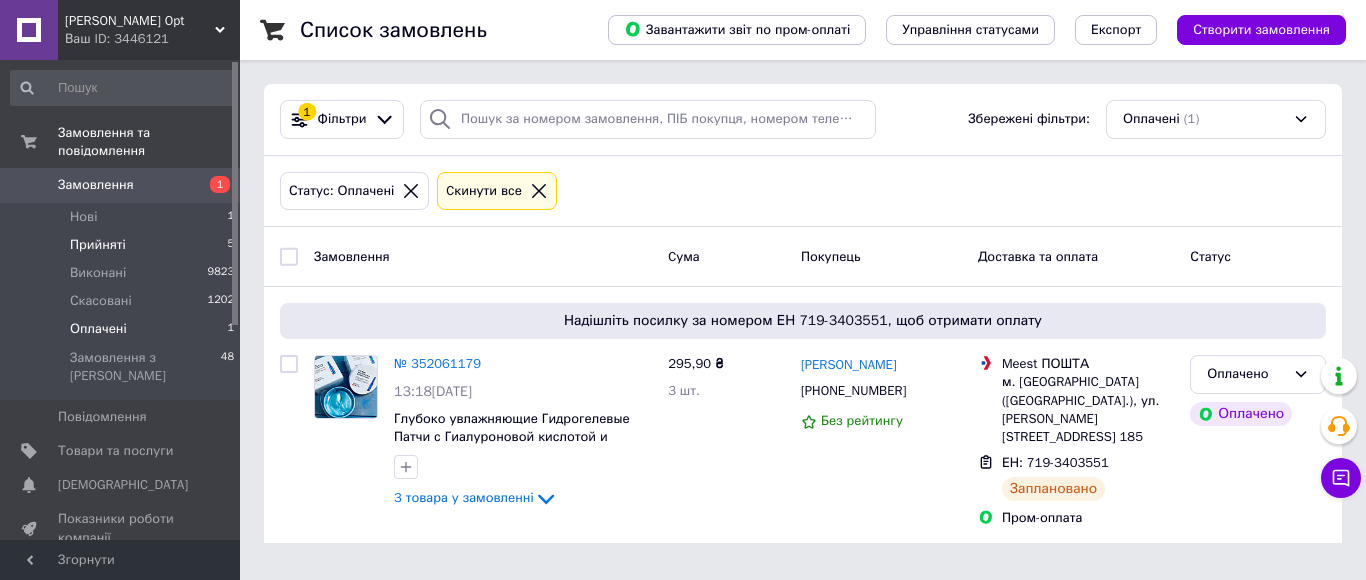 click on "Прийняті" at bounding box center (98, 245) 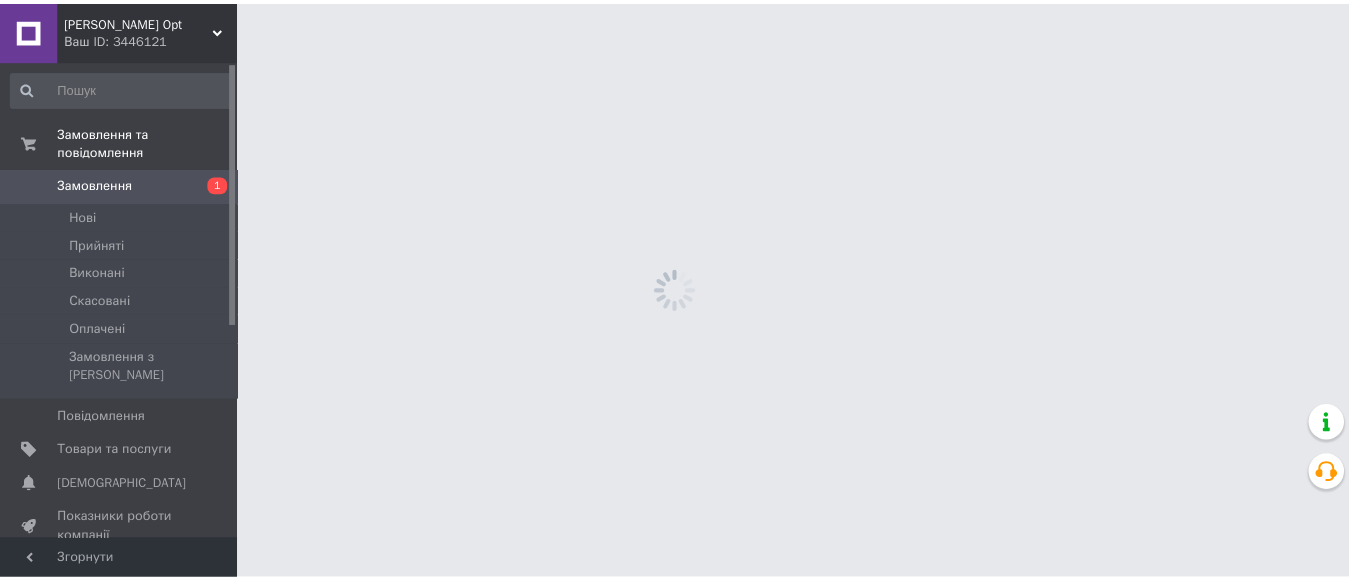 scroll, scrollTop: 0, scrollLeft: 0, axis: both 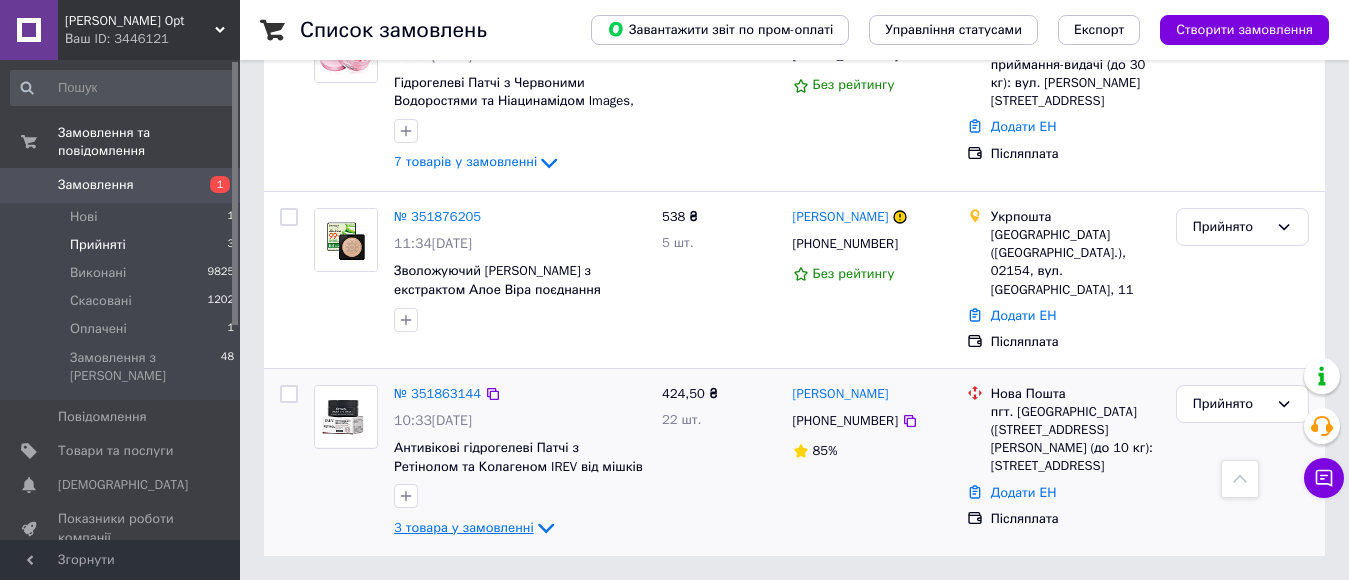 drag, startPoint x: 539, startPoint y: 502, endPoint x: 583, endPoint y: 428, distance: 86.09297 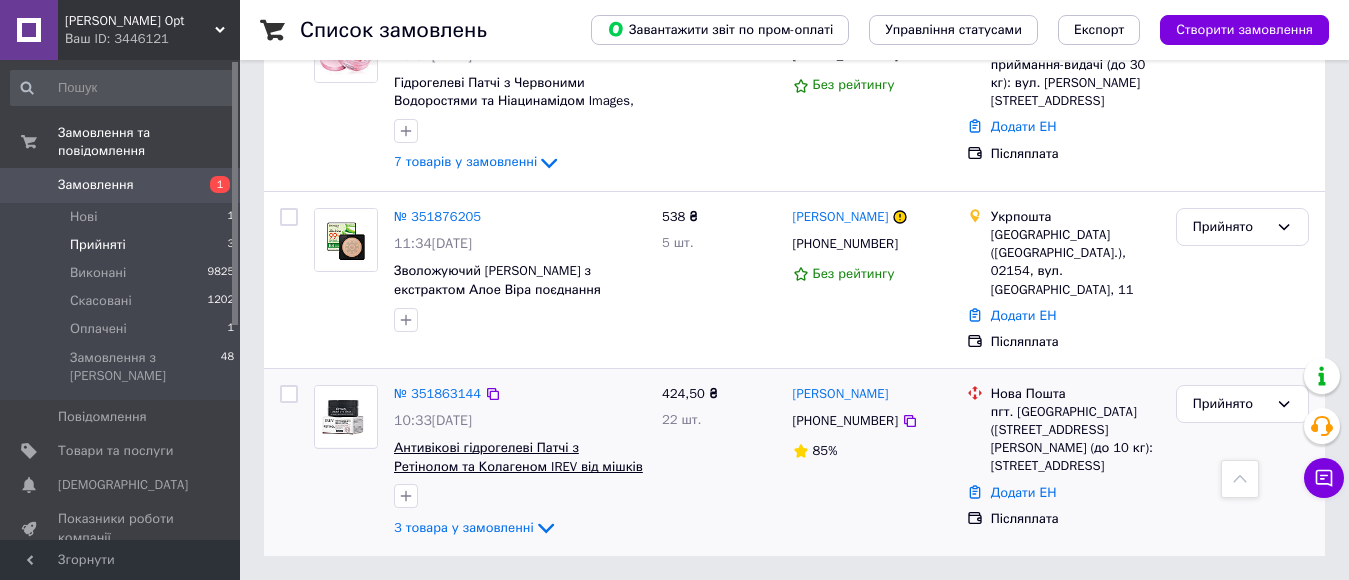 click 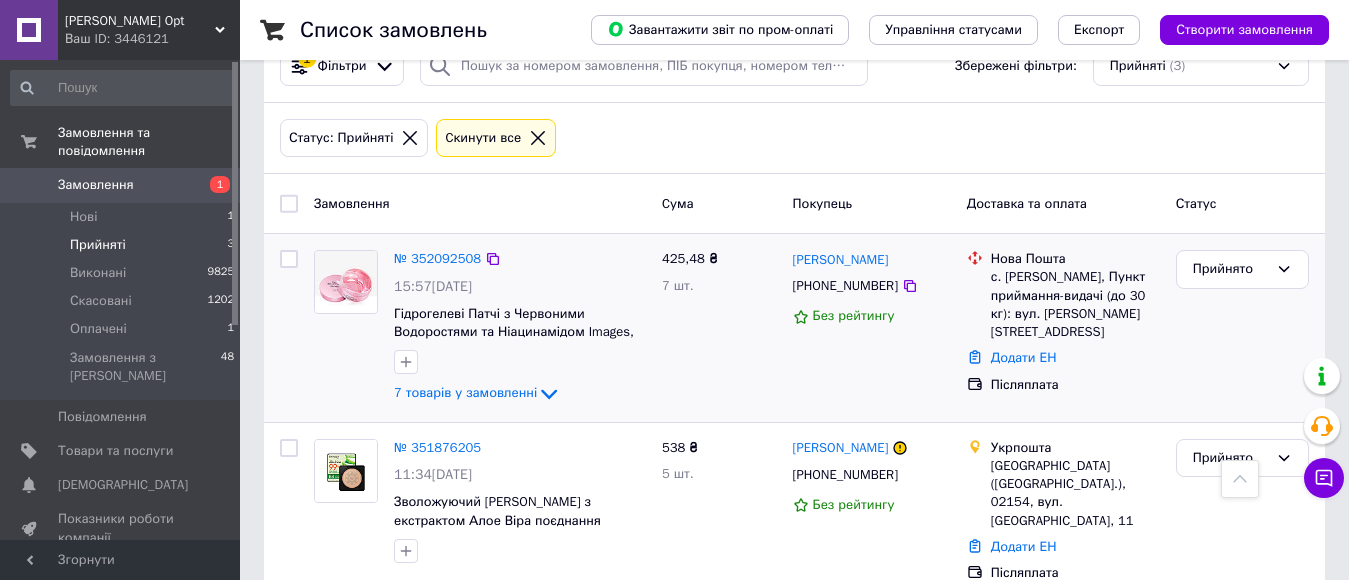 scroll, scrollTop: 32, scrollLeft: 0, axis: vertical 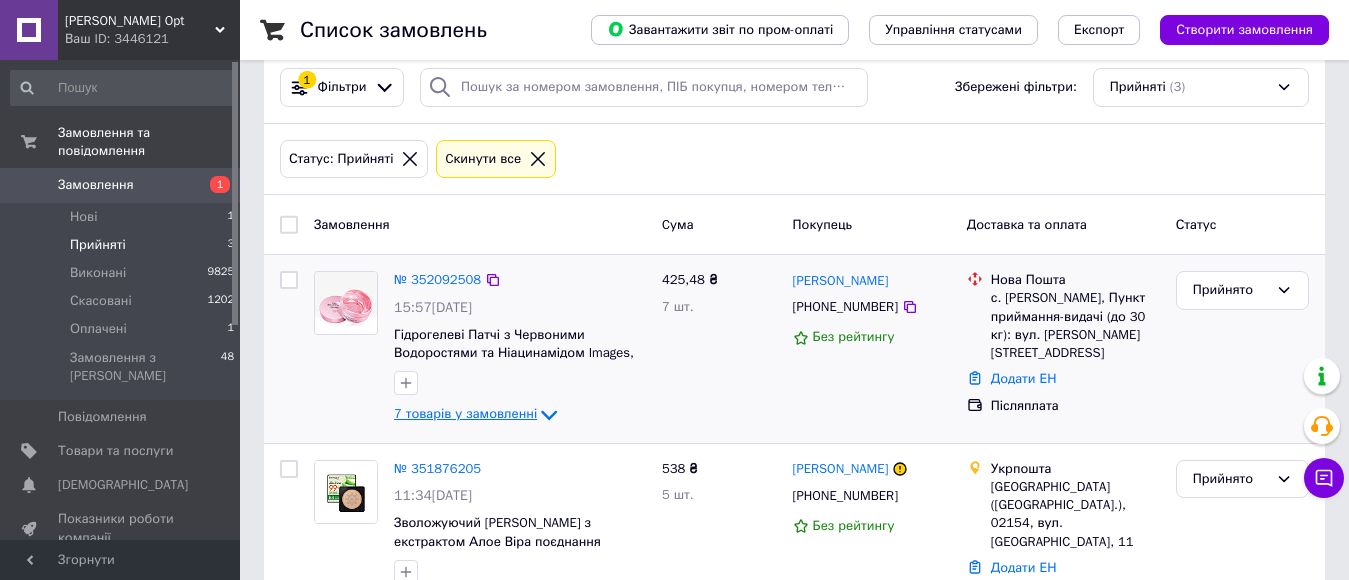 click 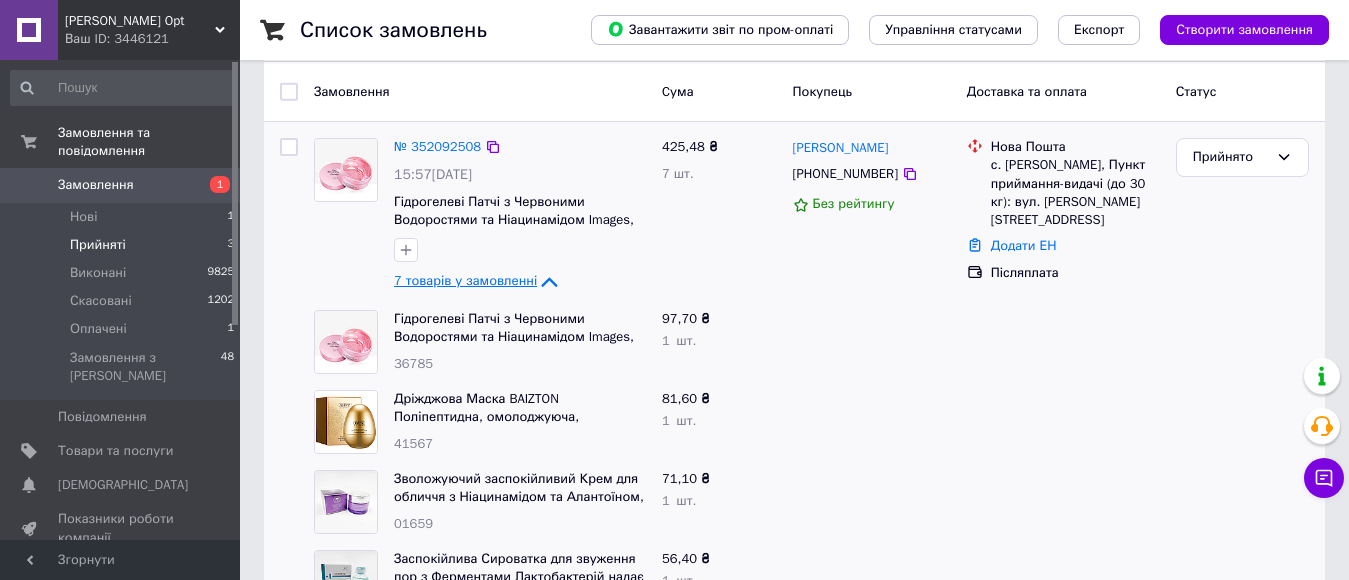 scroll, scrollTop: 432, scrollLeft: 0, axis: vertical 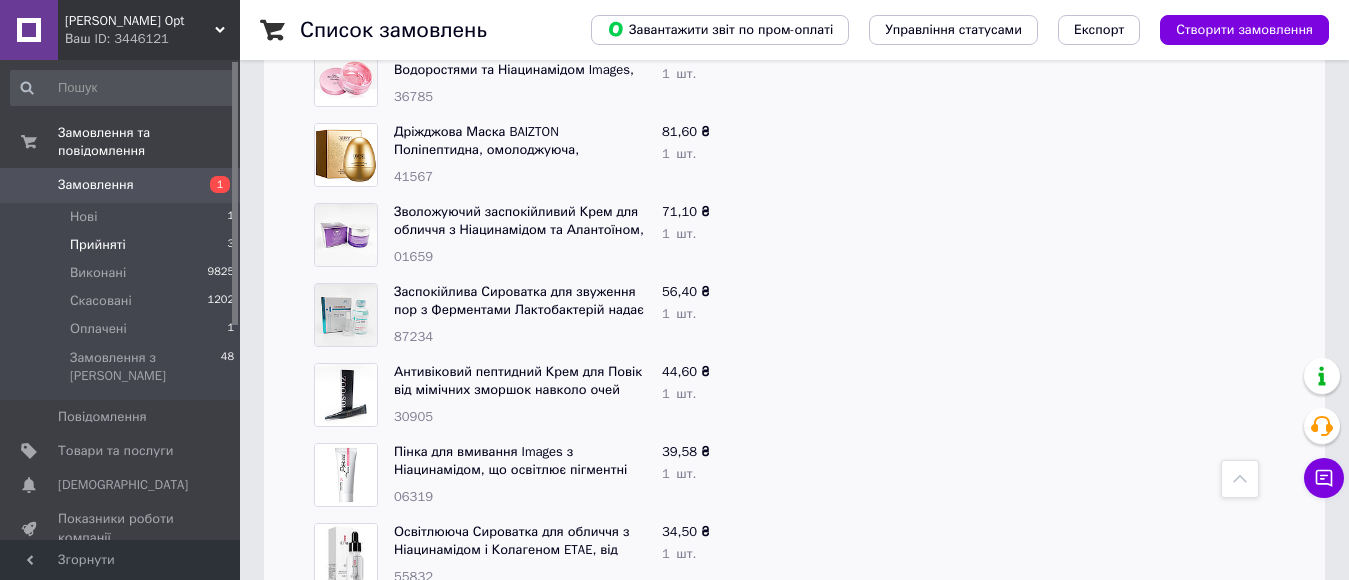 click on "Антивіковий пептидний Крем для Повік від мімічних зморшок навколо очей ZOO-SON з Гіалуроновою кислотою, 15г 30905" at bounding box center [480, 395] 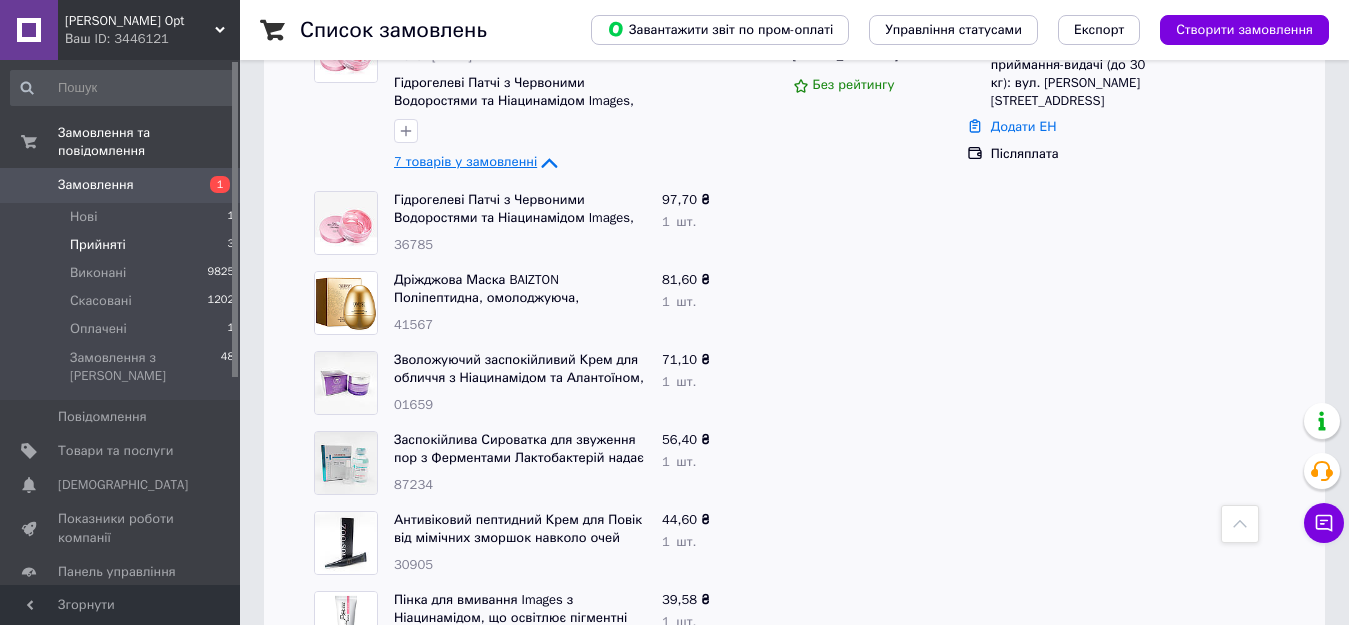 scroll, scrollTop: 100, scrollLeft: 0, axis: vertical 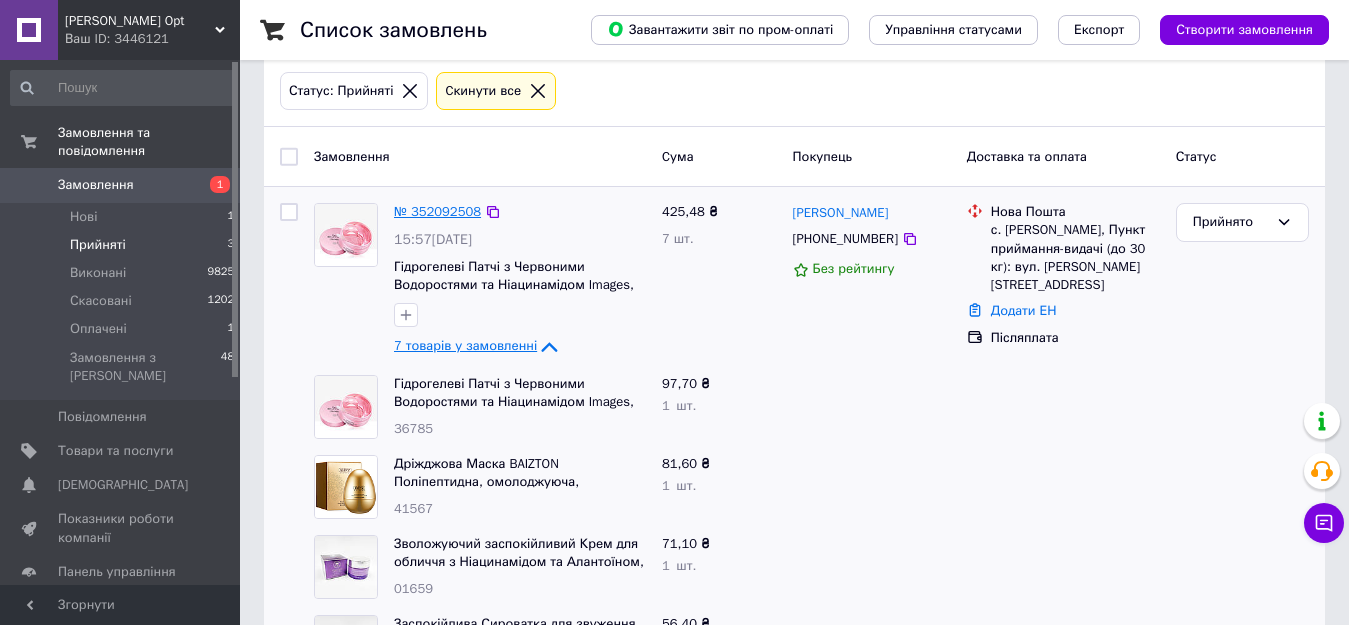 click on "№ 352092508" at bounding box center [437, 211] 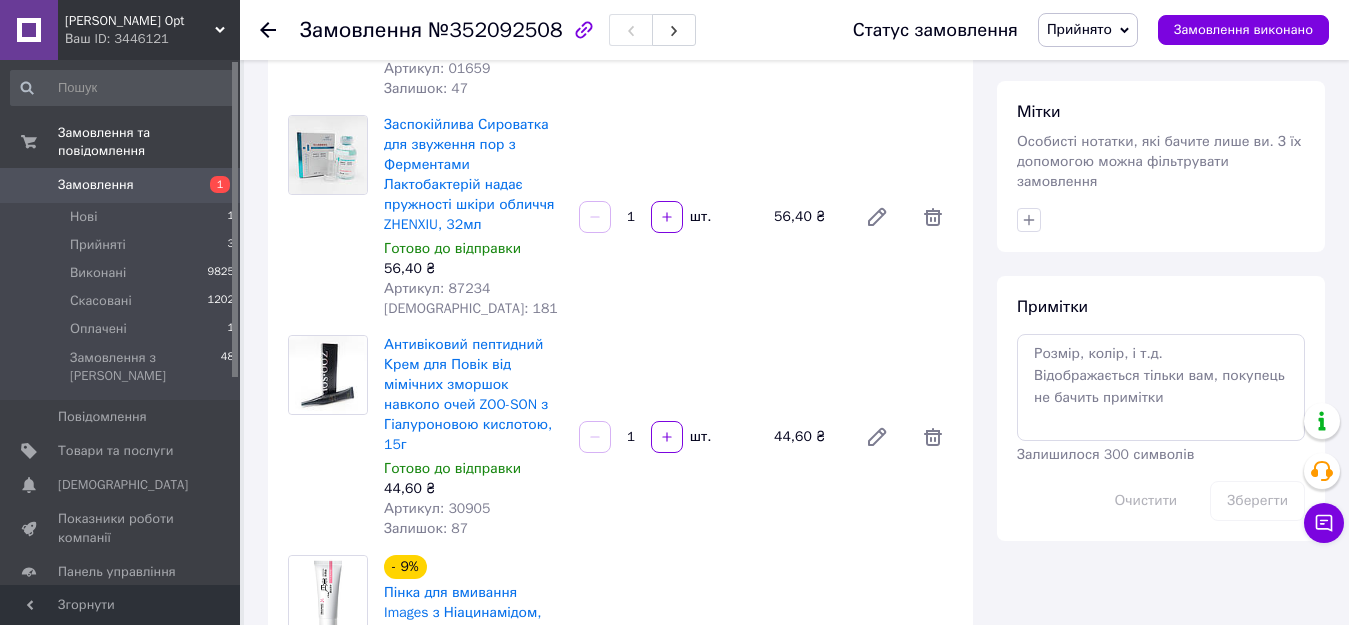 scroll, scrollTop: 900, scrollLeft: 0, axis: vertical 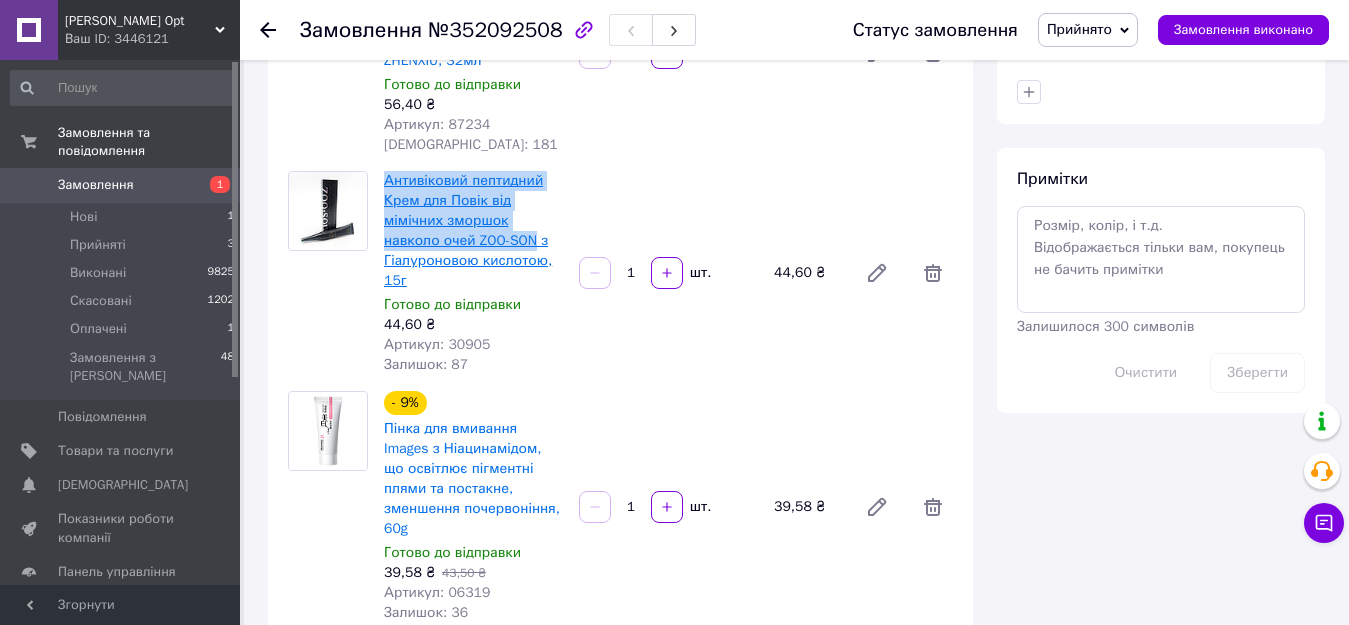 drag, startPoint x: 380, startPoint y: 234, endPoint x: 537, endPoint y: 293, distance: 167.72 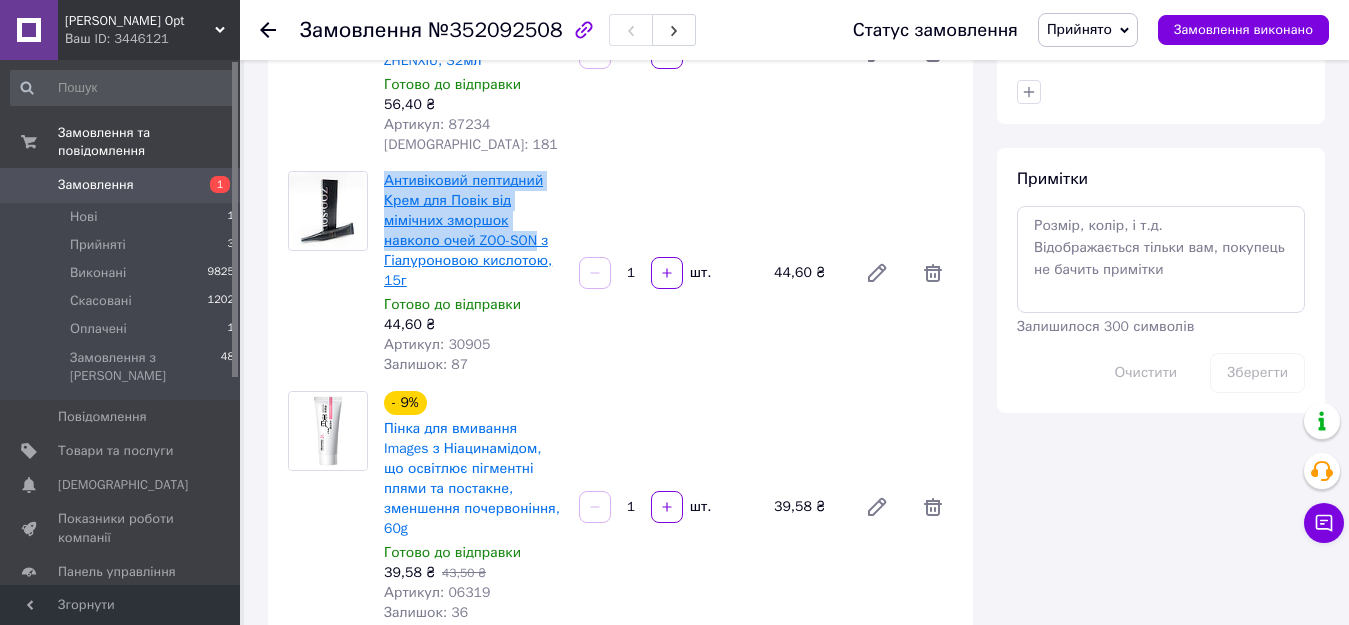 copy on "Антивіковий пептидний Крем для Повік від мімічних зморшок навколо очей ZOO-SON" 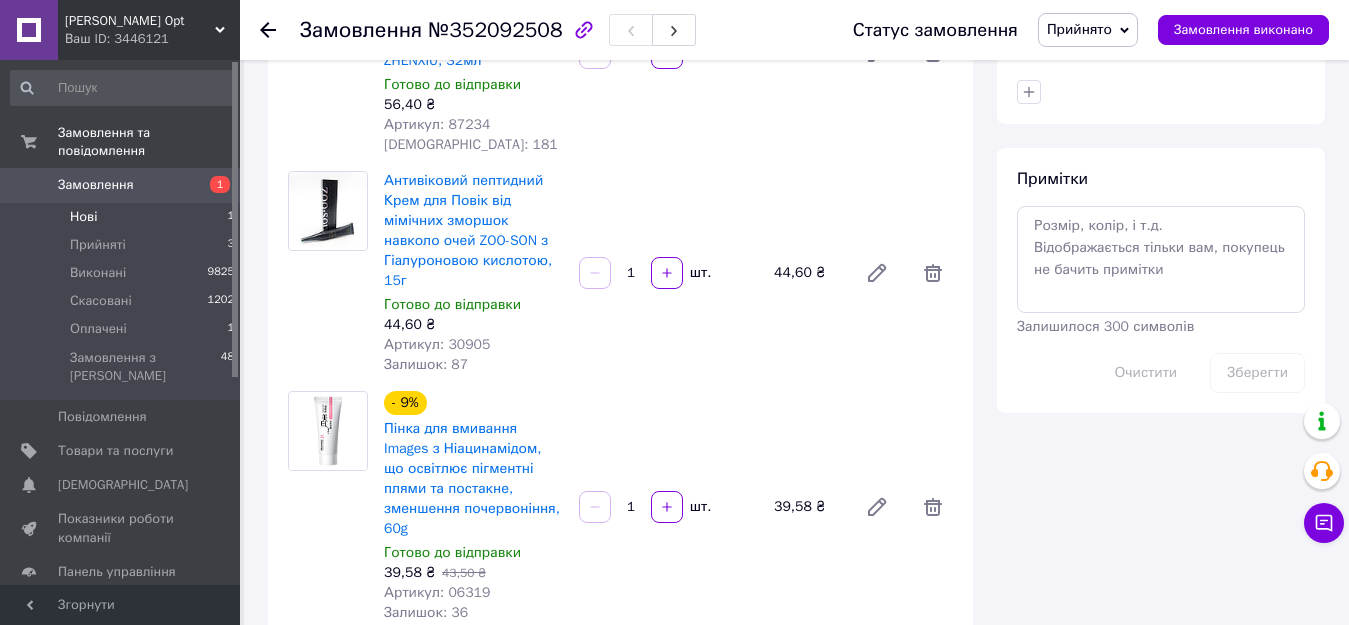 click on "Нові 1" at bounding box center (123, 217) 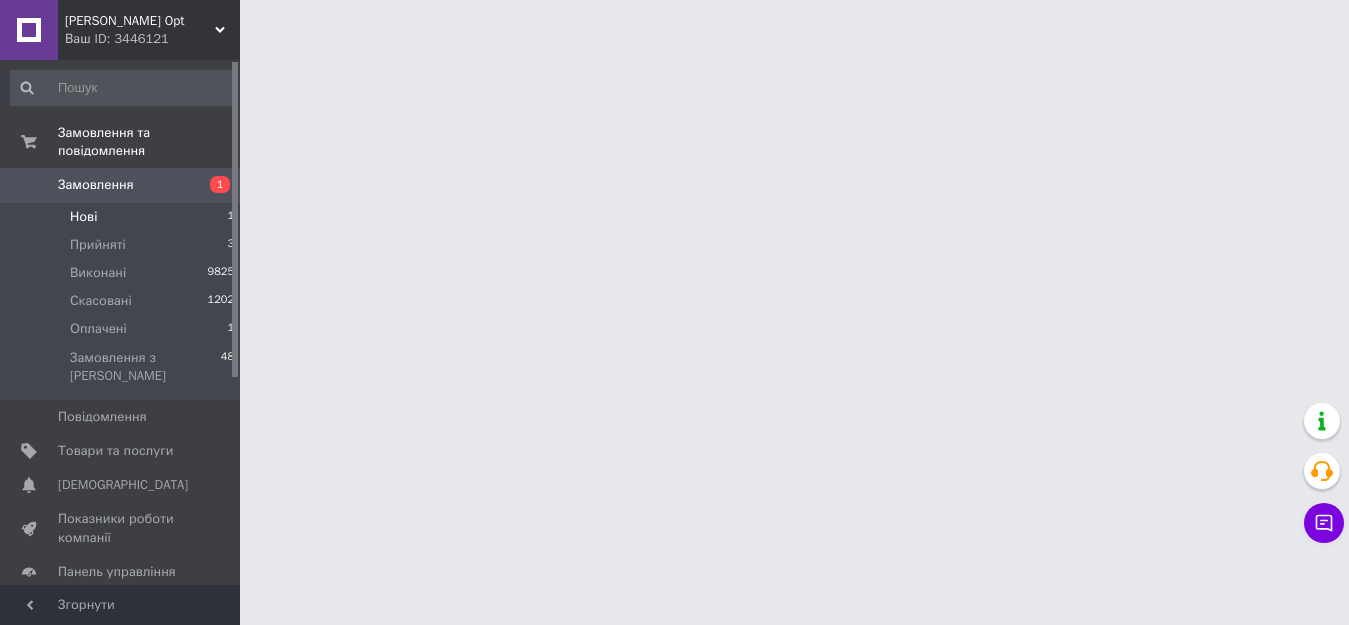 scroll, scrollTop: 0, scrollLeft: 0, axis: both 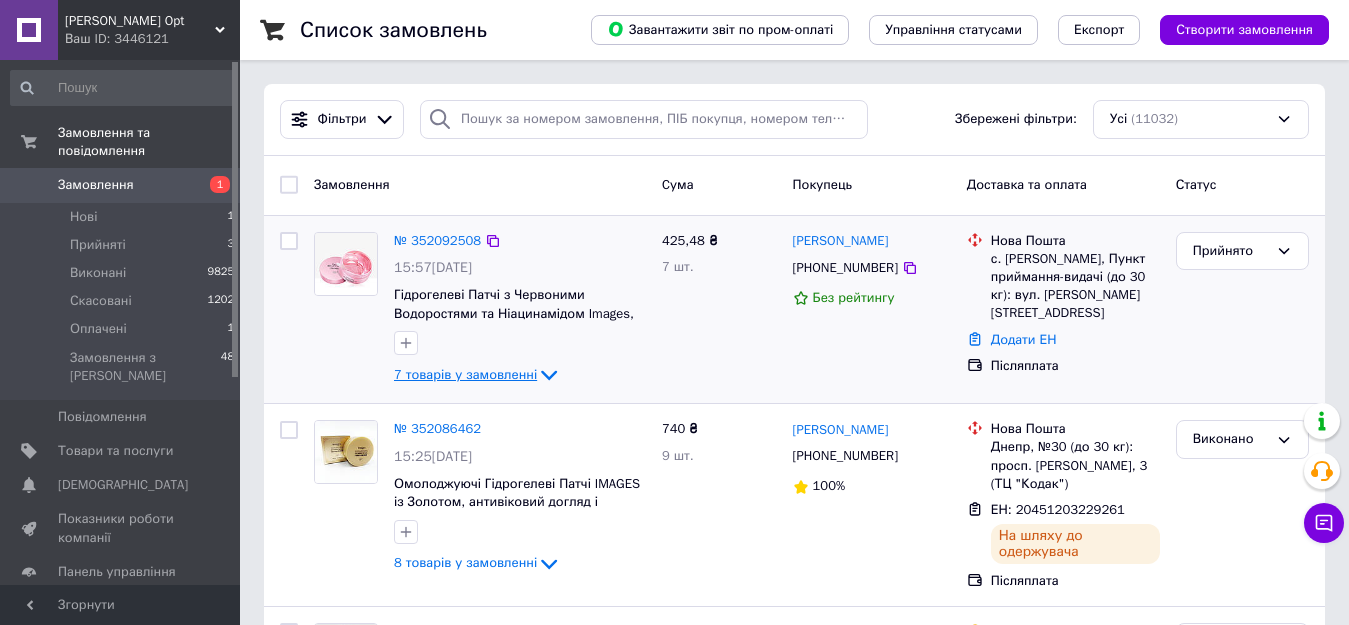click 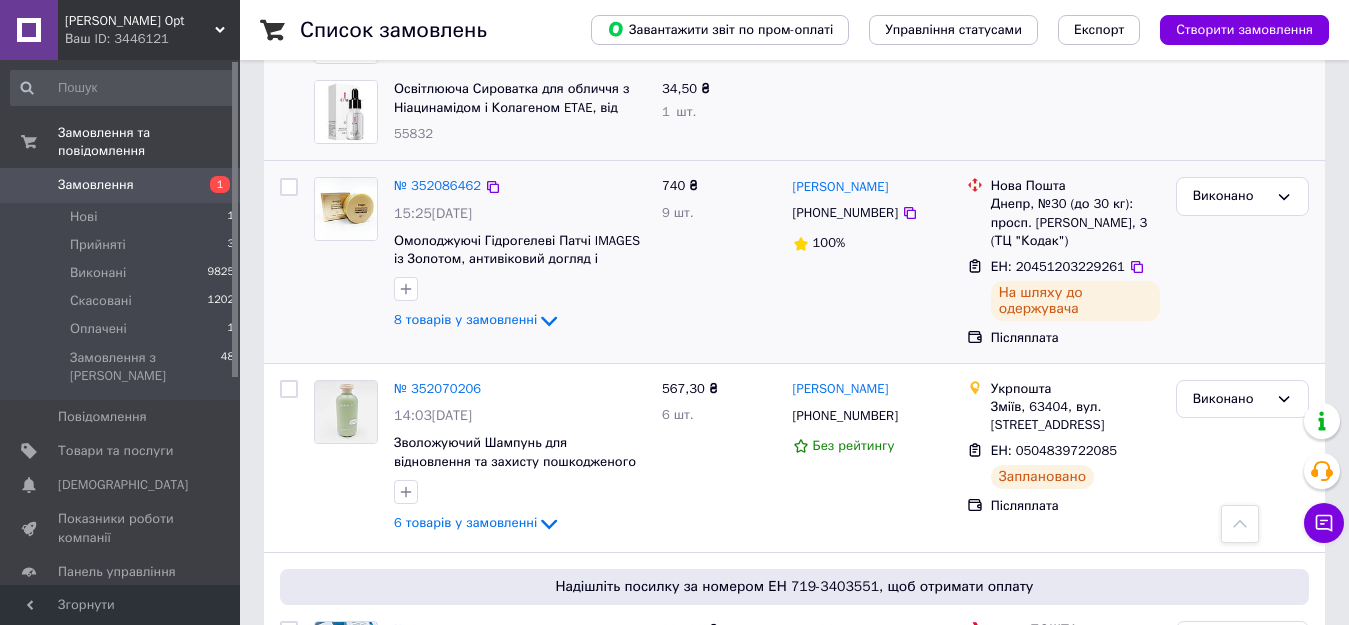 scroll, scrollTop: 800, scrollLeft: 0, axis: vertical 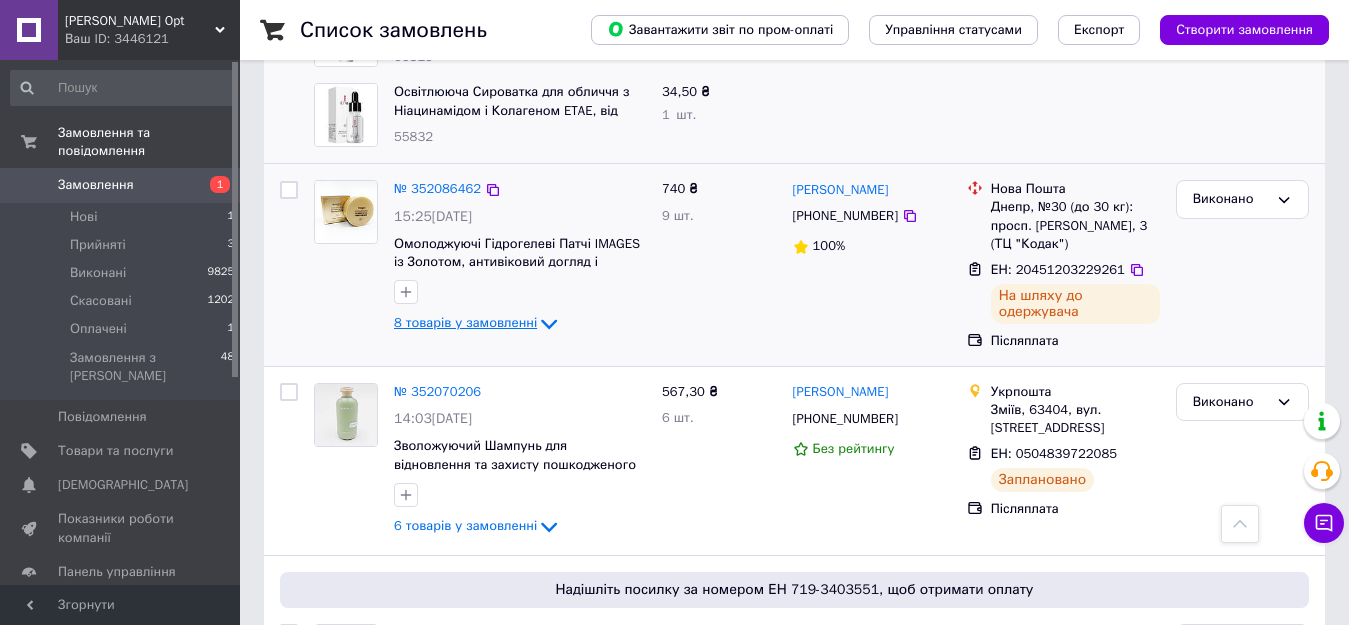 click 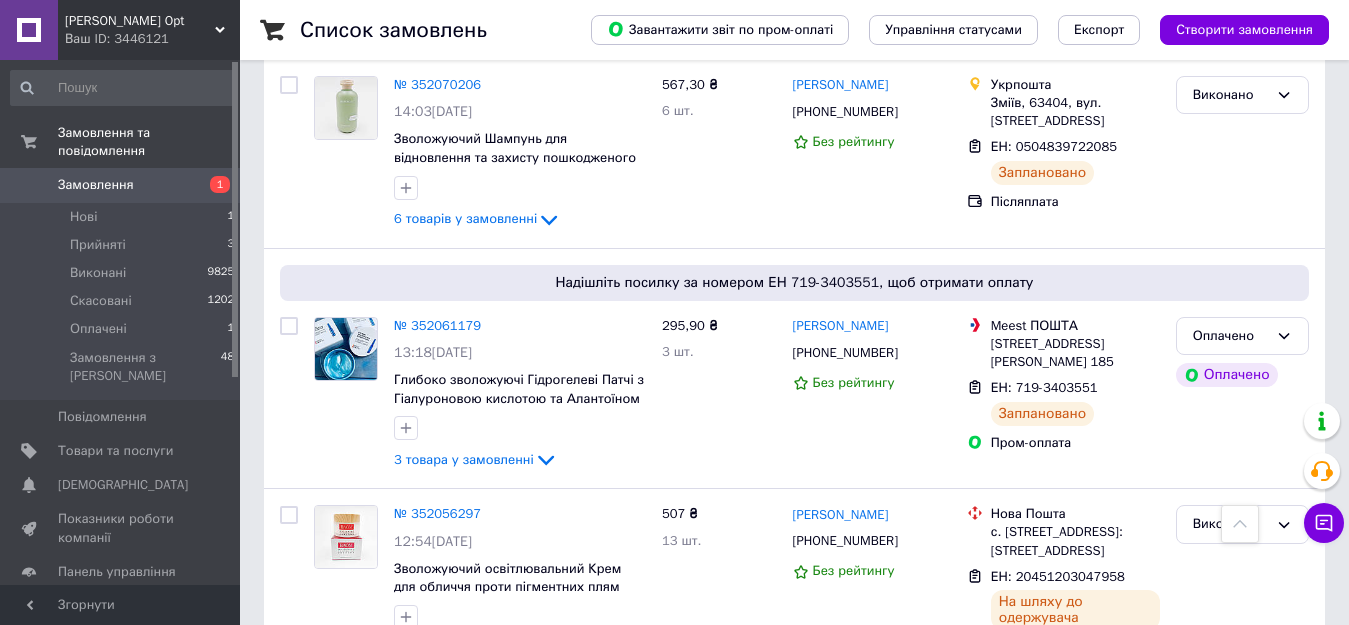 scroll, scrollTop: 1800, scrollLeft: 0, axis: vertical 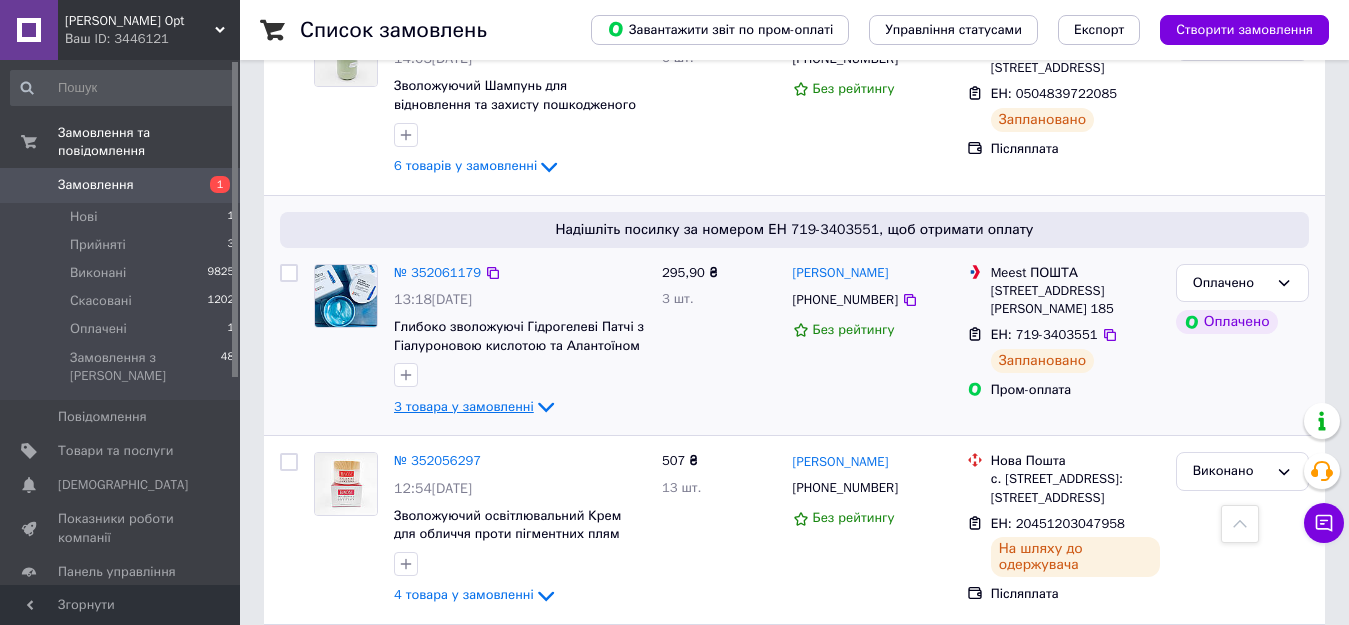 click 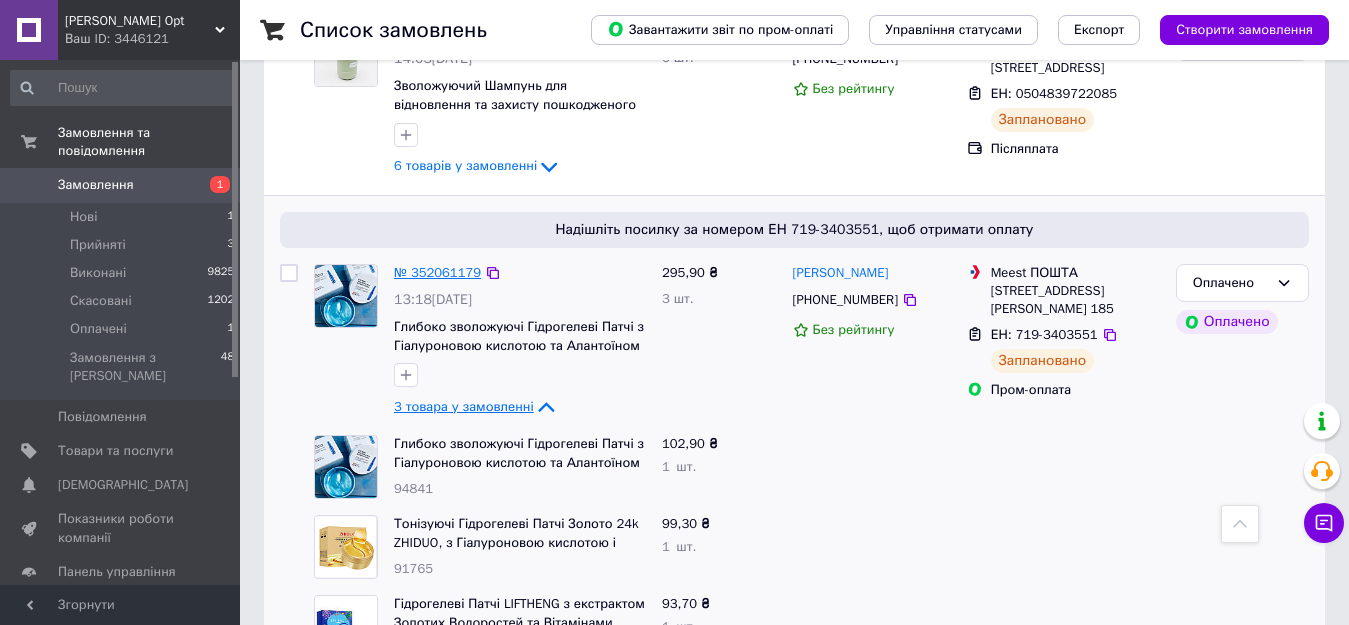 click on "№ 352061179" at bounding box center [437, 272] 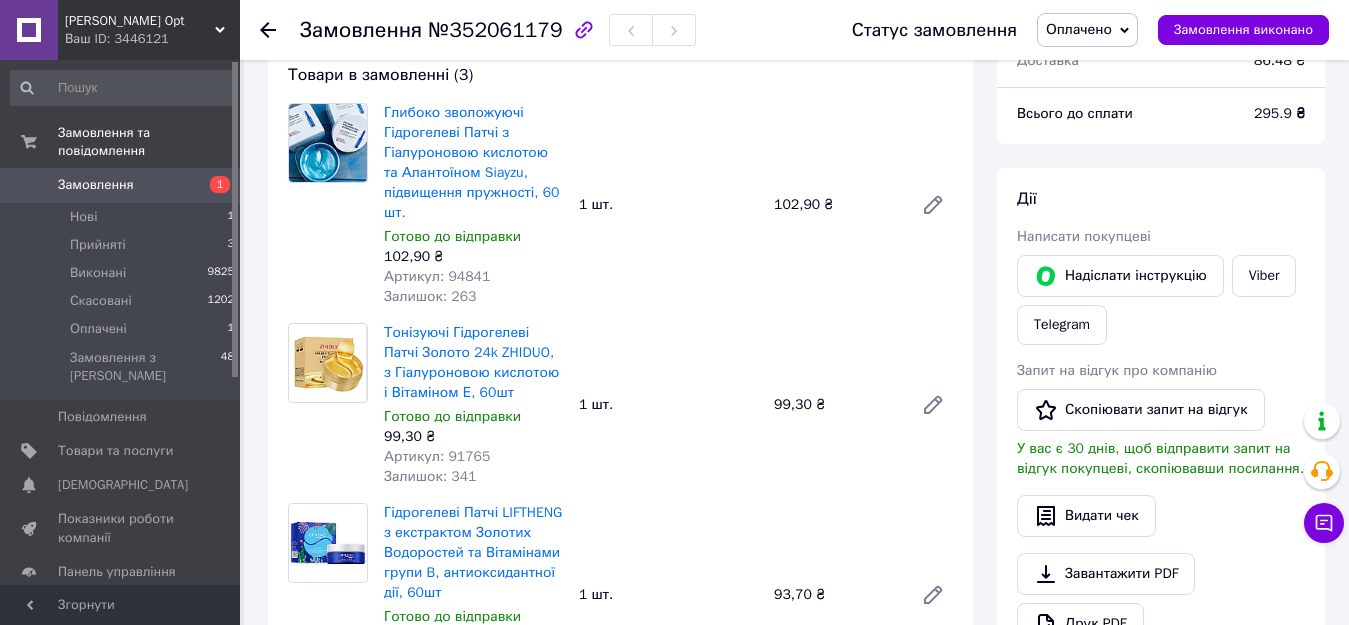 scroll, scrollTop: 146, scrollLeft: 0, axis: vertical 